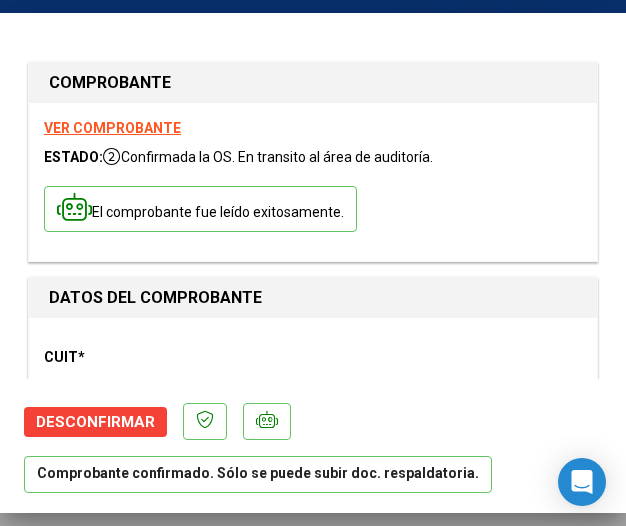 scroll, scrollTop: 0, scrollLeft: 0, axis: both 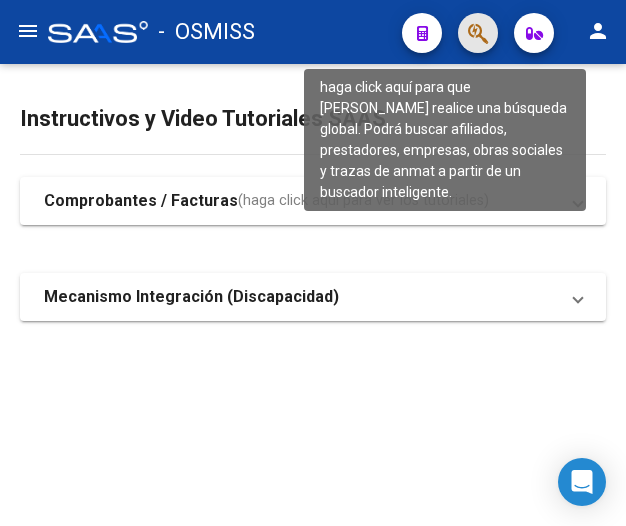 click 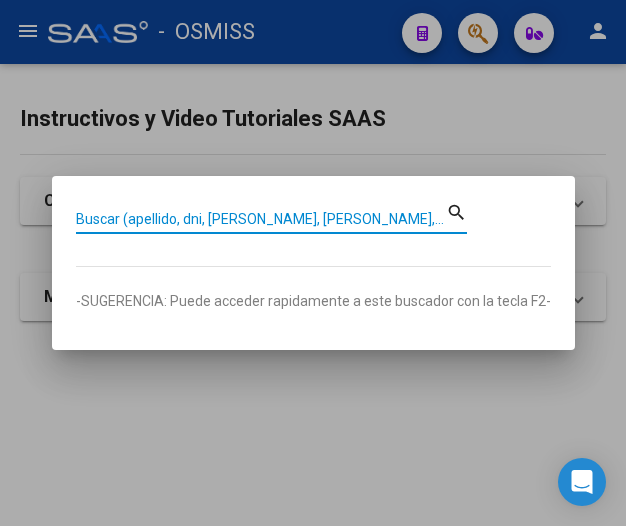 click on "Buscar (apellido, dni, cuil, nro traspaso, cuit, obra social)" at bounding box center [261, 219] 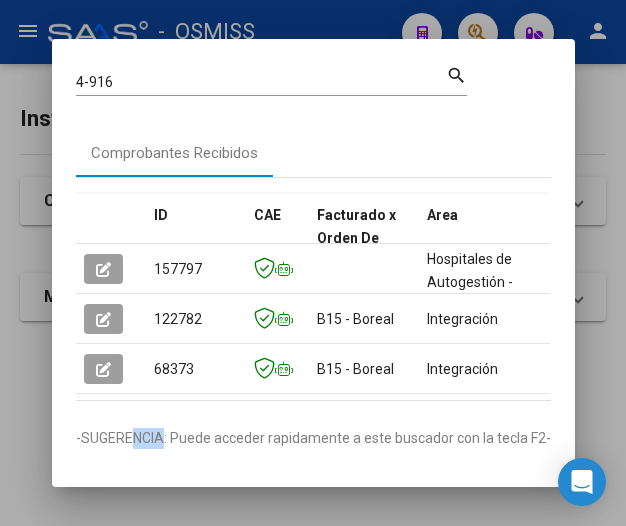 drag, startPoint x: 128, startPoint y: 405, endPoint x: 151, endPoint y: 406, distance: 23.021729 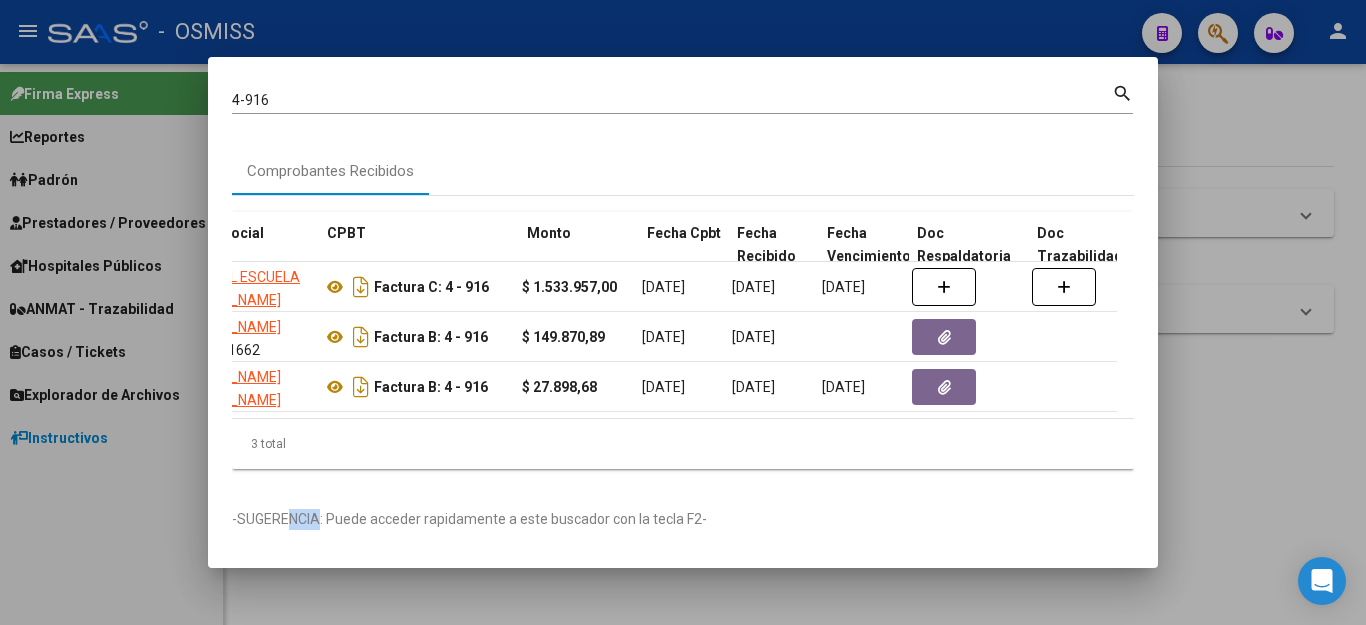 scroll, scrollTop: 0, scrollLeft: 551, axis: horizontal 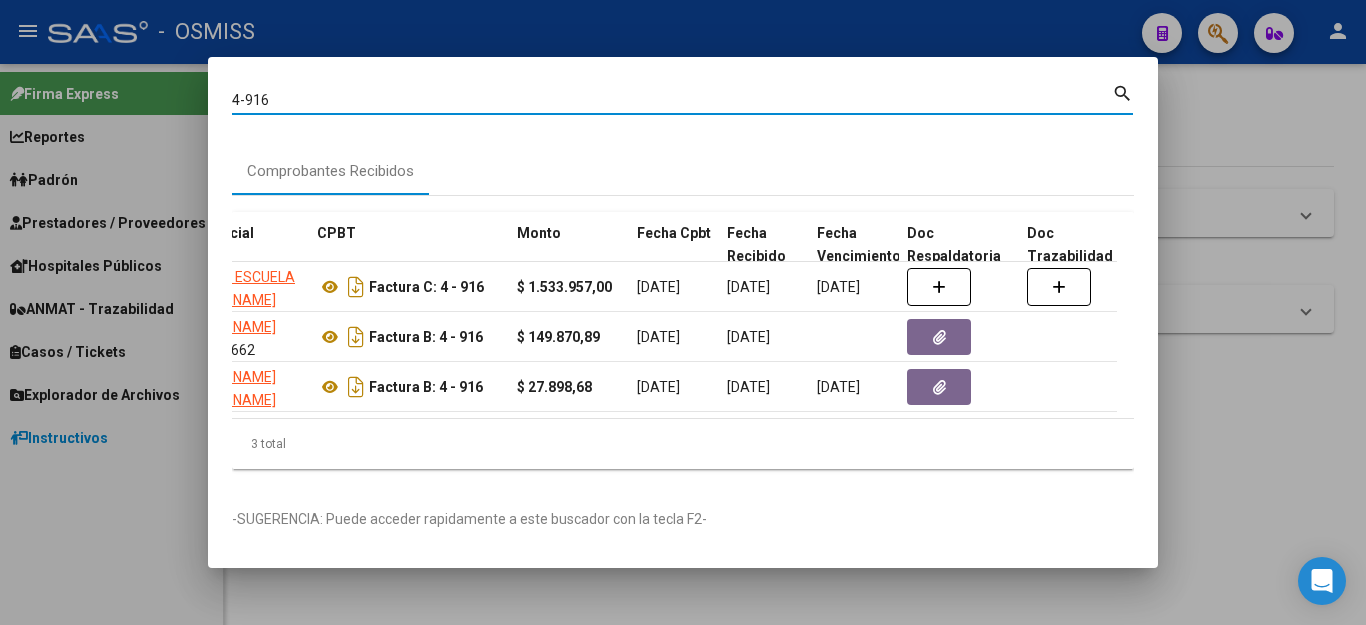 click on "4-916" at bounding box center (672, 100) 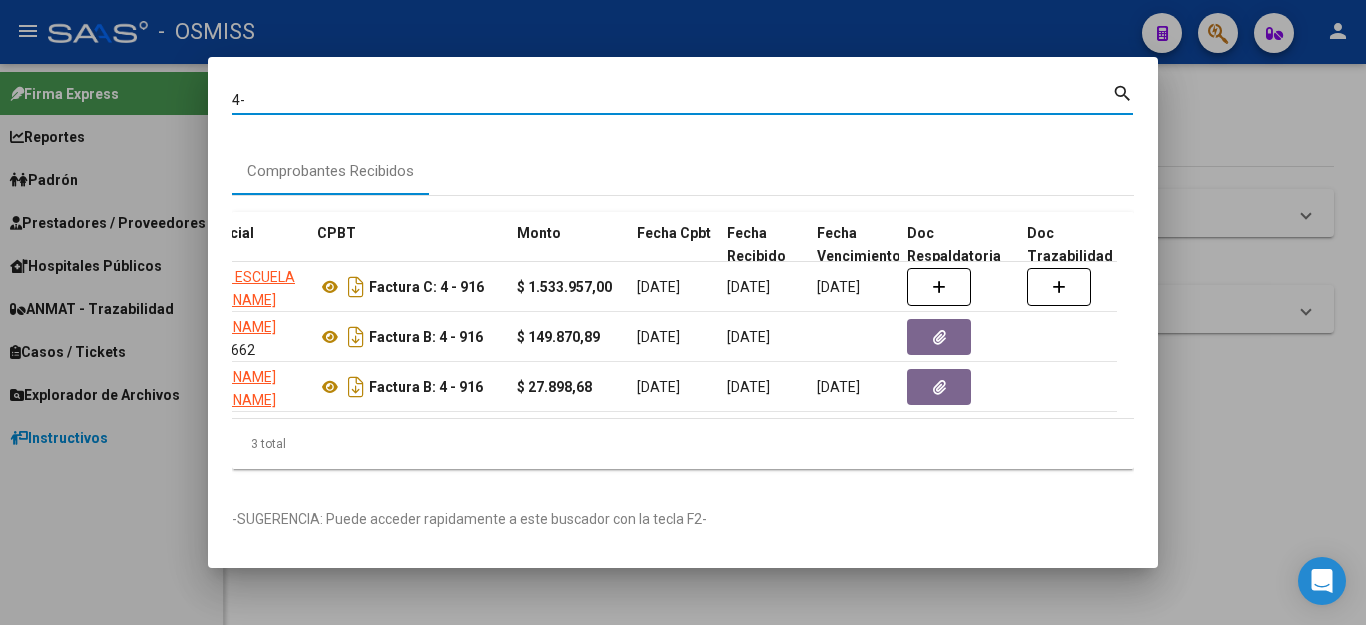 type on "4" 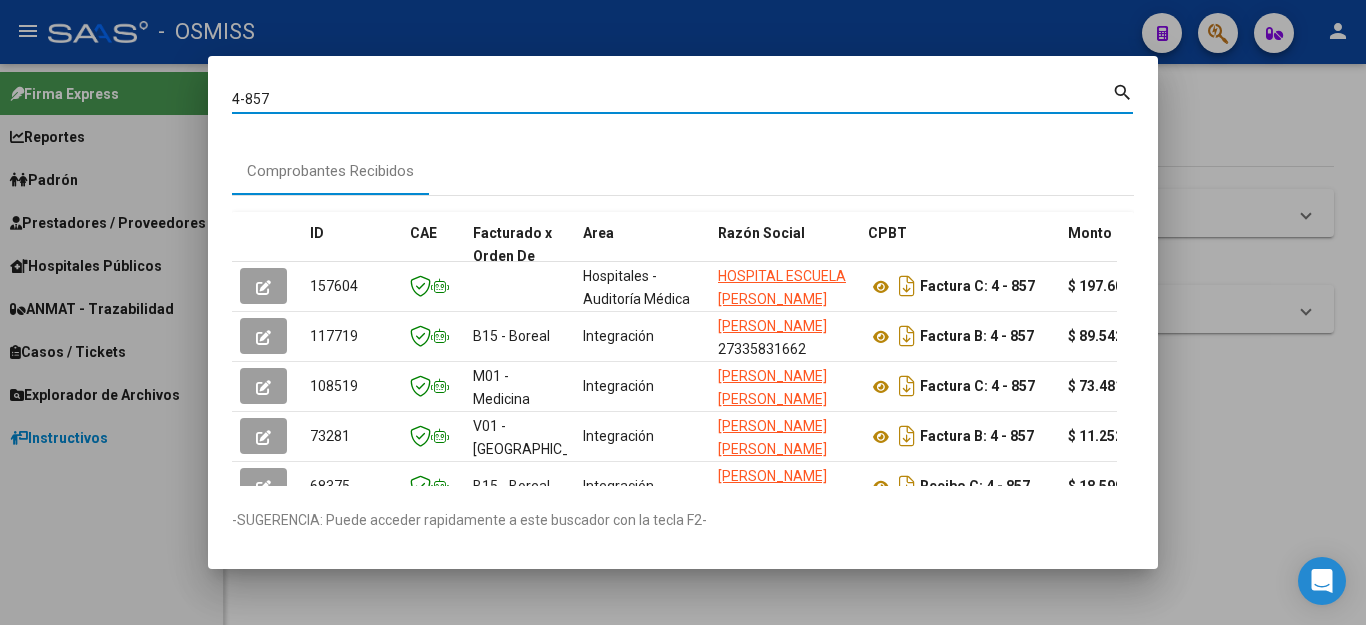 scroll, scrollTop: 0, scrollLeft: 8, axis: horizontal 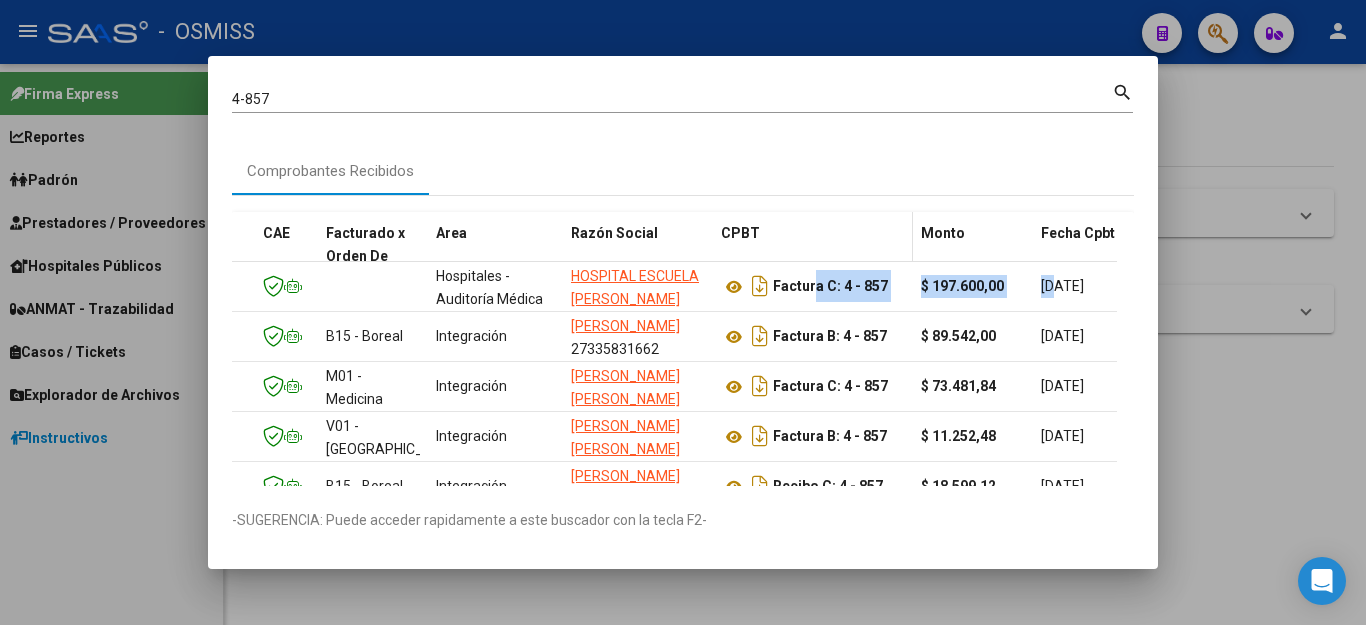 drag, startPoint x: 950, startPoint y: 291, endPoint x: 808, endPoint y: 232, distance: 153.7693 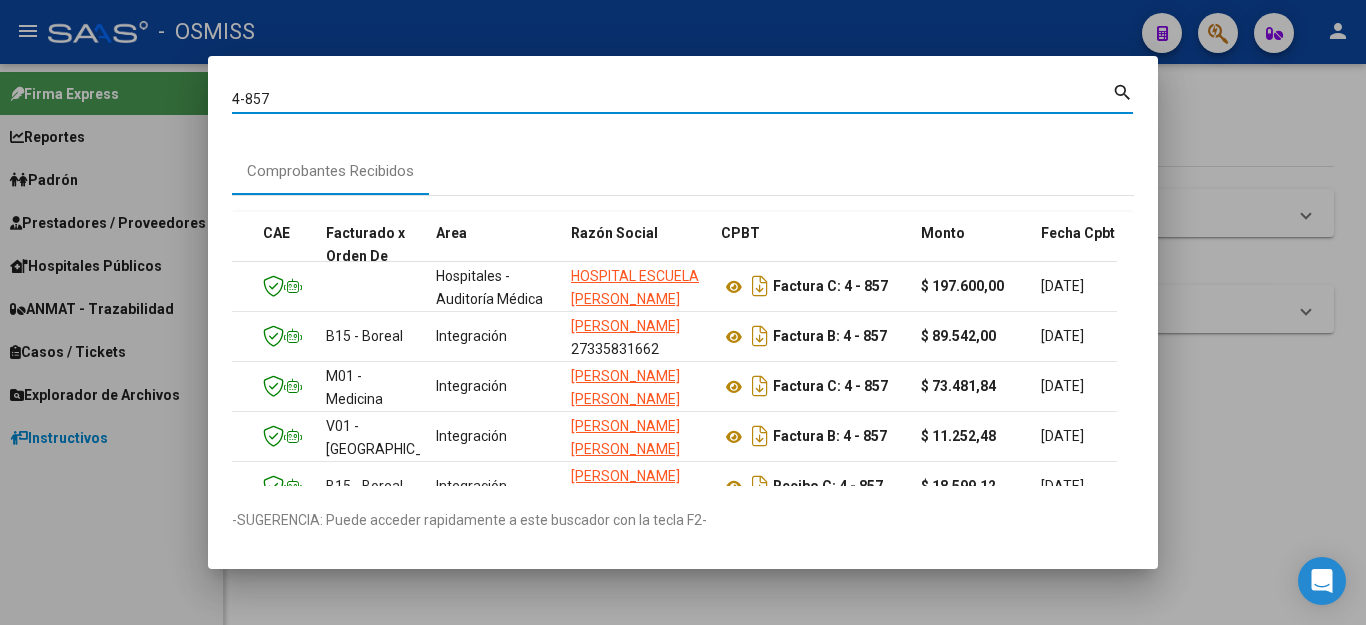 click on "4-857" at bounding box center [672, 99] 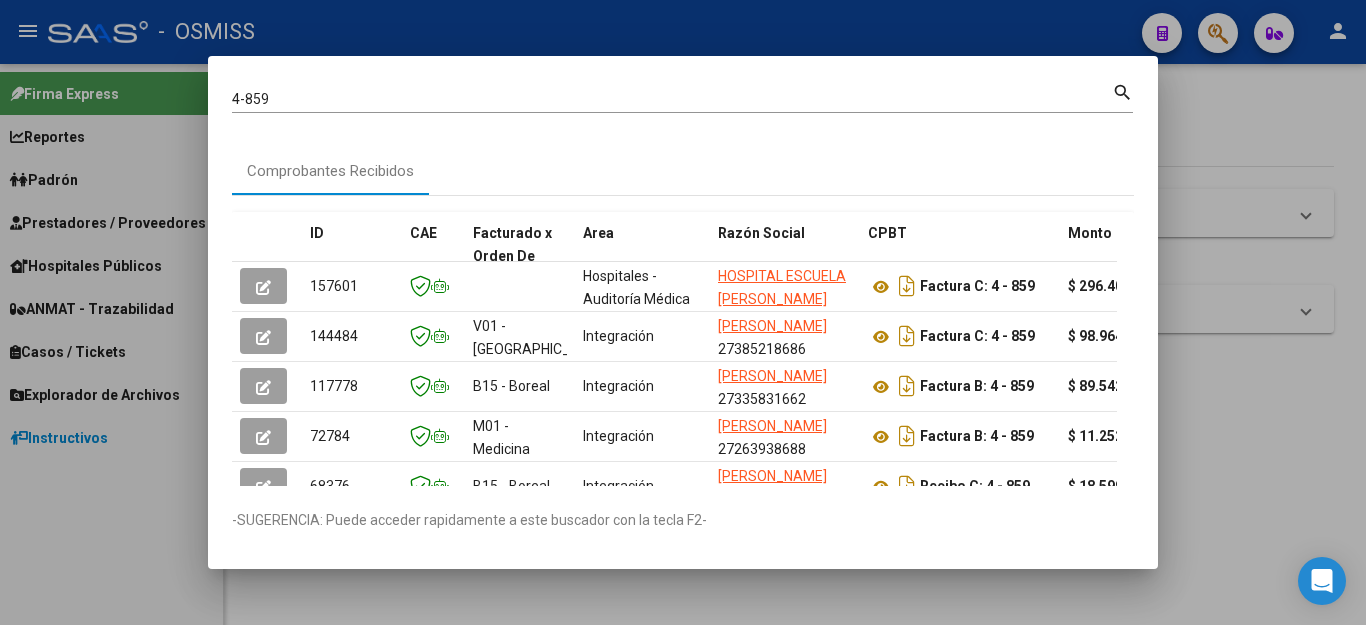 scroll, scrollTop: 0, scrollLeft: 8, axis: horizontal 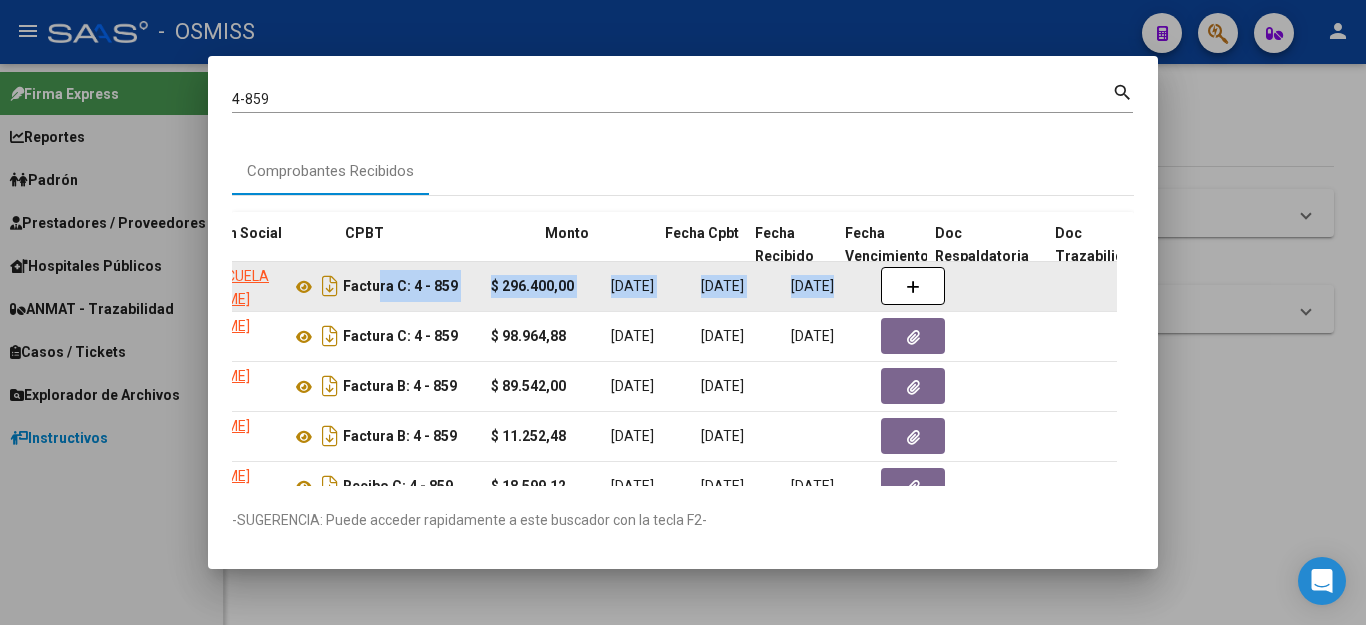 drag, startPoint x: 942, startPoint y: 284, endPoint x: 1106, endPoint y: 283, distance: 164.00305 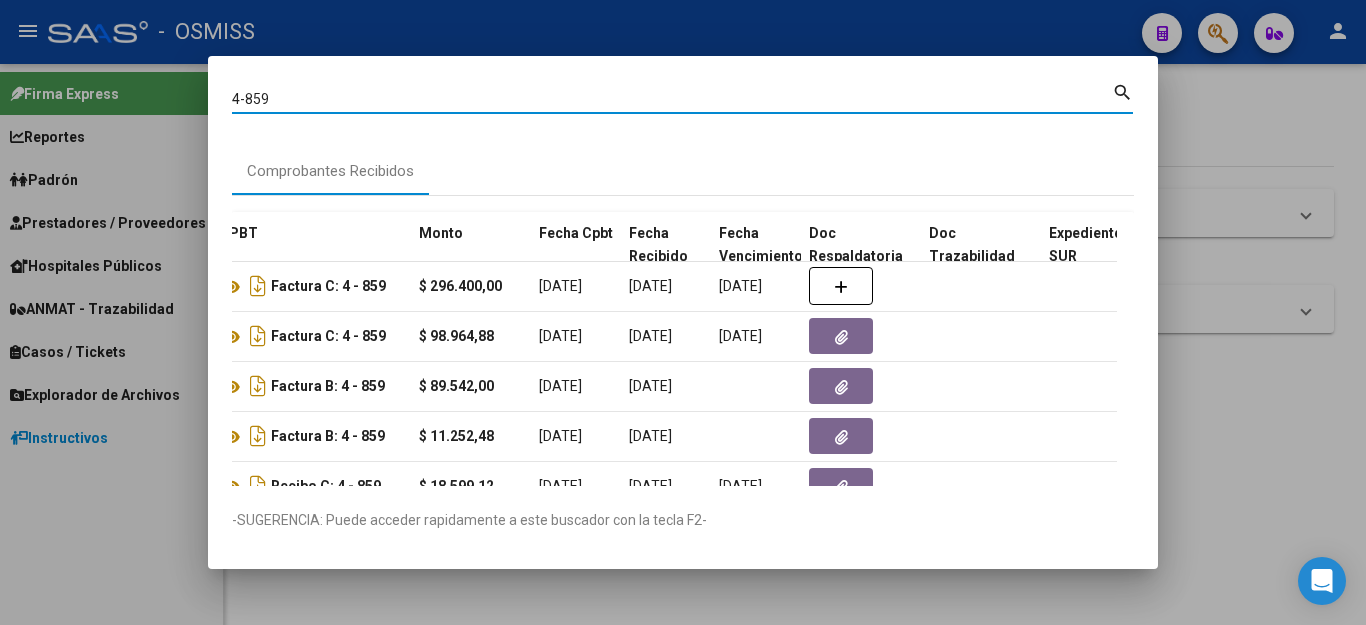 click on "4-859" at bounding box center [672, 99] 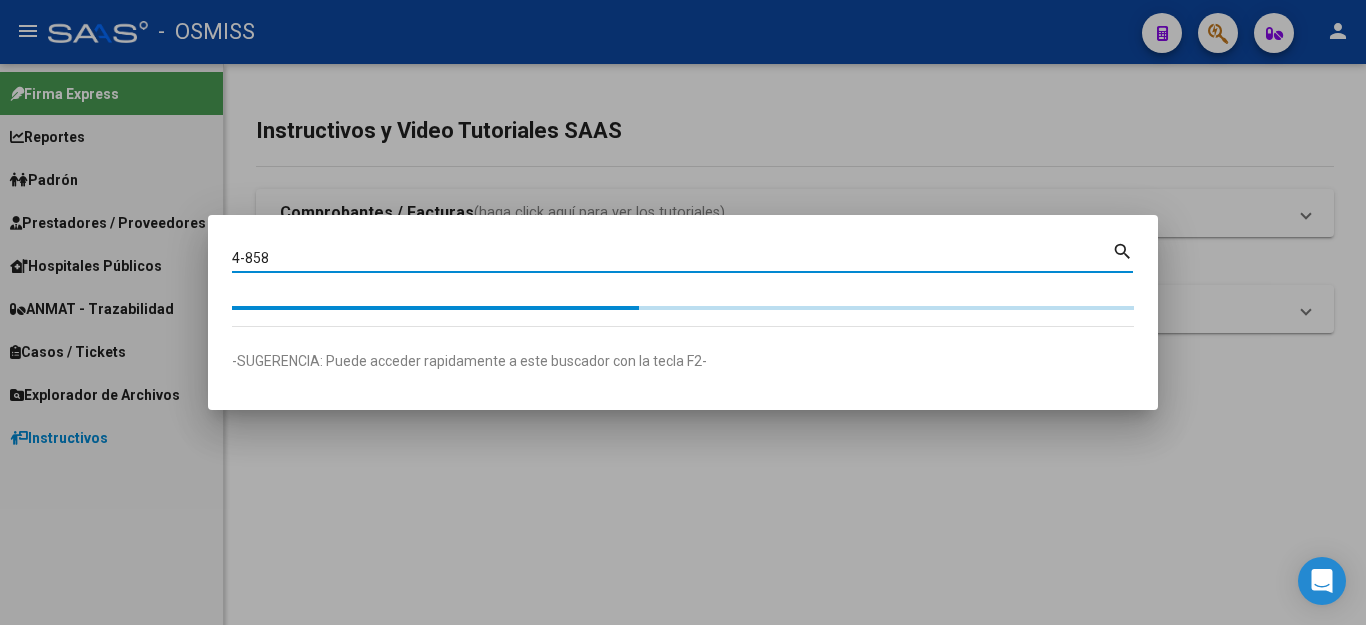 scroll, scrollTop: 0, scrollLeft: 0, axis: both 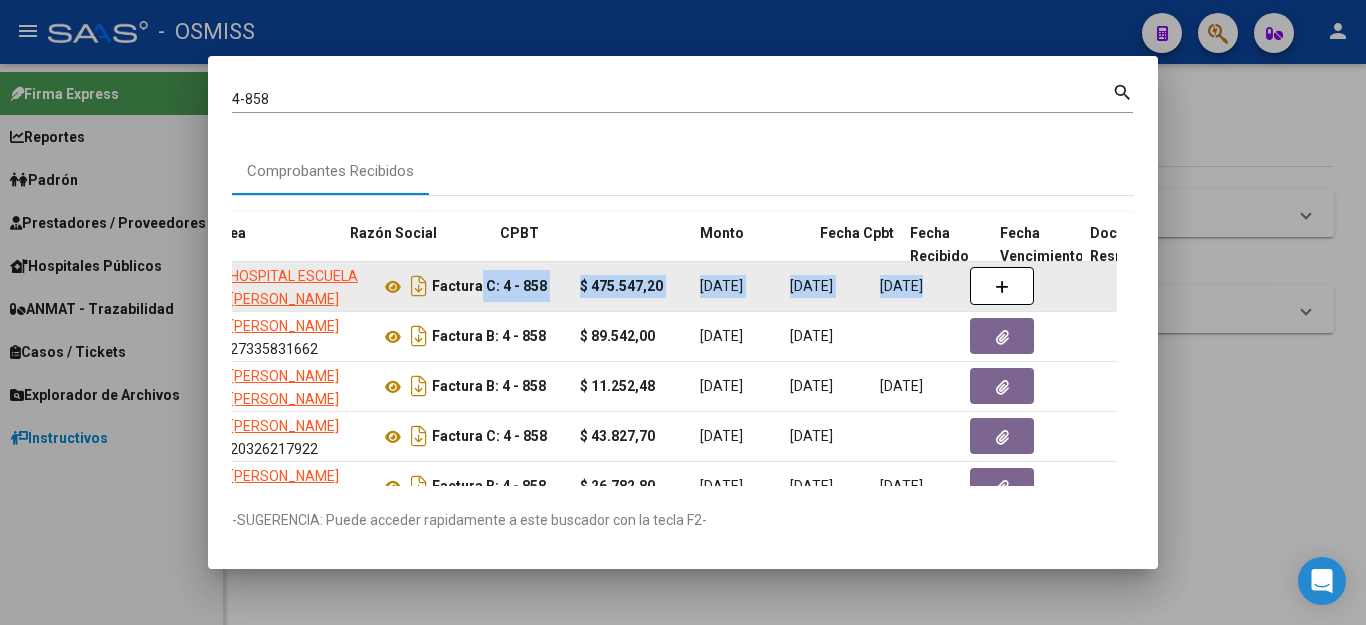 drag, startPoint x: 960, startPoint y: 290, endPoint x: 1103, endPoint y: 288, distance: 143.01399 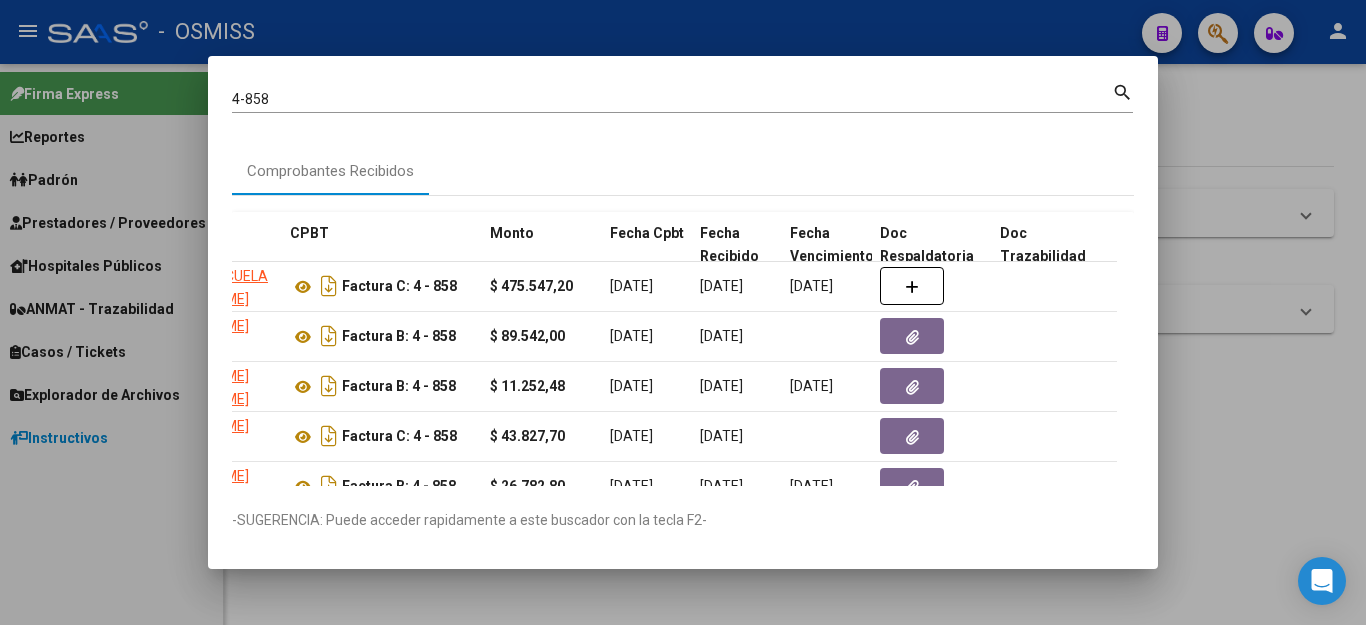 click on "4-858" at bounding box center [672, 99] 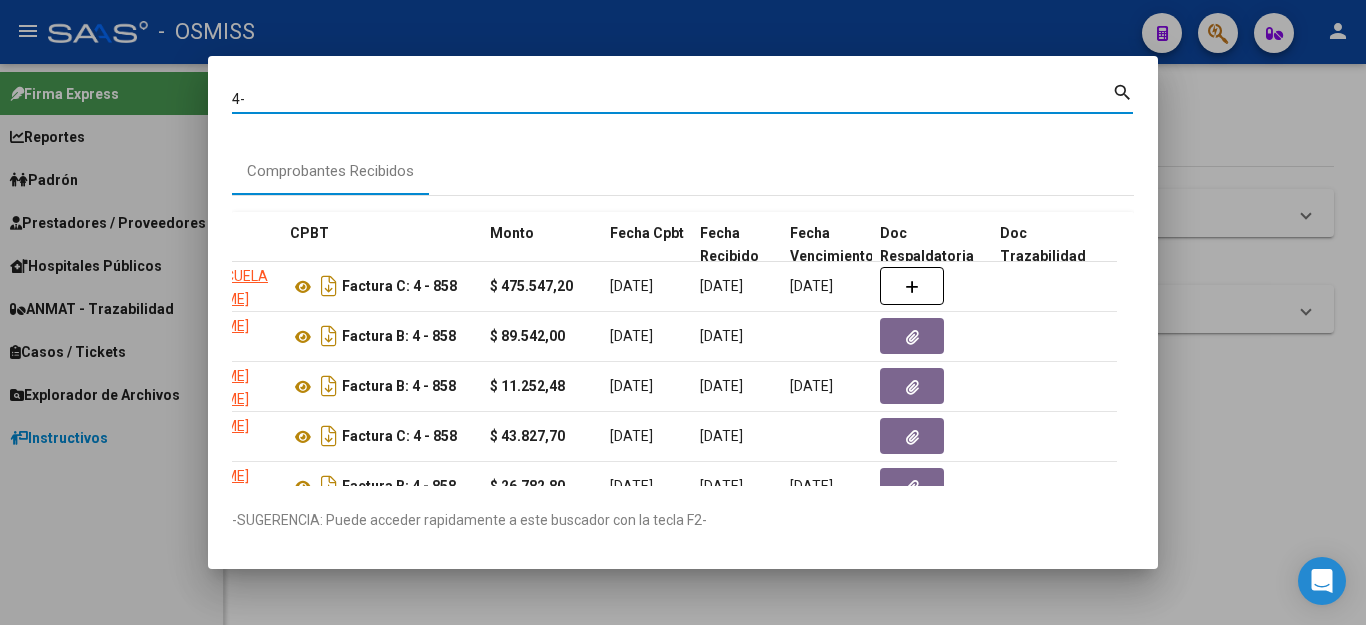type on "4" 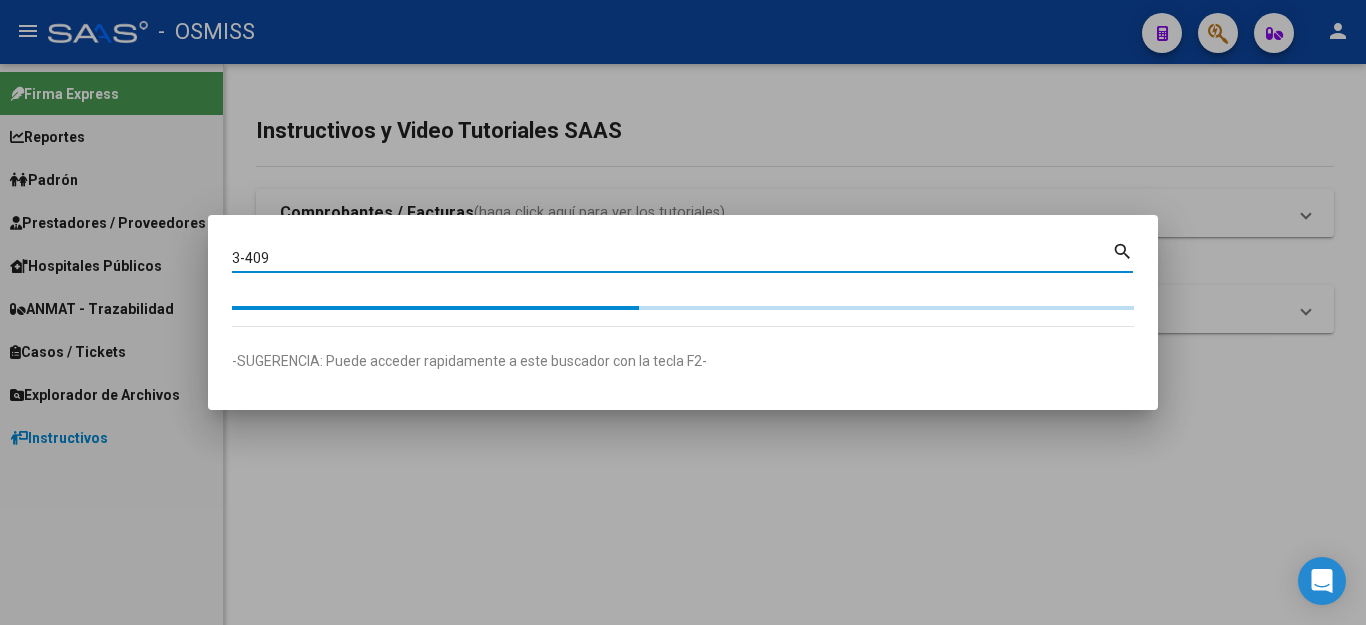 scroll, scrollTop: 0, scrollLeft: 0, axis: both 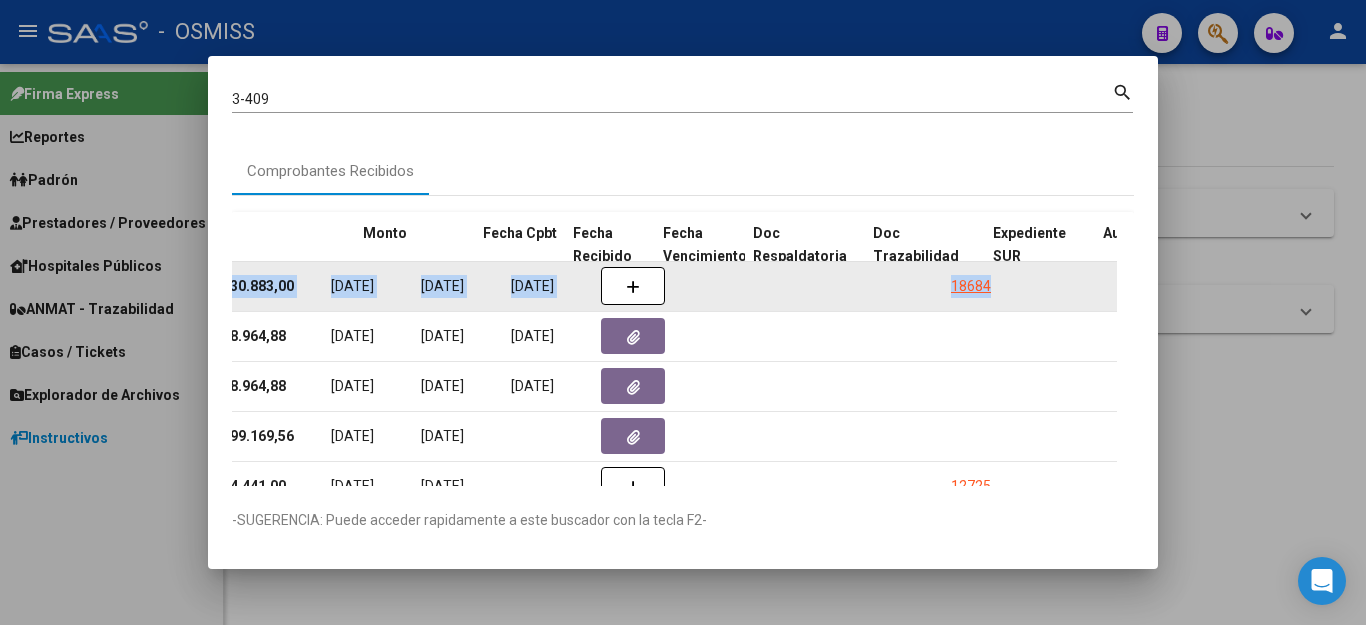 drag, startPoint x: 996, startPoint y: 289, endPoint x: 1107, endPoint y: 286, distance: 111.040535 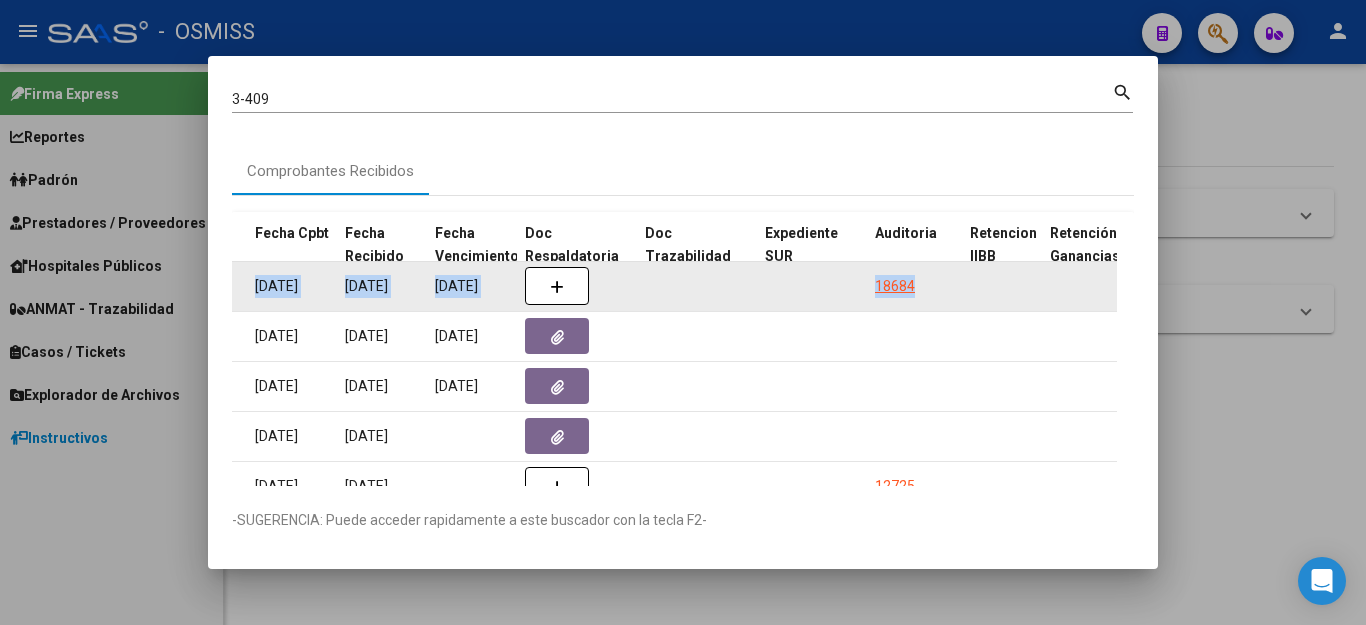 scroll, scrollTop: 0, scrollLeft: 2, axis: horizontal 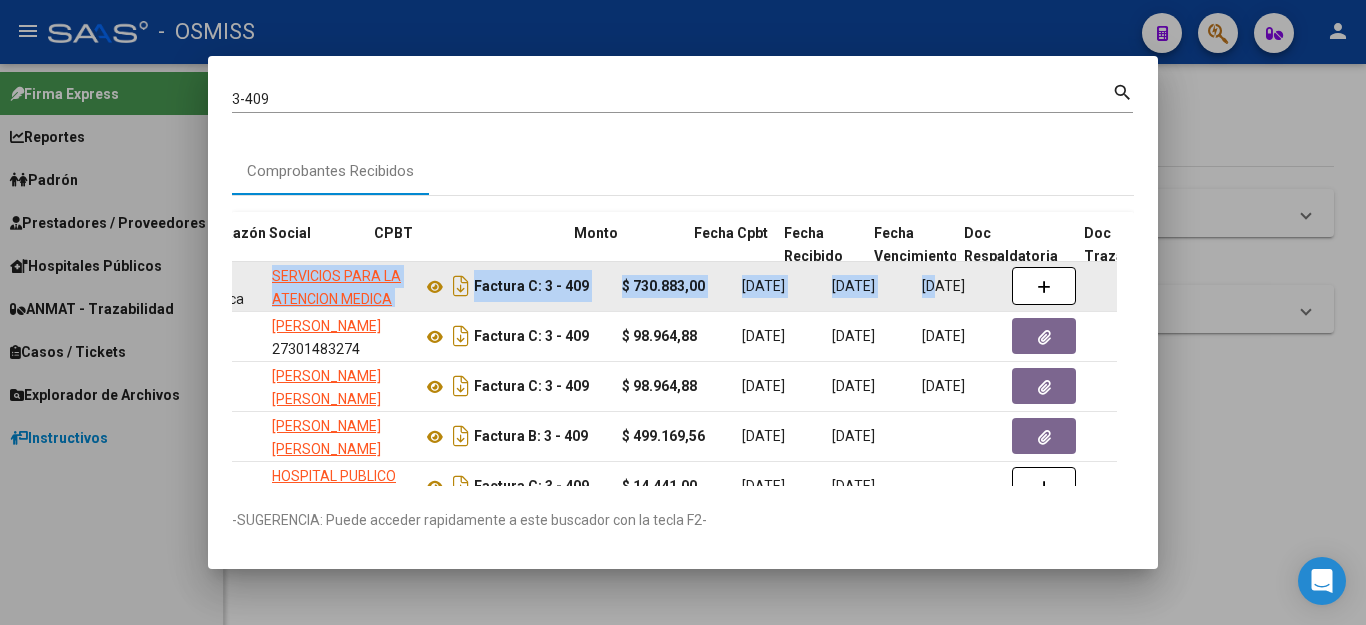 drag, startPoint x: 444, startPoint y: 287, endPoint x: 228, endPoint y: 294, distance: 216.1134 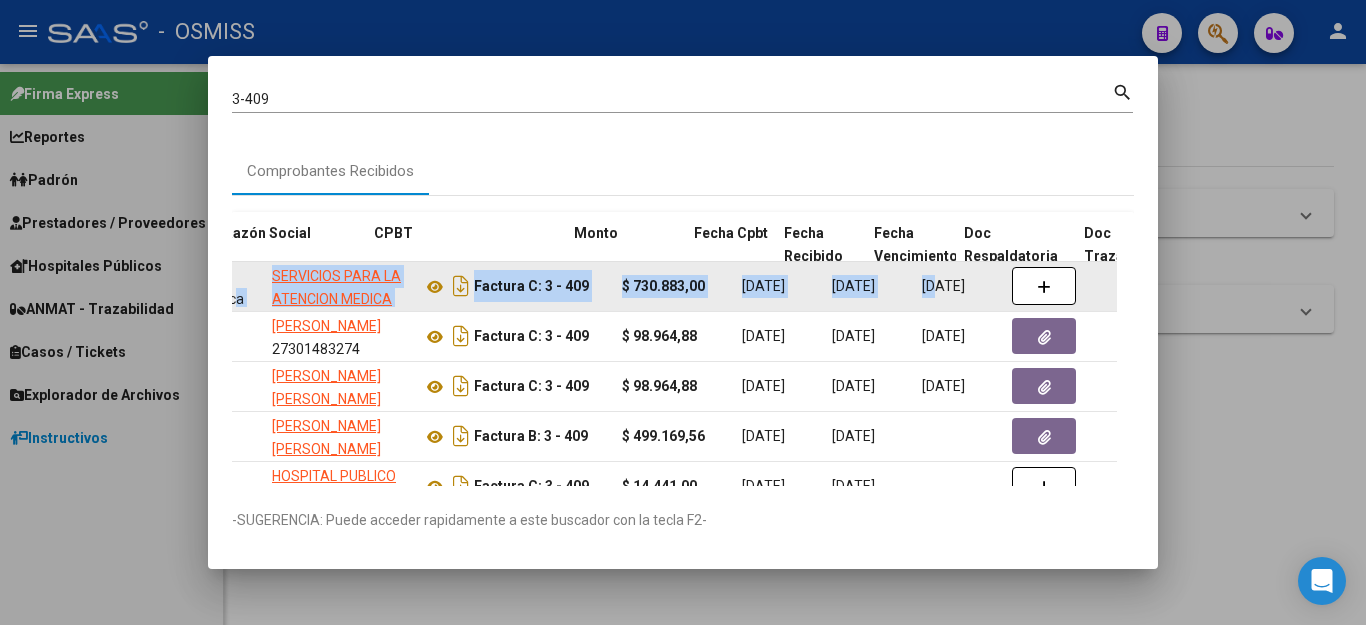 scroll, scrollTop: 0, scrollLeft: 430, axis: horizontal 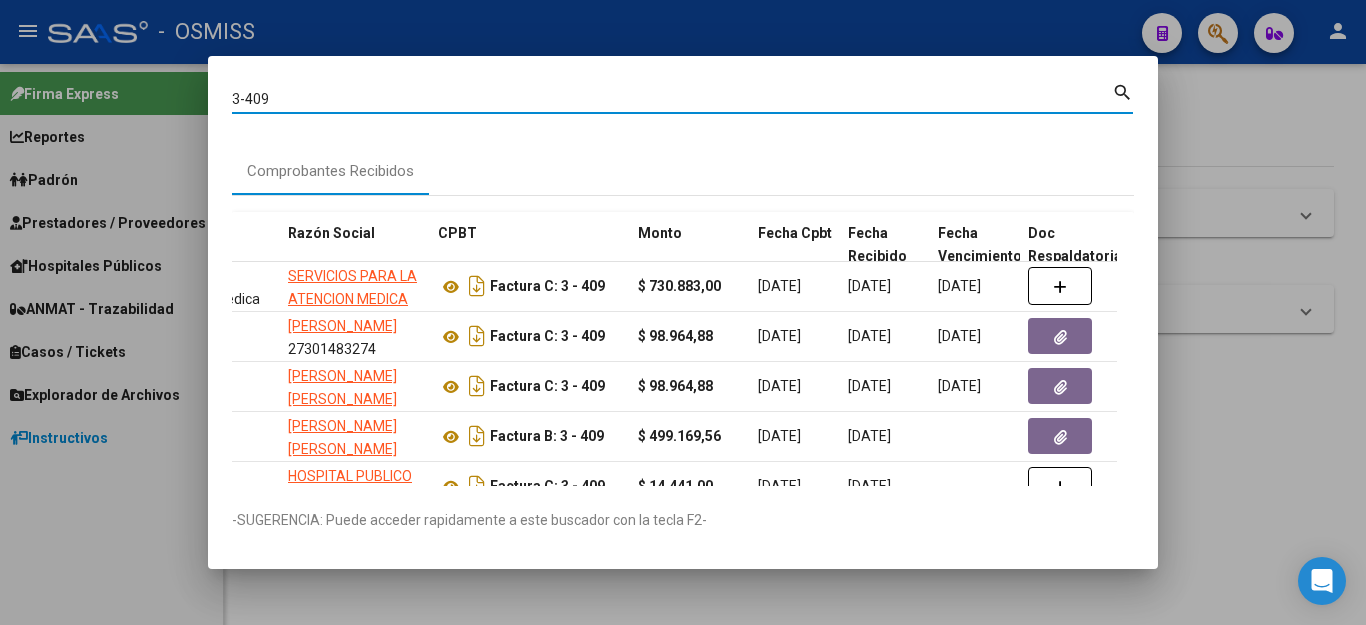 click on "3-409" at bounding box center (672, 99) 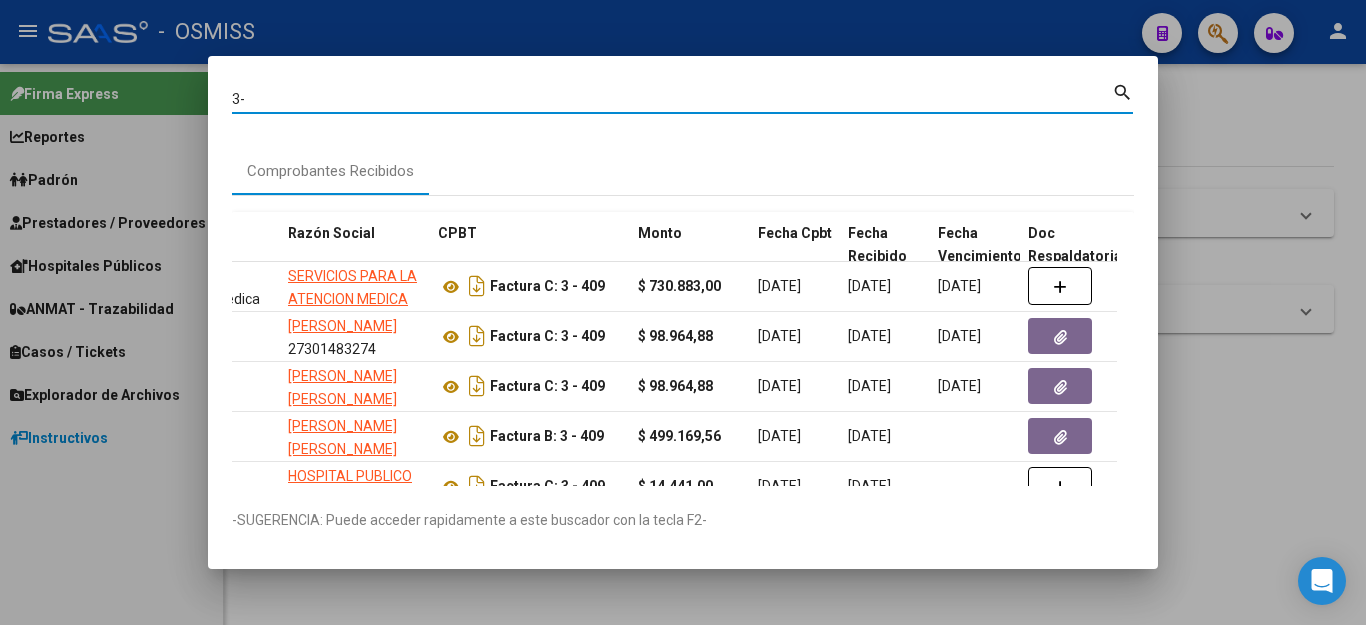 type on "3" 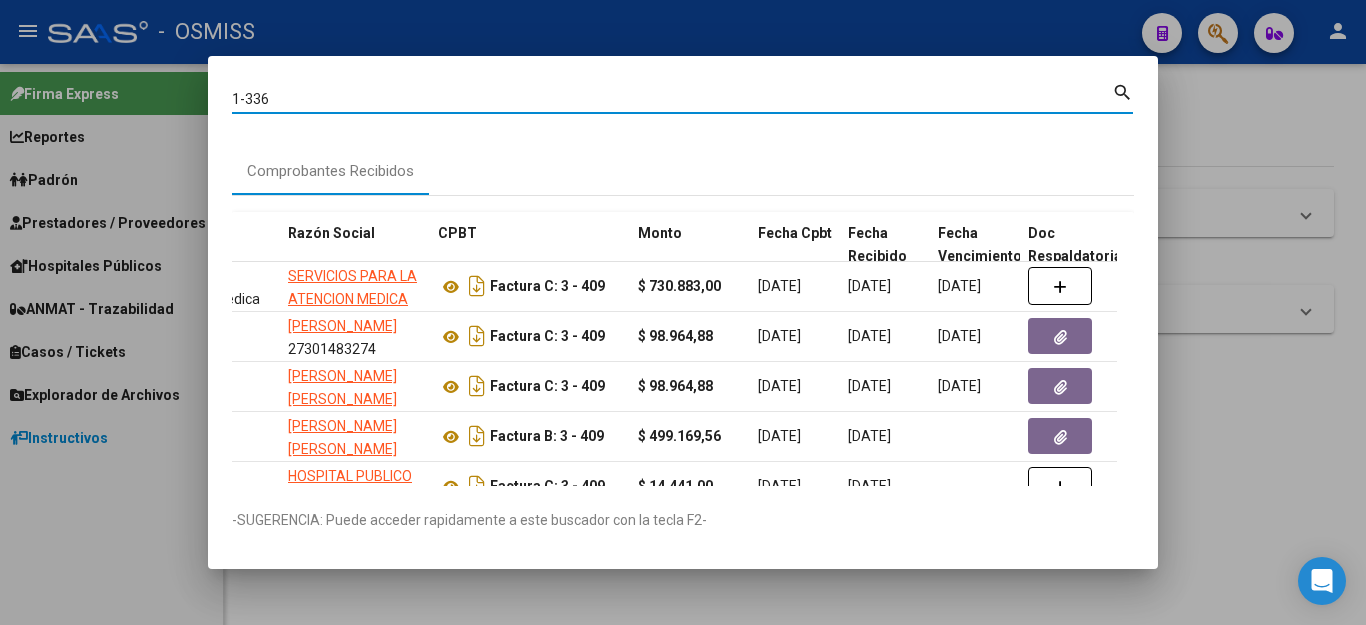 type on "1-336" 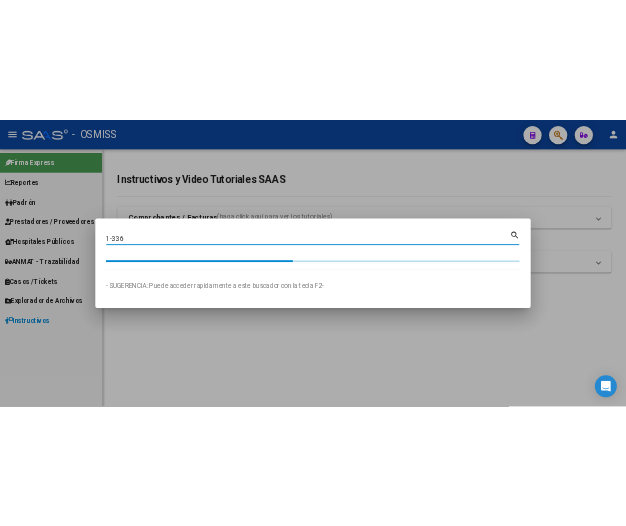 scroll, scrollTop: 0, scrollLeft: 0, axis: both 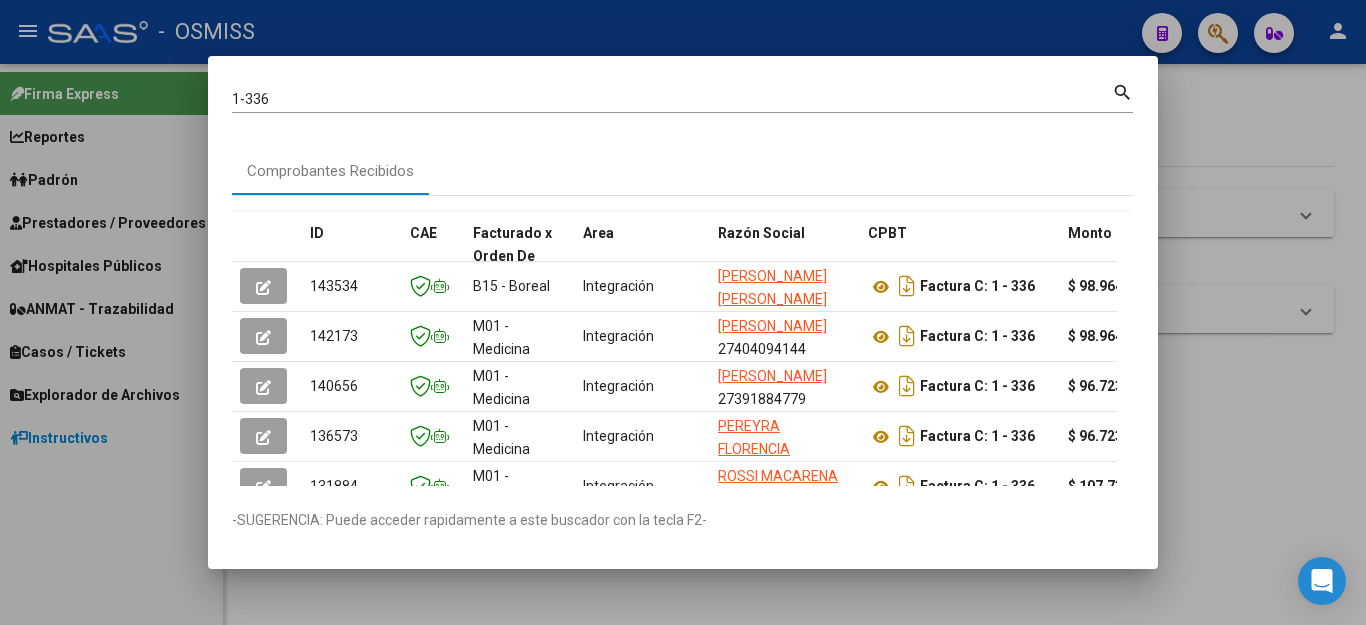 click at bounding box center (683, 312) 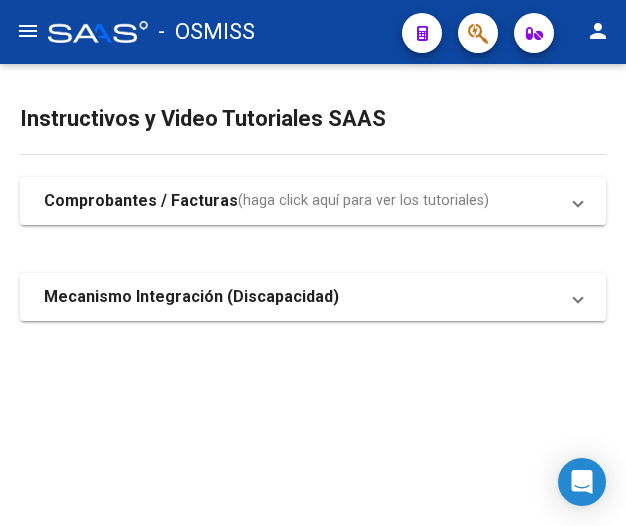 click on "menu" 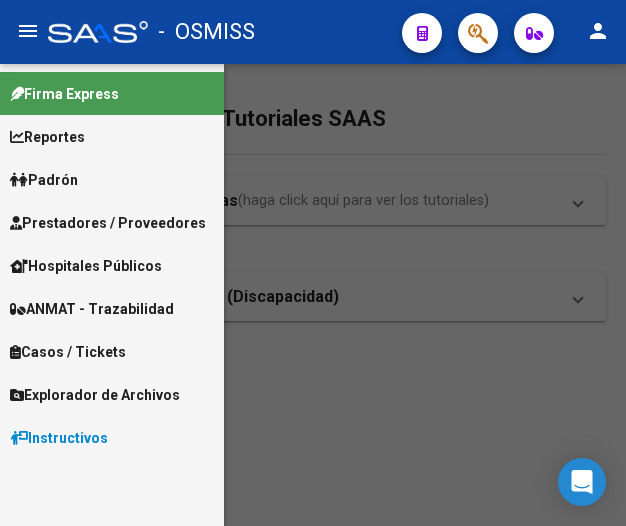 click on "Prestadores / Proveedores" at bounding box center [108, 223] 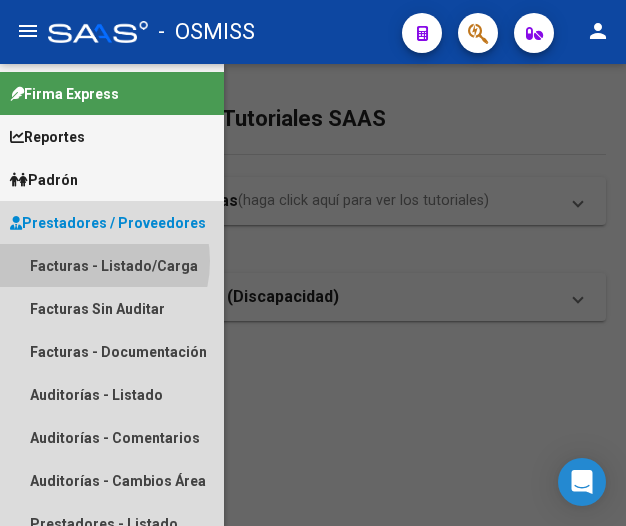 click on "Facturas - Listado/Carga" at bounding box center [112, 265] 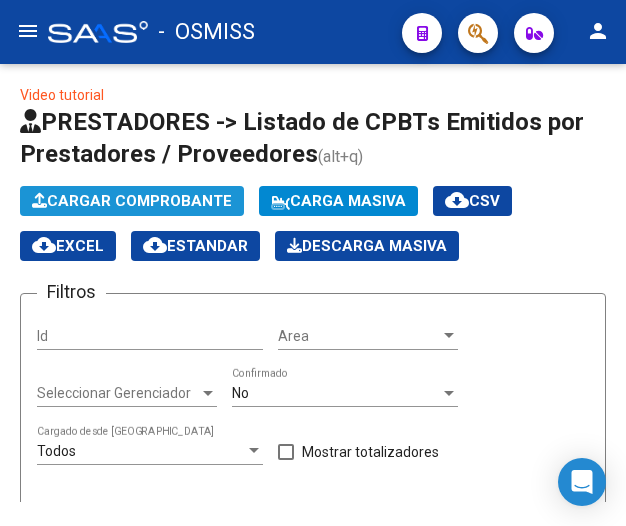 click on "Cargar Comprobante" 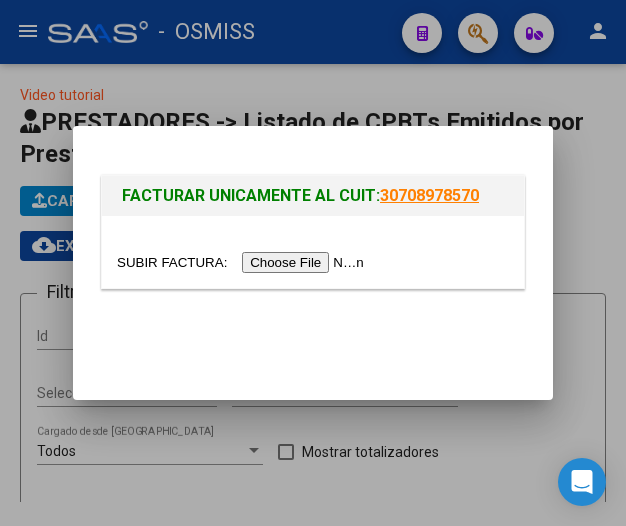 click at bounding box center [243, 262] 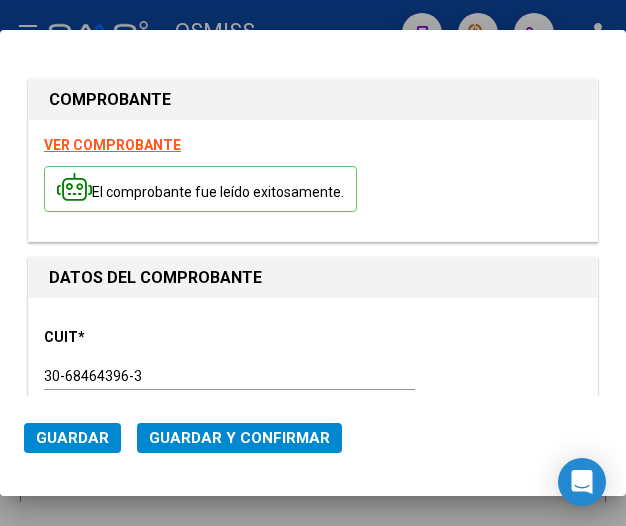 type on "2025-08-06" 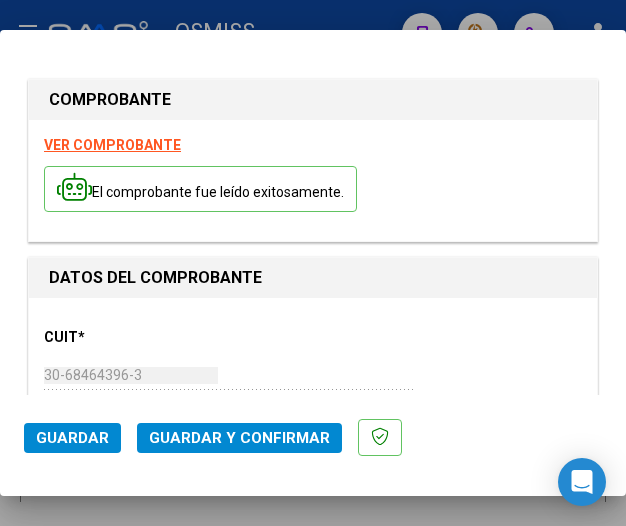 click on "CUIT  *   30-68464396-3 Ingresar CUIT  ANALISIS PRESTADOR  HOSPITAL PROVINCIAL DE NIÑOS ZONA NORTE  ARCA Padrón" at bounding box center [313, 395] 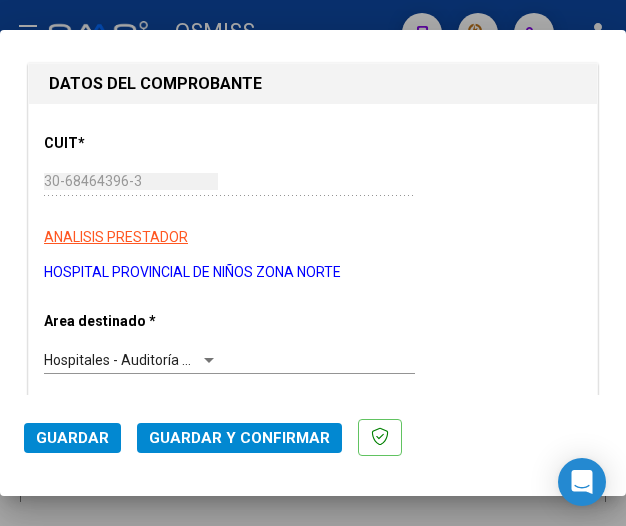 scroll, scrollTop: 200, scrollLeft: 0, axis: vertical 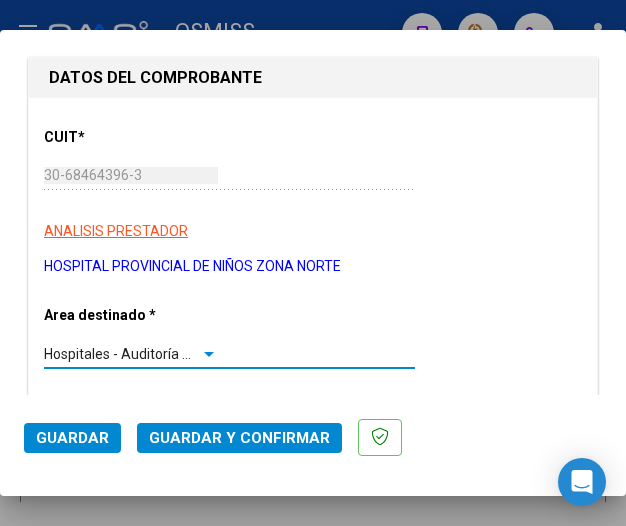 click at bounding box center [209, 354] 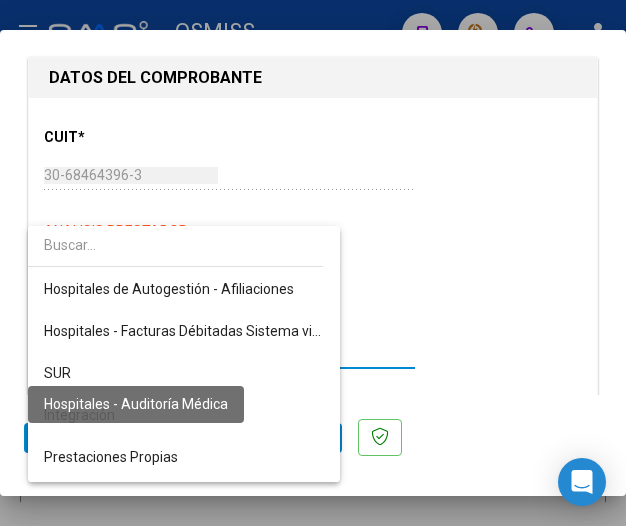 scroll, scrollTop: 271, scrollLeft: 0, axis: vertical 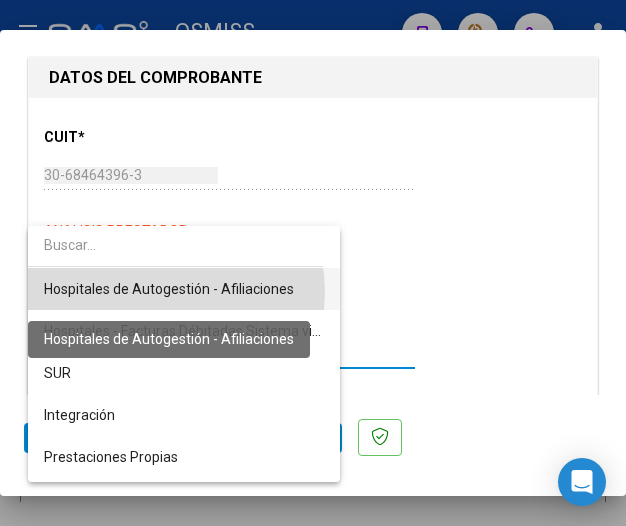 click on "Hospitales de Autogestión - Afiliaciones" at bounding box center [169, 289] 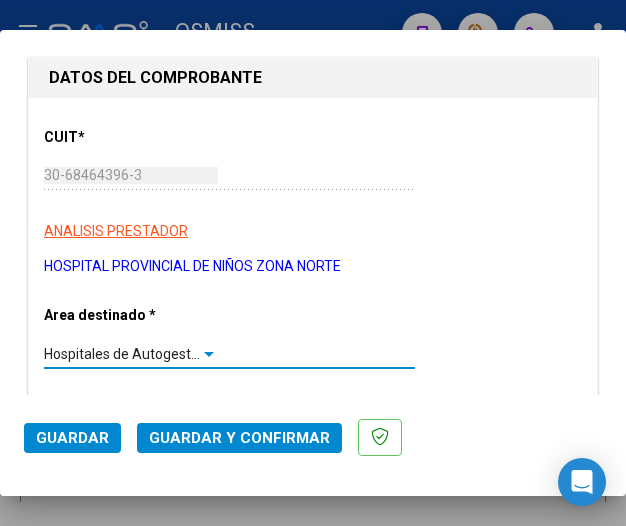 click at bounding box center (209, 354) 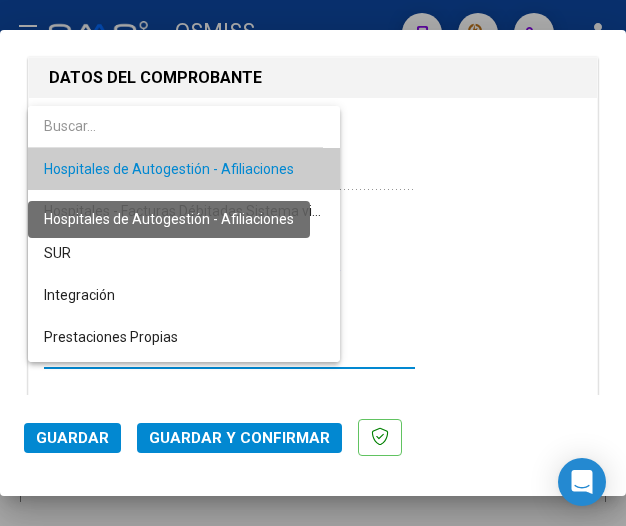 click on "Hospitales de Autogestión - Afiliaciones" at bounding box center [169, 169] 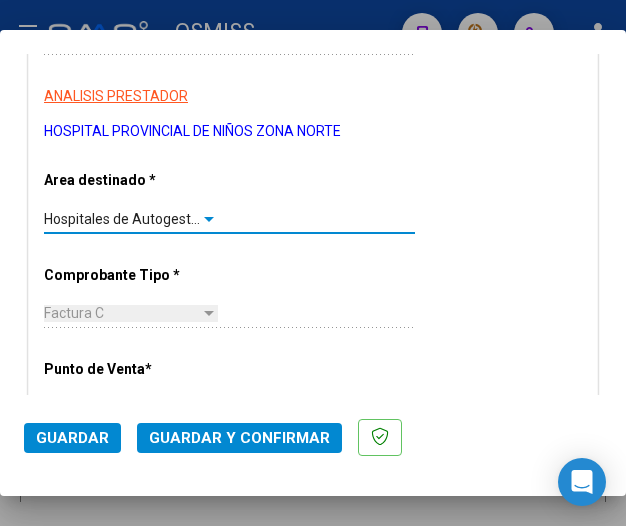 scroll, scrollTop: 300, scrollLeft: 0, axis: vertical 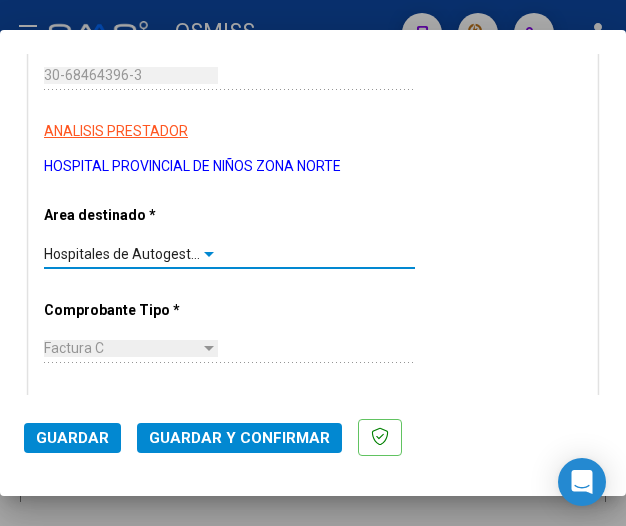click at bounding box center (209, 254) 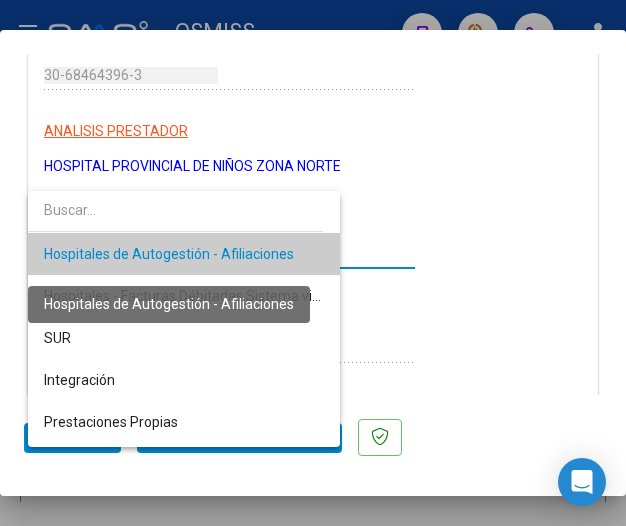 click on "Hospitales de Autogestión - Afiliaciones" at bounding box center [169, 254] 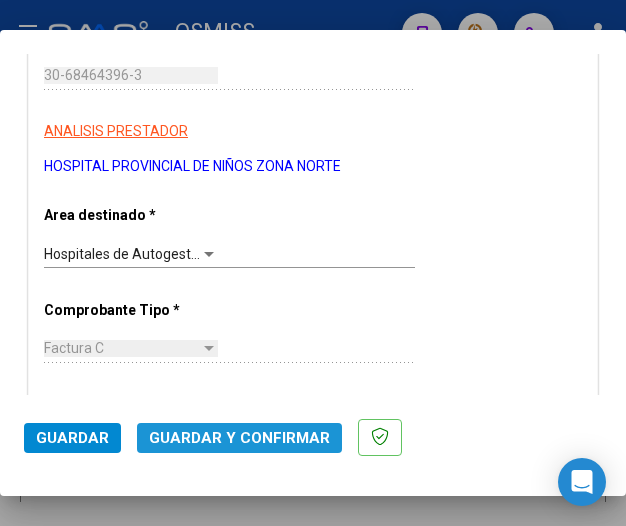 click on "Guardar y Confirmar" 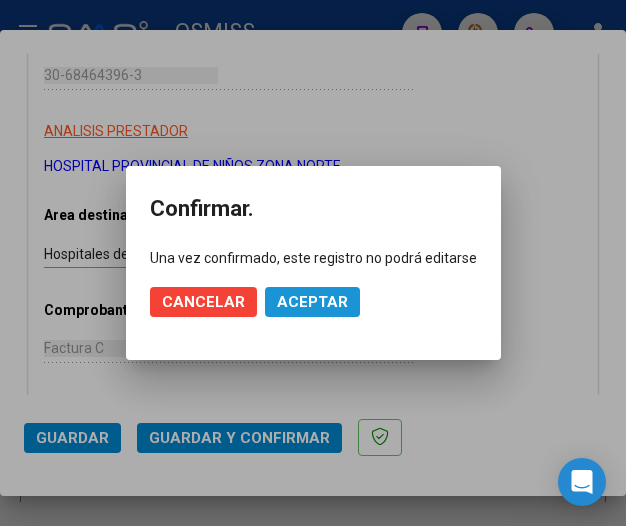click on "Aceptar" 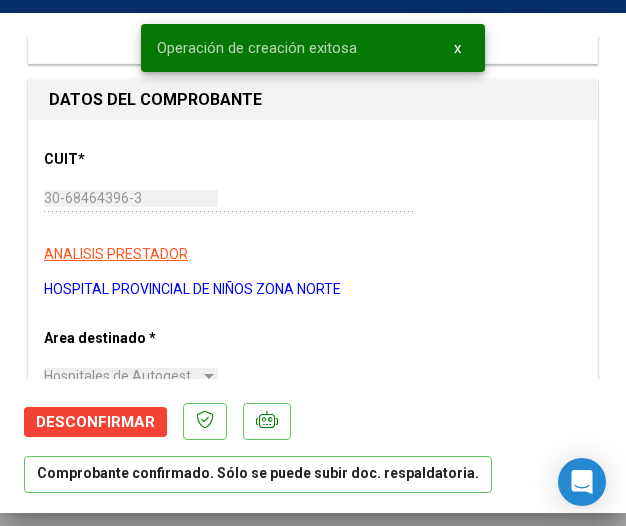 scroll, scrollTop: 200, scrollLeft: 0, axis: vertical 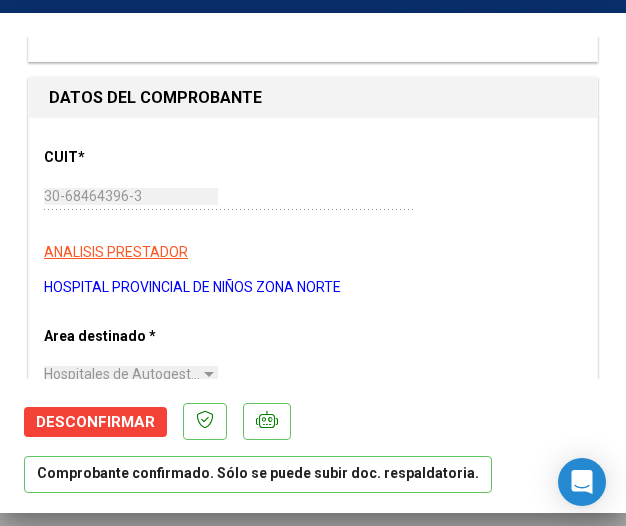 click on "30-68464396-3 Ingresar CUIT" at bounding box center [229, 204] 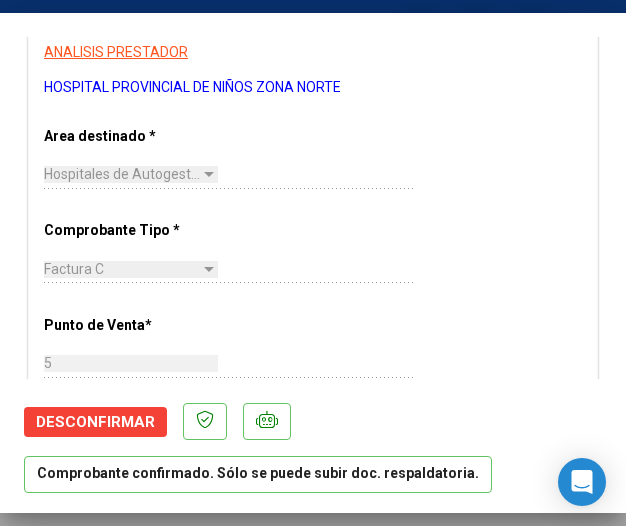 scroll, scrollTop: 500, scrollLeft: 0, axis: vertical 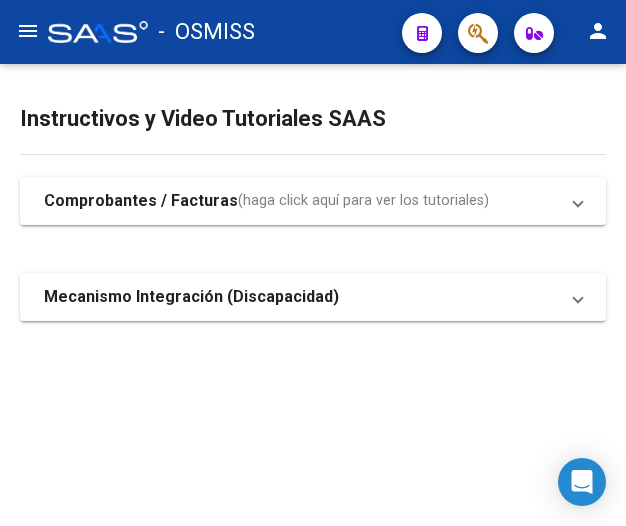 click on "menu" 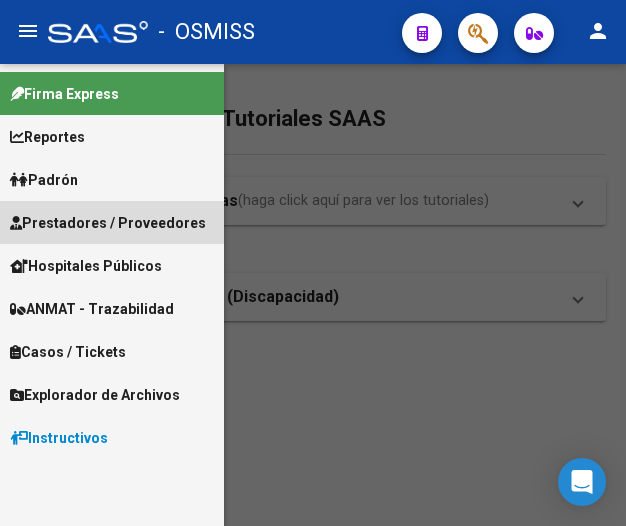 click on "Prestadores / Proveedores" at bounding box center [108, 223] 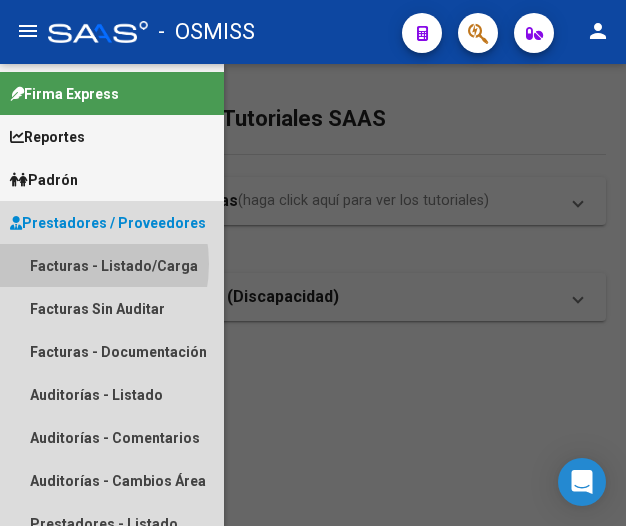 click on "Facturas - Listado/Carga" at bounding box center (112, 265) 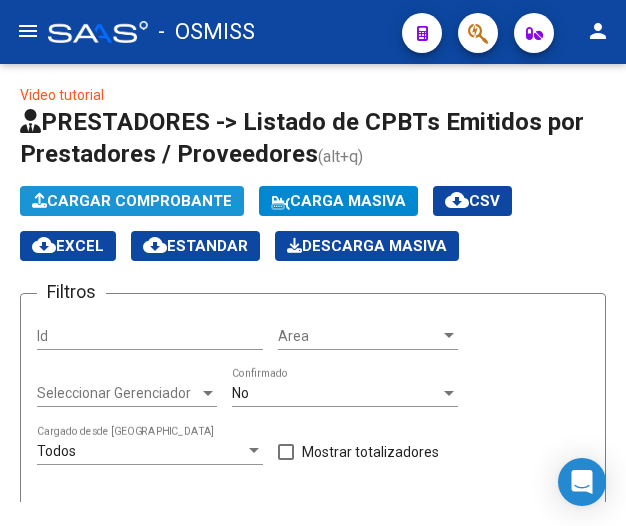 click on "Cargar Comprobante" 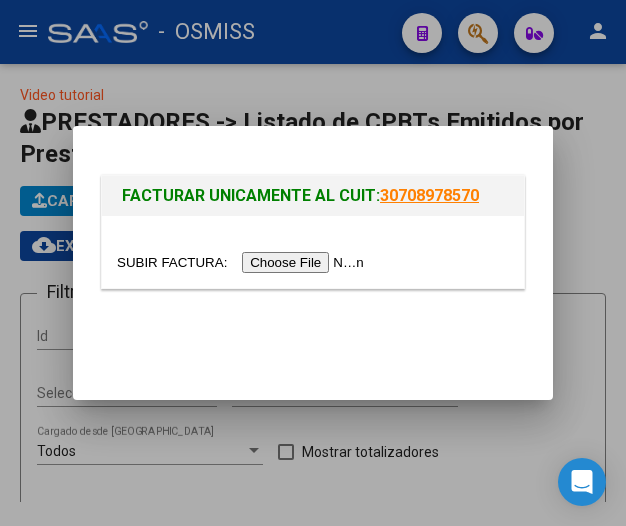 click at bounding box center (243, 262) 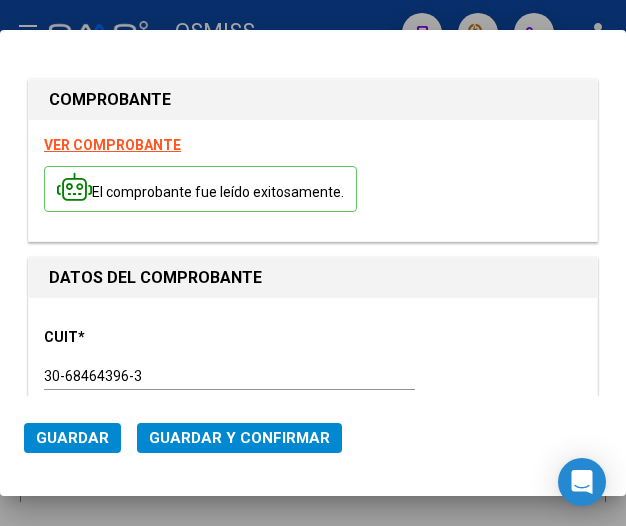 type on "[DATE]" 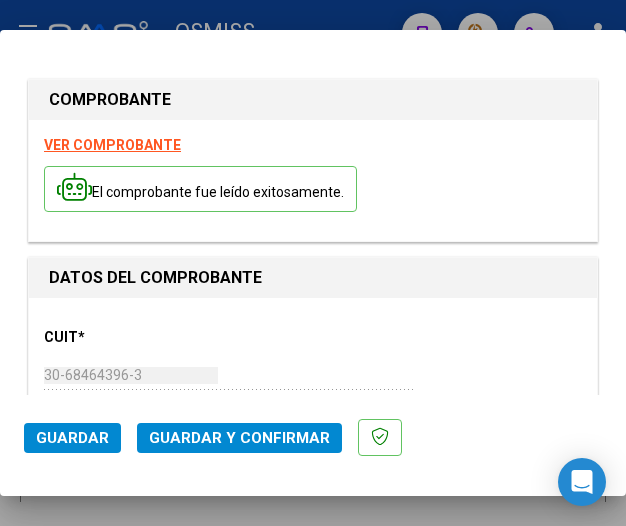 click on "CUIT  *   30-68464396-3 Ingresar CUIT  ANALISIS PRESTADOR  HOSPITAL PROVINCIAL DE NIÑOS ZONA NORTE  ARCA Padrón" at bounding box center [313, 395] 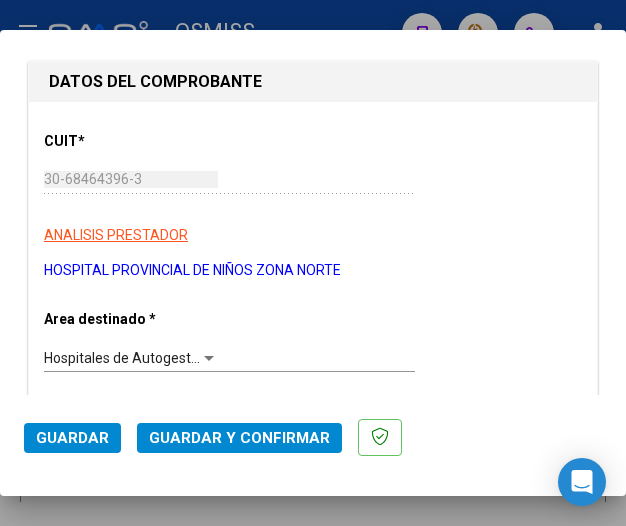 scroll, scrollTop: 200, scrollLeft: 0, axis: vertical 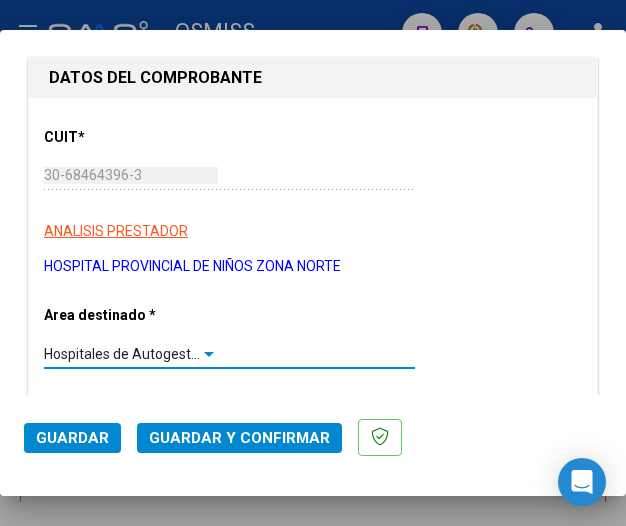 click at bounding box center (209, 354) 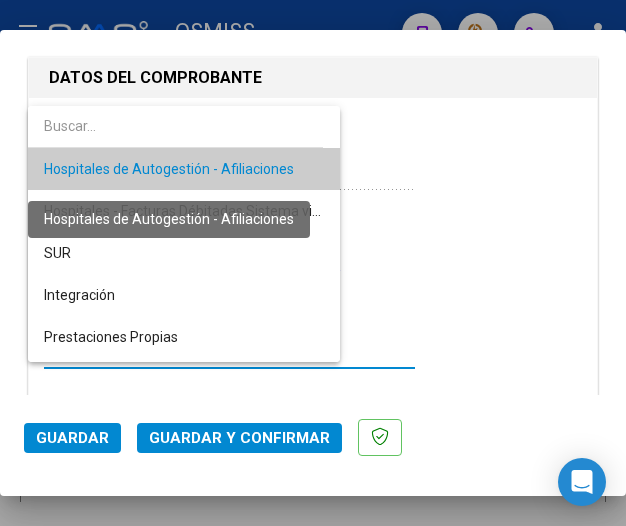 click on "Hospitales de Autogestión - Afiliaciones" at bounding box center (169, 169) 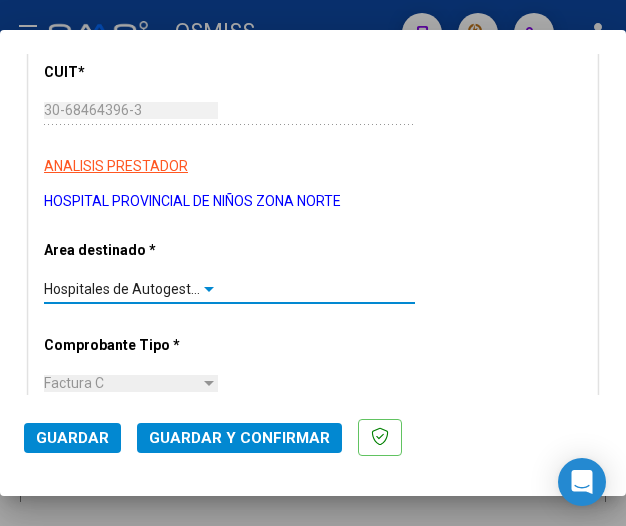 scroll, scrollTop: 300, scrollLeft: 0, axis: vertical 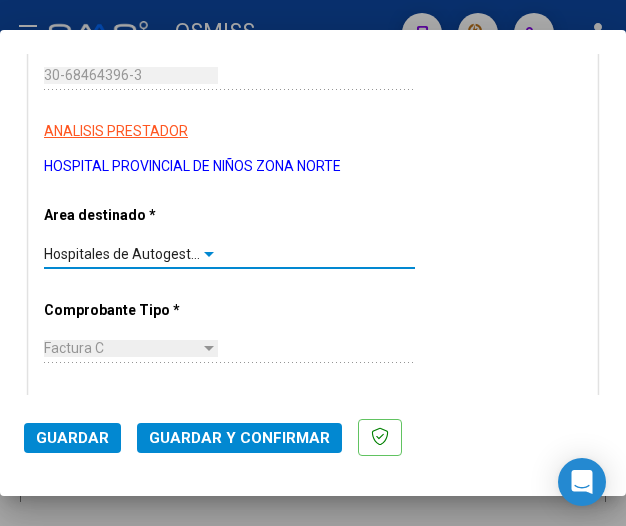 click at bounding box center [209, 254] 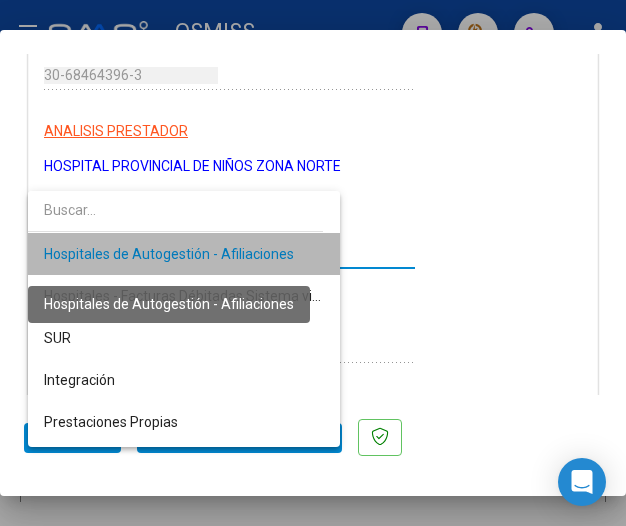 click on "Hospitales de Autogestión - Afiliaciones" at bounding box center (169, 254) 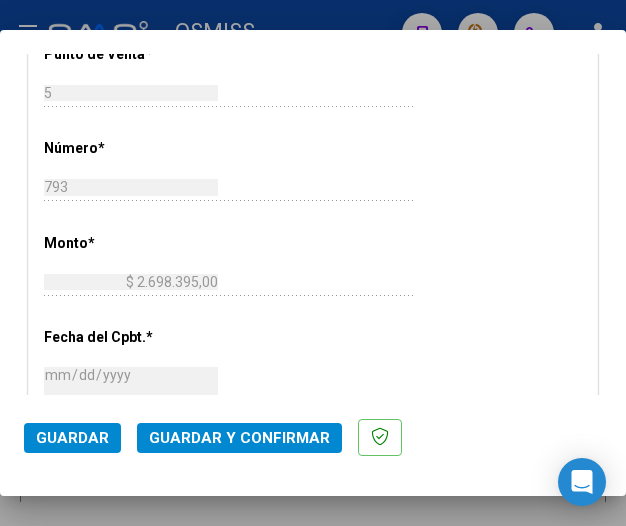 scroll, scrollTop: 700, scrollLeft: 0, axis: vertical 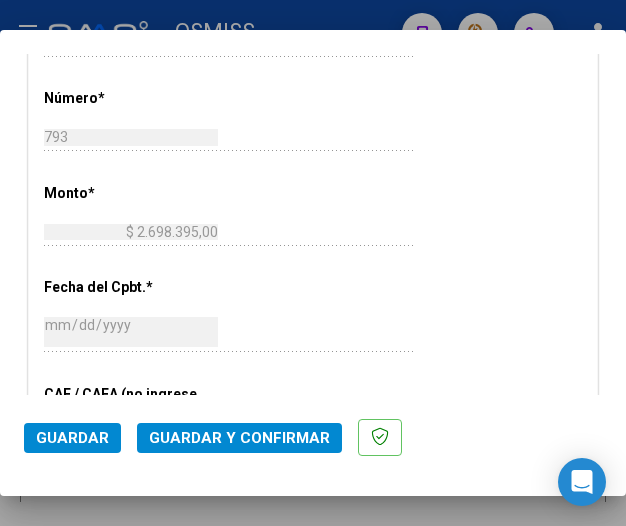 click on "Guardar y Confirmar" 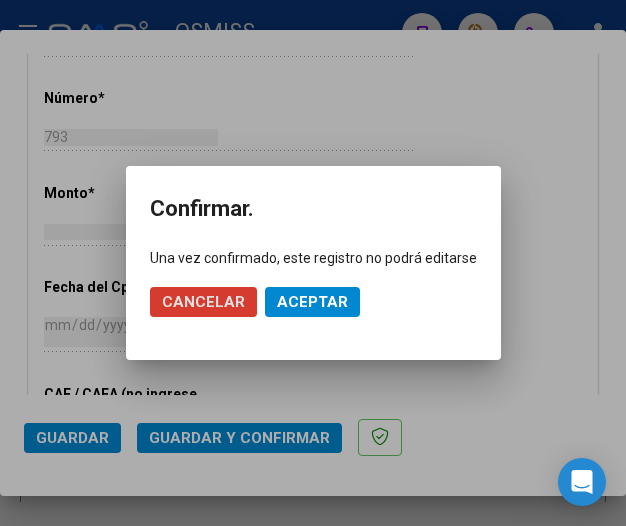 click on "Cancelar Aceptar" 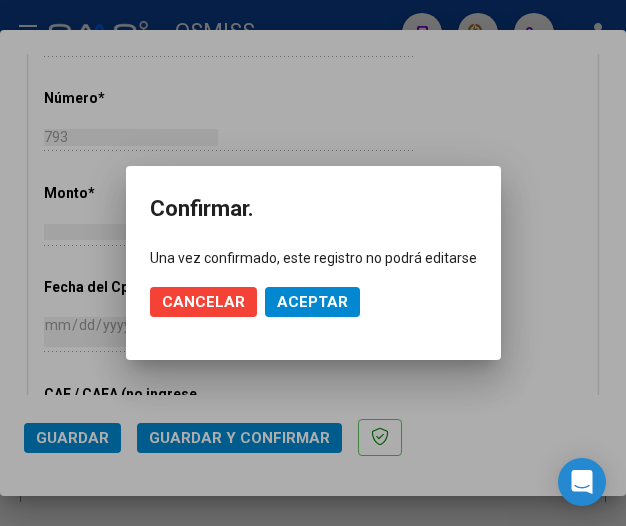 click on "Aceptar" 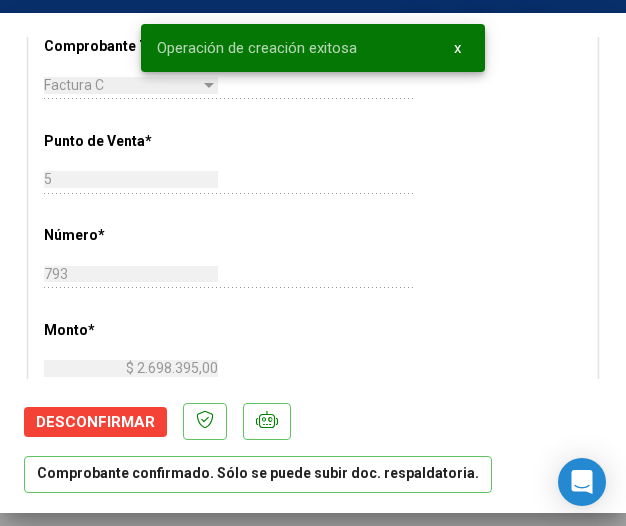scroll, scrollTop: 600, scrollLeft: 0, axis: vertical 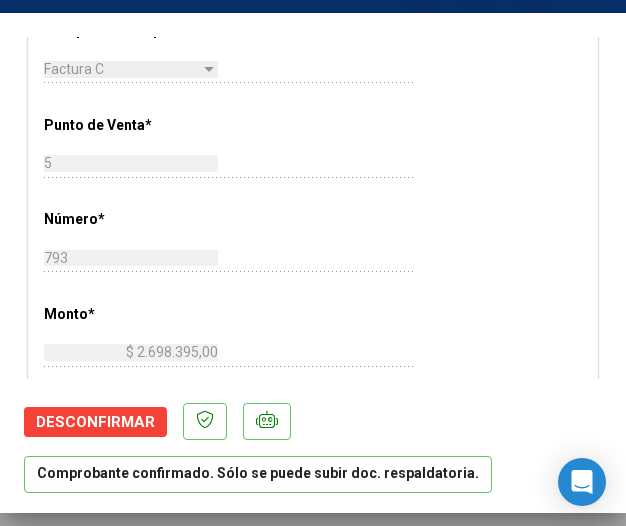 click on "CUIT  *   30-68464396-3 Ingresar CUIT  ANALISIS PRESTADOR  HOSPITAL PROVINCIAL DE NIÑOS ZONA NORTE  ARCA Padrón ARCA Padrón  Area destinado * Hospitales de Autogestión - Afiliaciones Seleccionar Area  Comprobante Tipo * Factura C Seleccionar Tipo Punto de Venta  *   5 Ingresar el Nro.  Número  *   793 Ingresar el Nro.  Monto  *   $ 2.698.395,00 Ingresar el monto  Fecha del Cpbt.  *   2025-07-07 Ingresar la fecha  CAE / CAEA (no ingrese CAI)    75273484607692 Ingresar el CAE o CAEA (no ingrese CAI)  Fecha Recibido  *   2025-07-07 Ingresar la fecha  Fecha de Vencimiento    2025-08-06 Ingresar la fecha  Ref. Externa    Ingresar la ref.  N° Liquidación    Ingresar el N° Liquidación" at bounding box center (313, 391) 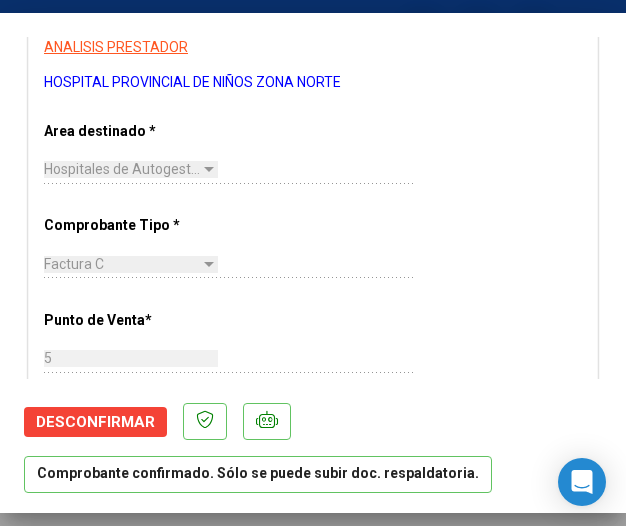 scroll, scrollTop: 400, scrollLeft: 0, axis: vertical 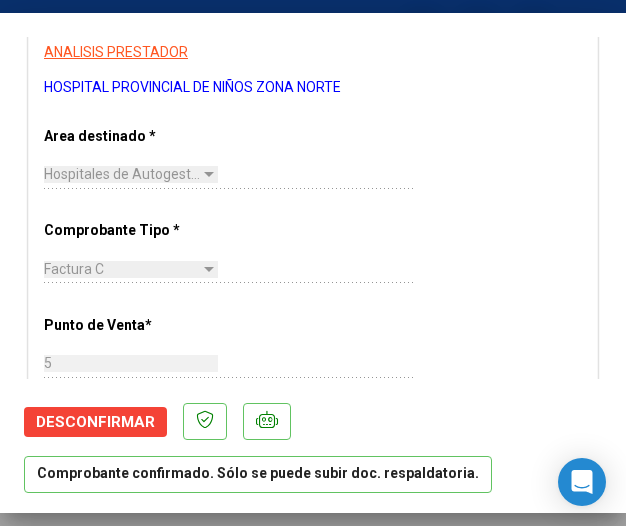 click on "CUIT  *   30-68464396-3 Ingresar CUIT  ANALISIS PRESTADOR  HOSPITAL PROVINCIAL DE NIÑOS ZONA NORTE  ARCA Padrón ARCA Padrón  Area destinado * Hospitales de Autogestión - Afiliaciones Seleccionar Area  Comprobante Tipo * Factura C Seleccionar Tipo Punto de Venta  *   5 Ingresar el Nro.  Número  *   793 Ingresar el Nro.  Monto  *   $ 2.698.395,00 Ingresar el monto  Fecha del Cpbt.  *   2025-07-07 Ingresar la fecha  CAE / CAEA (no ingrese CAI)    75273484607692 Ingresar el CAE o CAEA (no ingrese CAI)  Fecha Recibido  *   2025-07-07 Ingresar la fecha  Fecha de Vencimiento    2025-08-06 Ingresar la fecha  Ref. Externa    Ingresar la ref.  N° Liquidación    Ingresar el N° Liquidación" at bounding box center [313, 591] 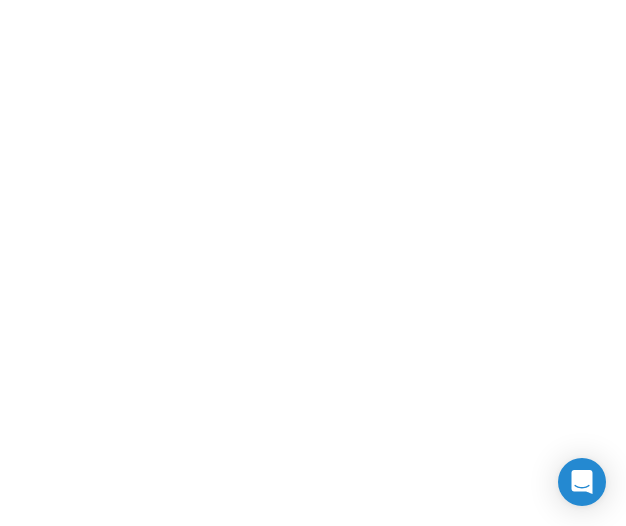 scroll, scrollTop: 0, scrollLeft: 0, axis: both 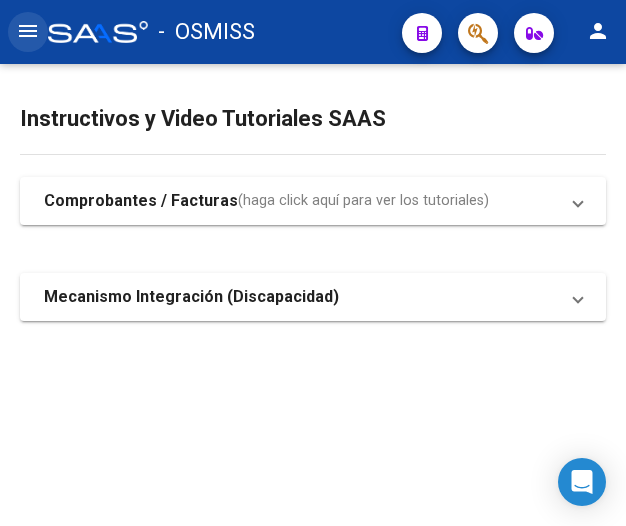 click on "menu" 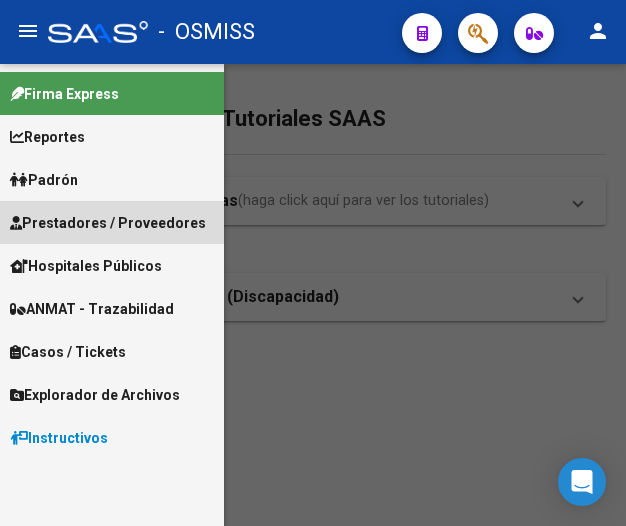 click on "Prestadores / Proveedores" at bounding box center (108, 223) 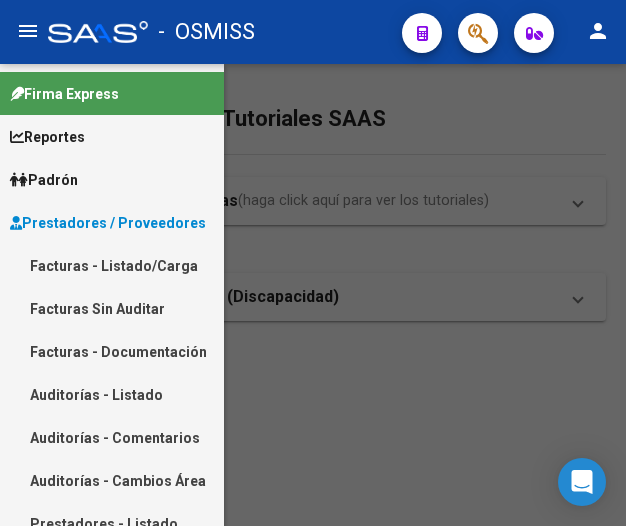 click on "Facturas - Listado/Carga" at bounding box center (112, 265) 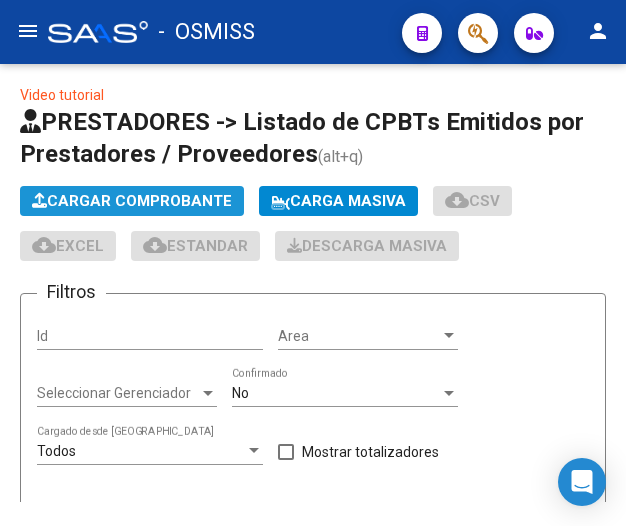 click on "Cargar Comprobante" 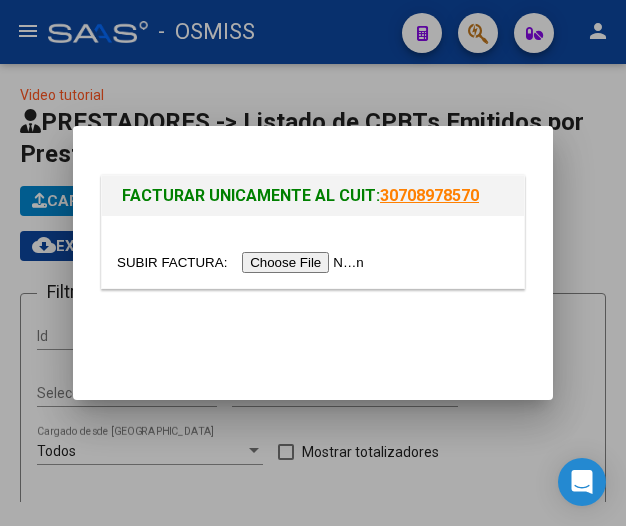 click at bounding box center (243, 262) 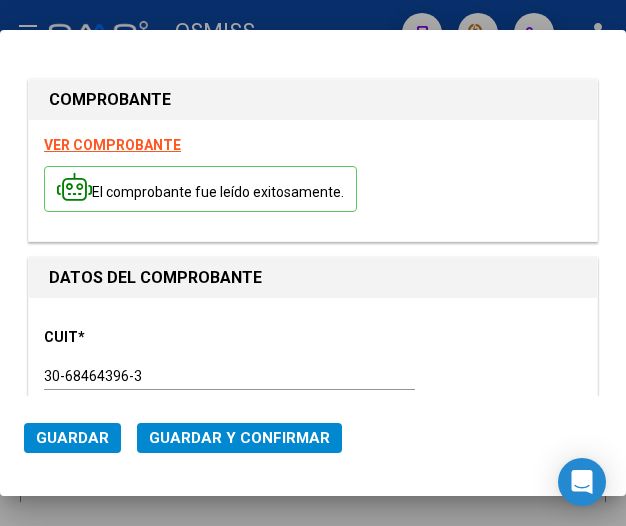 type on "2025-08-03" 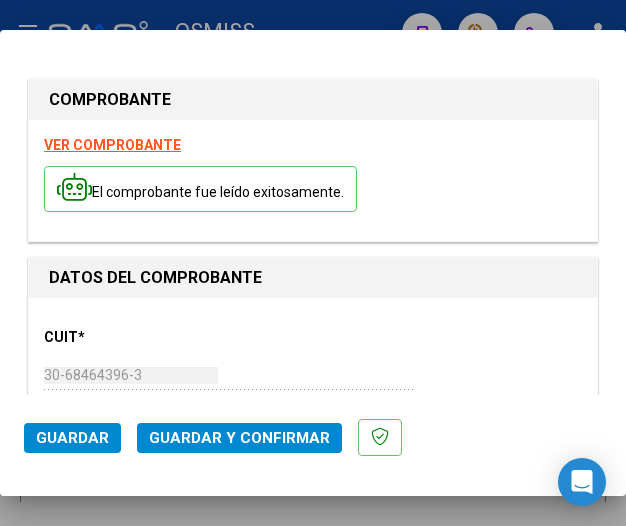 click on "CUIT  *   30-68464396-3 Ingresar CUIT  ANALISIS PRESTADOR  HOSPITAL PROVINCIAL DE NIÑOS ZONA NORTE  ARCA Padrón  Area destinado * Hospitales de Autogestión - Afiliaciones Seleccionar Area  Comprobante Tipo * Factura C Seleccionar Tipo Punto de Venta  *   5 Ingresar el Nro.  Número  *   792 Ingresar el Nro.  Monto  *   $ 1.491.554,00 Ingresar el monto  Fecha del Cpbt.  *   2025-07-04 Ingresar la fecha  CAE / CAEA (no ingrese CAI)    75273179715818 Ingresar el CAE o CAEA (no ingrese CAI)  Fecha Recibido  *   2025-07-07 Ingresar la fecha  Fecha de Vencimiento    2025-08-03 Ingresar la fecha  Ref. Externa    Ingresar la ref.  N° Liquidación    Ingresar el N° Liquidación" at bounding box center [313, 971] 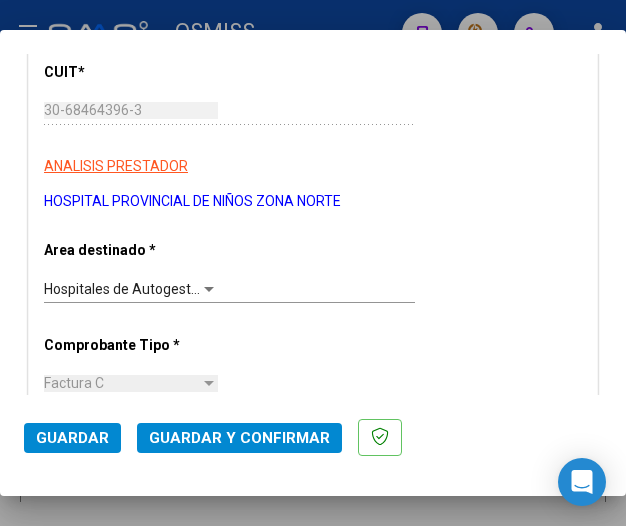 scroll, scrollTop: 300, scrollLeft: 0, axis: vertical 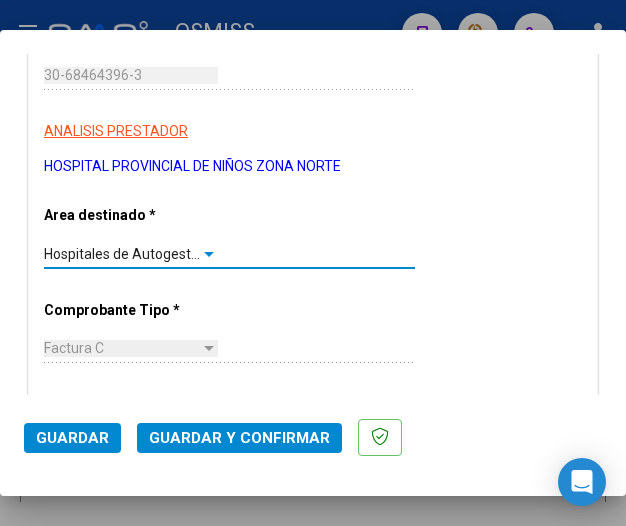 click at bounding box center (209, 254) 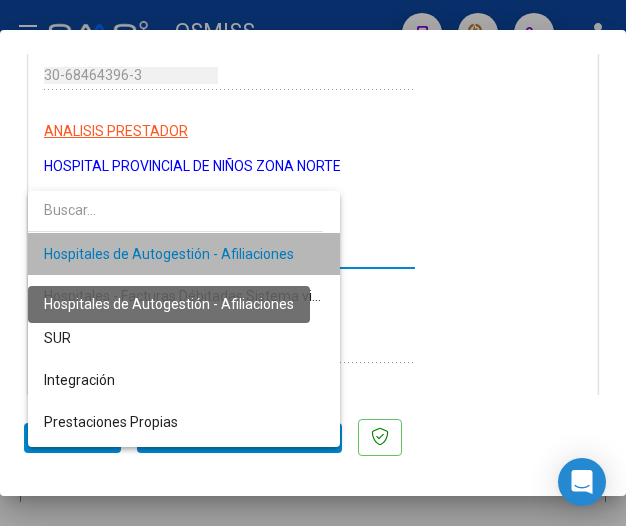 click on "Hospitales de Autogestión - Afiliaciones" at bounding box center [169, 254] 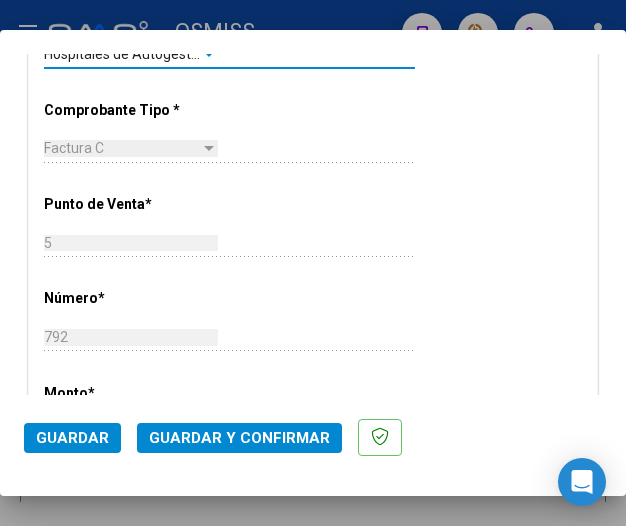 scroll, scrollTop: 400, scrollLeft: 0, axis: vertical 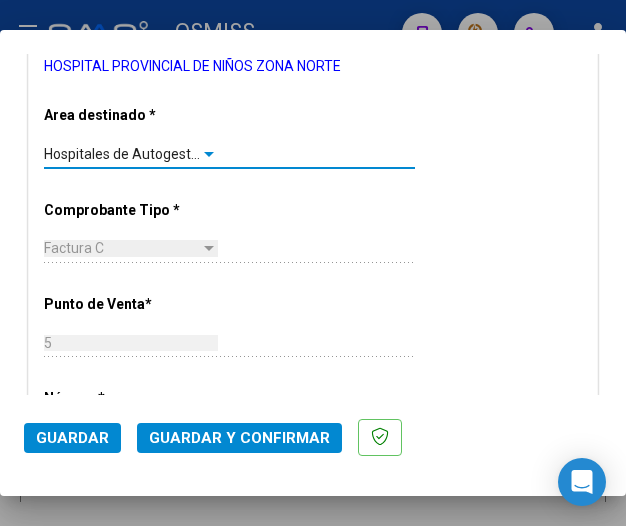 click at bounding box center [209, 154] 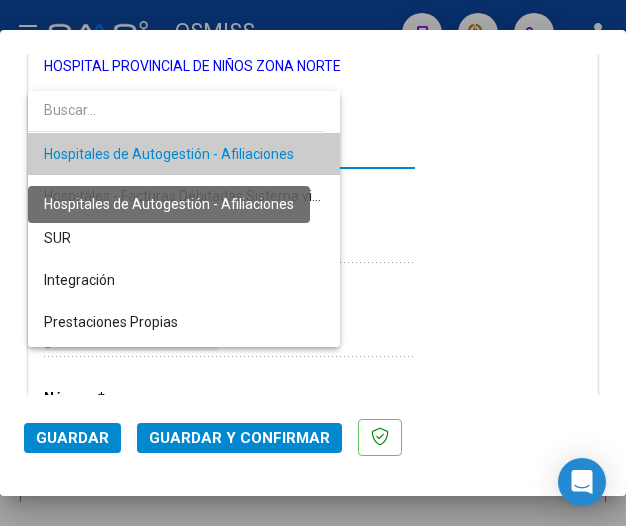 click on "Hospitales de Autogestión - Afiliaciones" at bounding box center (169, 154) 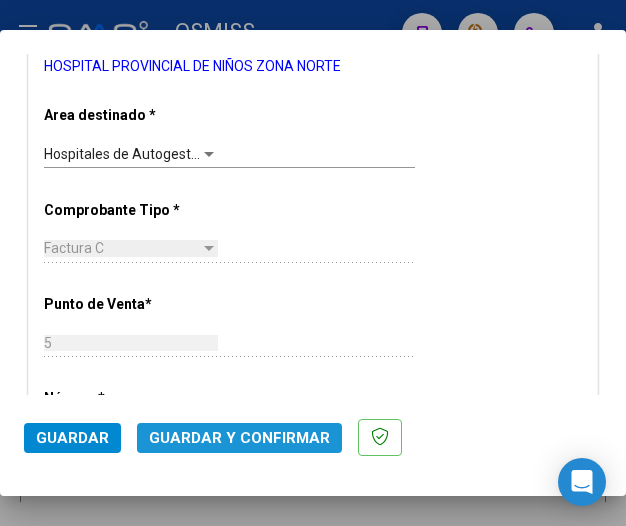 click on "Guardar y Confirmar" 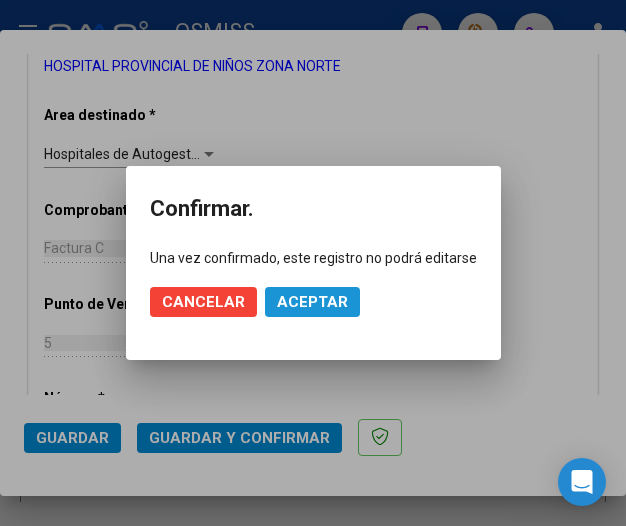 click on "Aceptar" 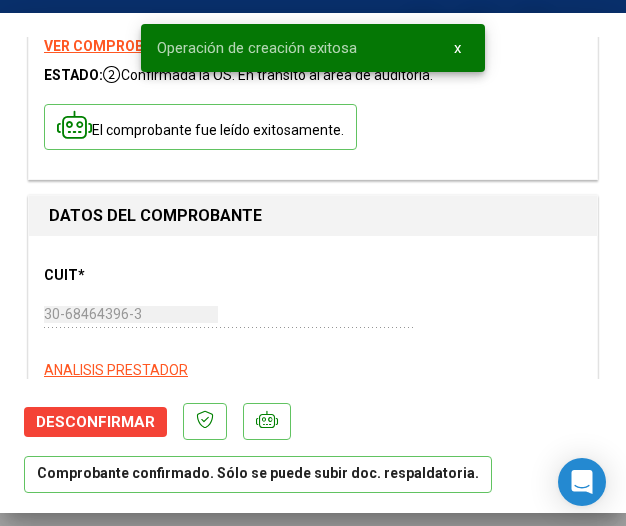 scroll, scrollTop: 200, scrollLeft: 0, axis: vertical 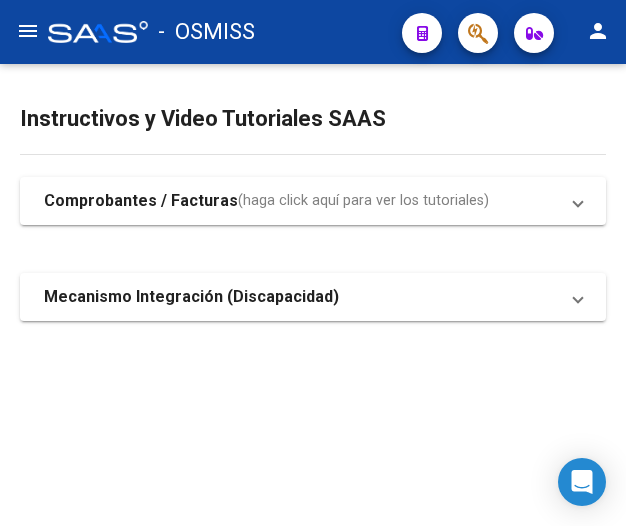 click on "menu" 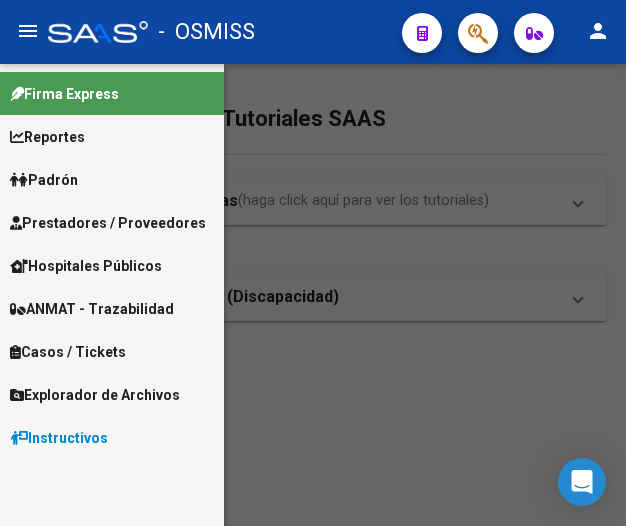 click on "Prestadores / Proveedores" at bounding box center [108, 223] 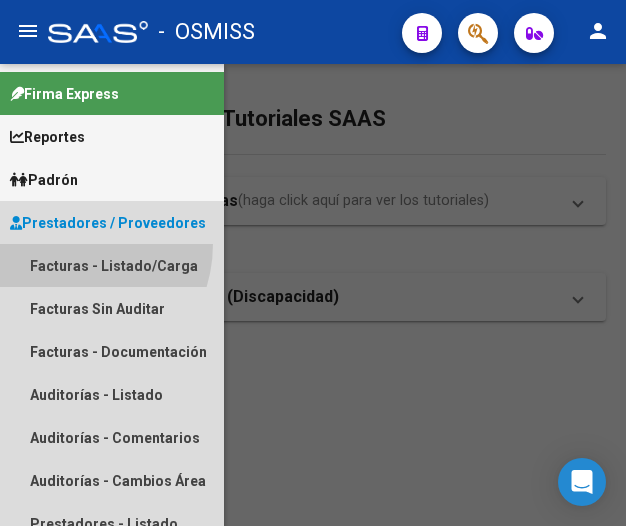 click on "Facturas - Listado/Carga" at bounding box center (112, 265) 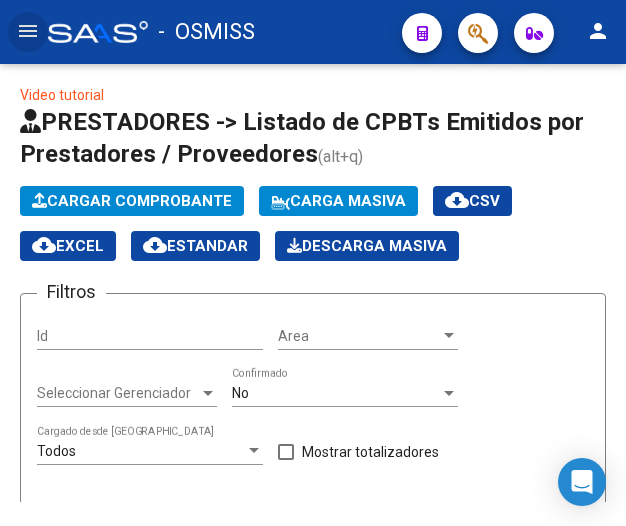 click on "Cargar Comprobante" 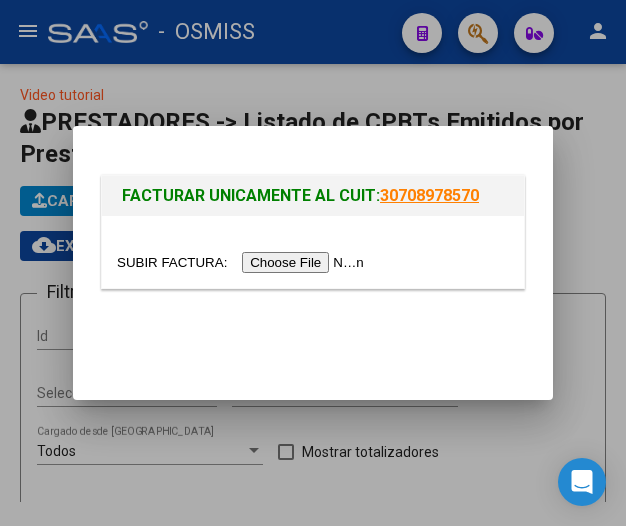 click at bounding box center (243, 262) 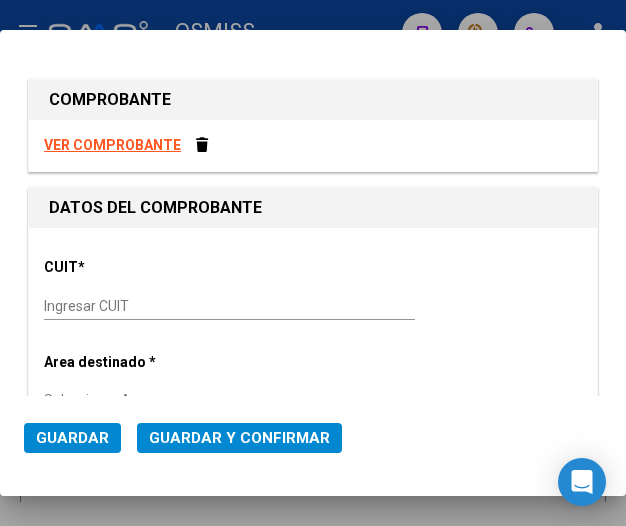 click on "Ingresar CUIT" at bounding box center (131, 306) 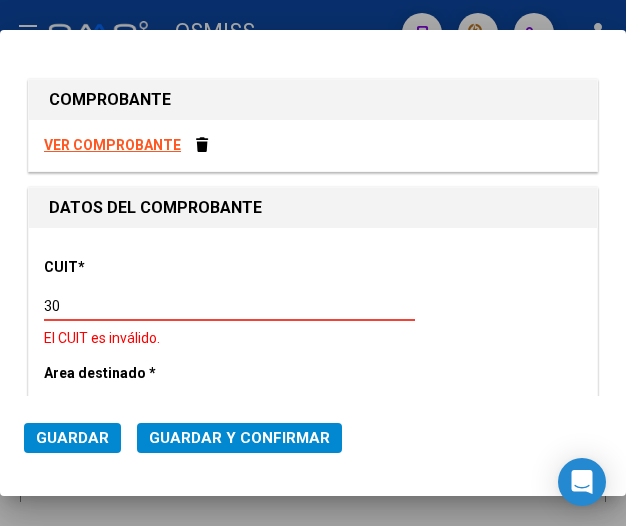 click on "30" at bounding box center (131, 306) 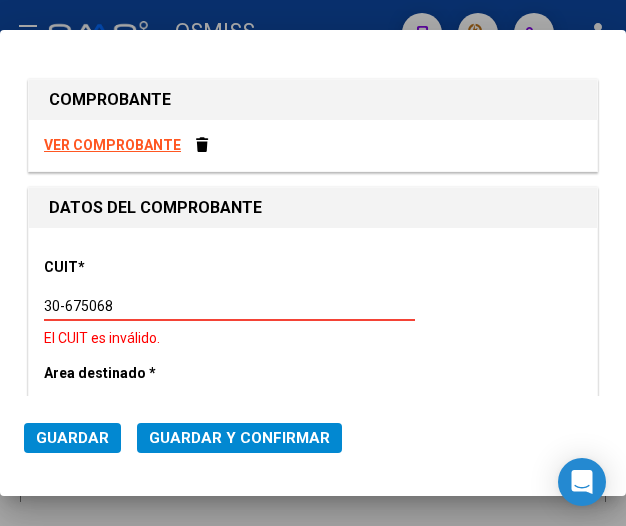 click on "30-675068" at bounding box center (131, 306) 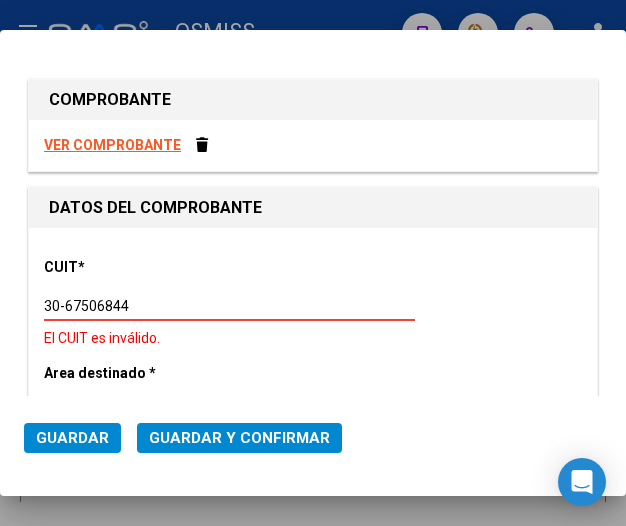 type on "30-67506844-1" 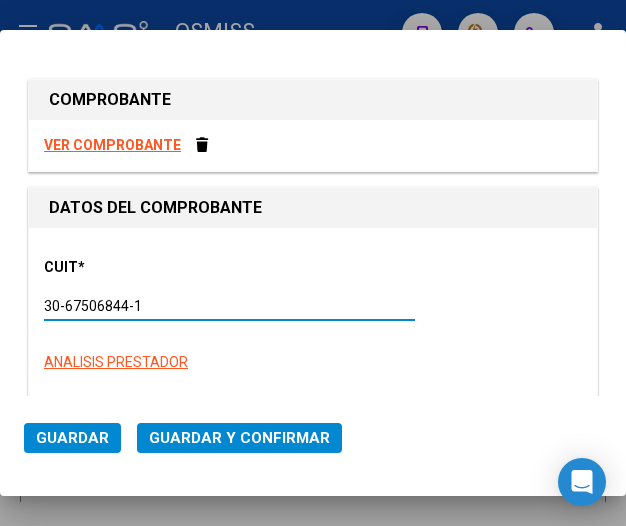 type on "113" 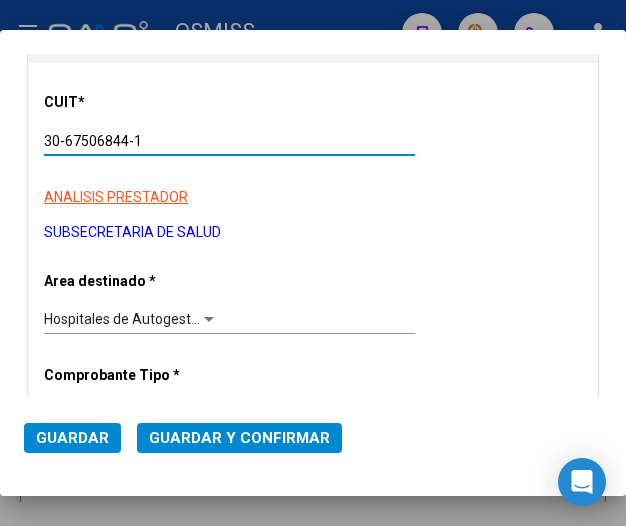 scroll, scrollTop: 200, scrollLeft: 0, axis: vertical 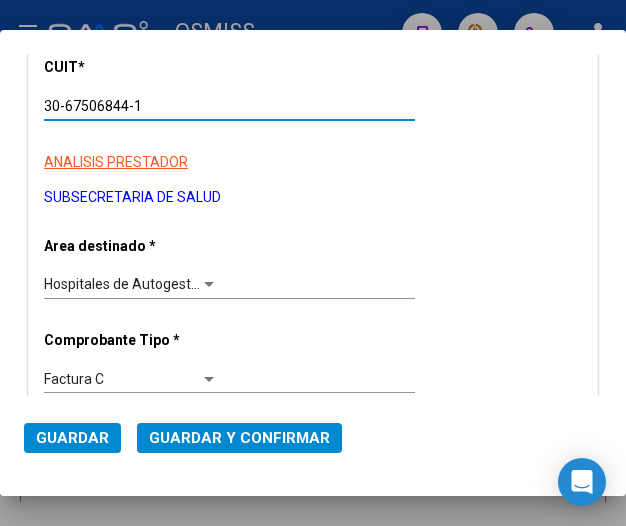 type on "30-67506844-1" 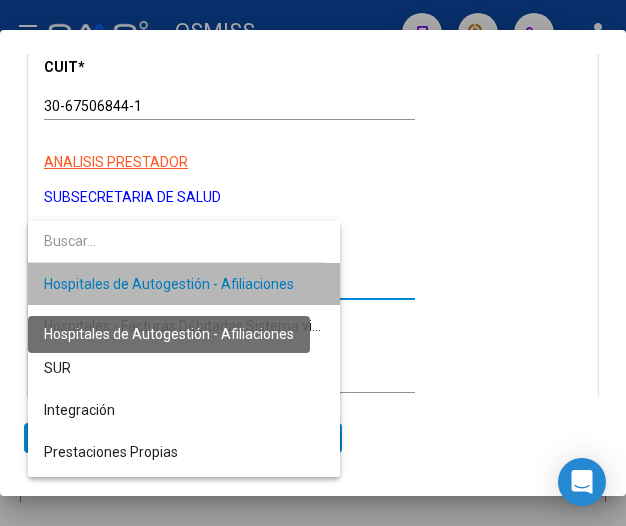 click on "Hospitales de Autogestión - Afiliaciones" at bounding box center [169, 284] 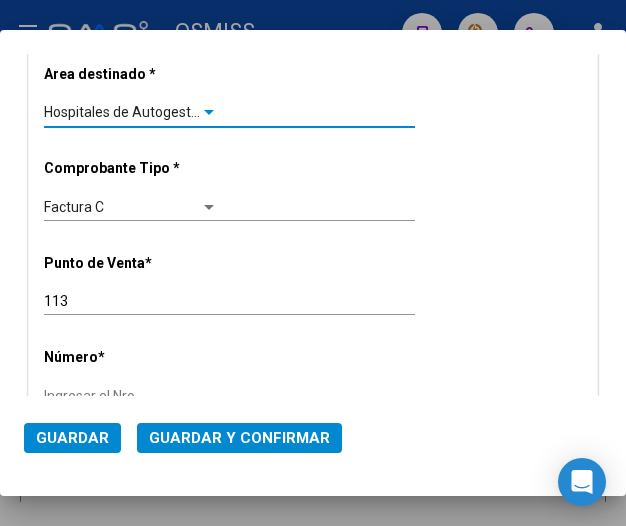 scroll, scrollTop: 400, scrollLeft: 0, axis: vertical 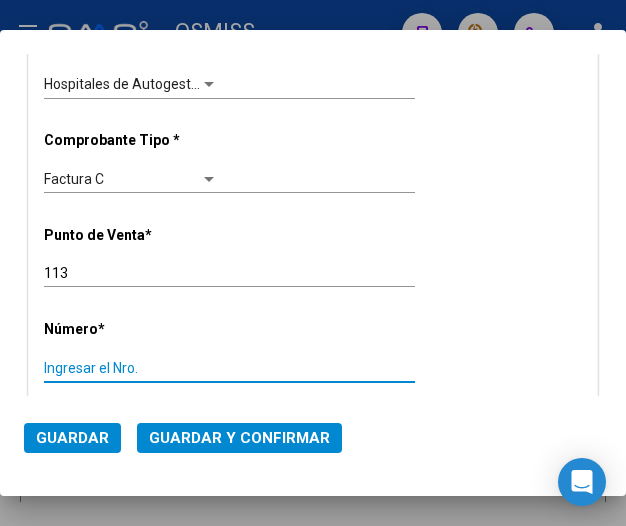 click on "Ingresar el Nro." at bounding box center (131, 368) 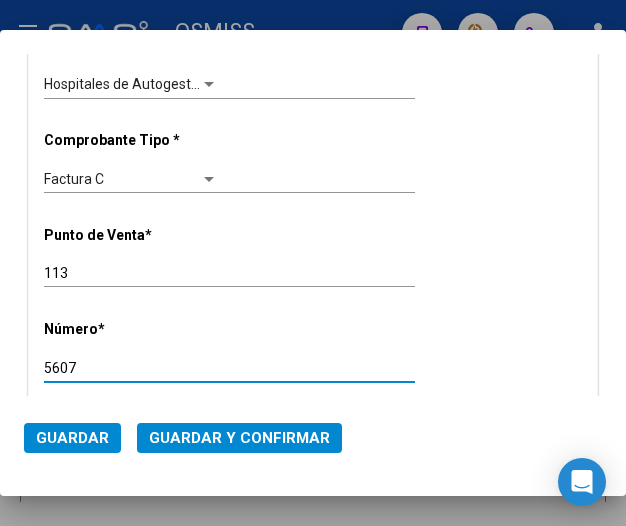 type on "5607" 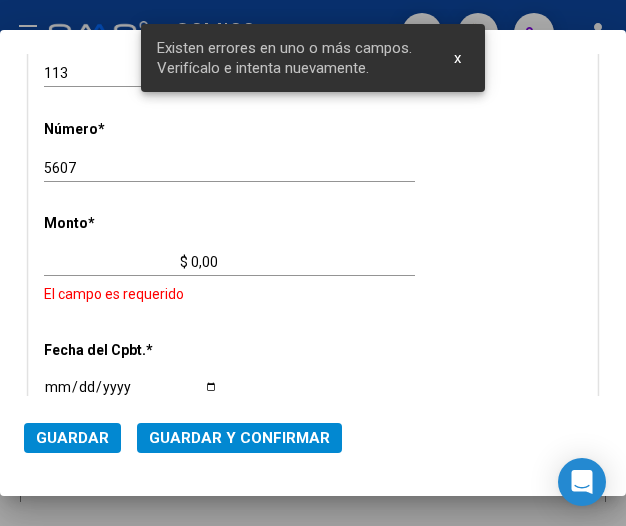 scroll, scrollTop: 629, scrollLeft: 0, axis: vertical 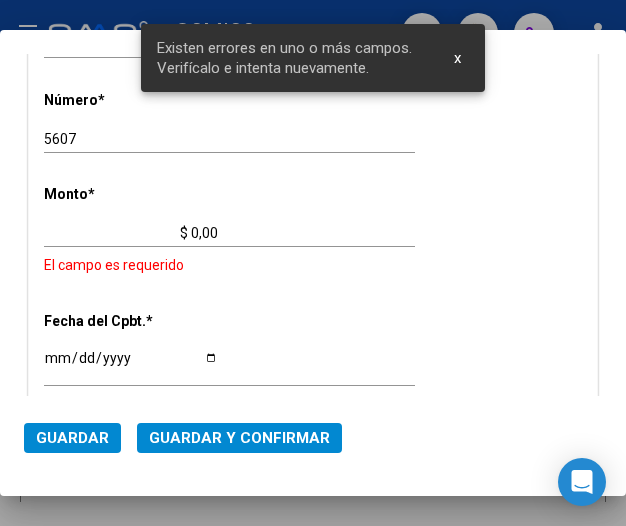 click on "$ 0,00" at bounding box center (131, 233) 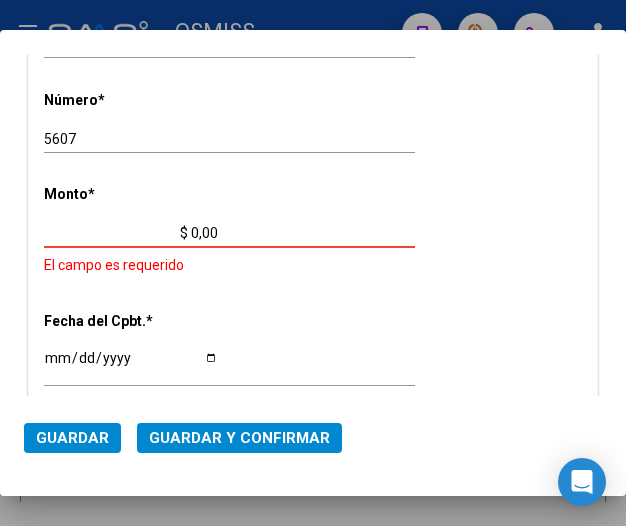 click on "$ 0,00" at bounding box center [131, 233] 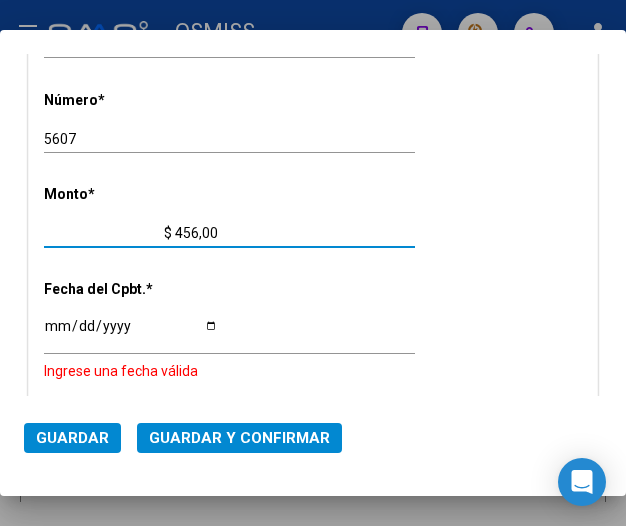 type on "$ 4.560,00" 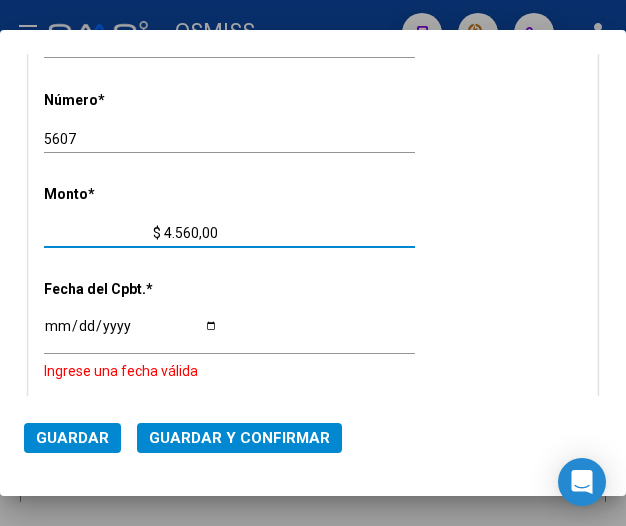 click on "Ingresar la fecha" at bounding box center (131, 333) 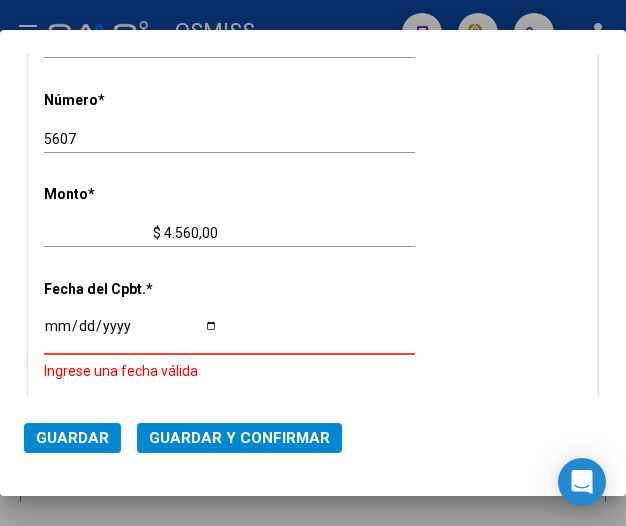 click on "Ingresar la fecha" at bounding box center [131, 333] 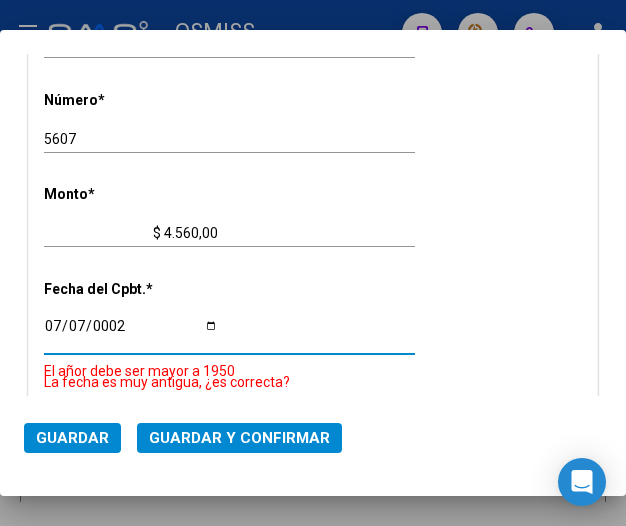 scroll, scrollTop: 822, scrollLeft: 0, axis: vertical 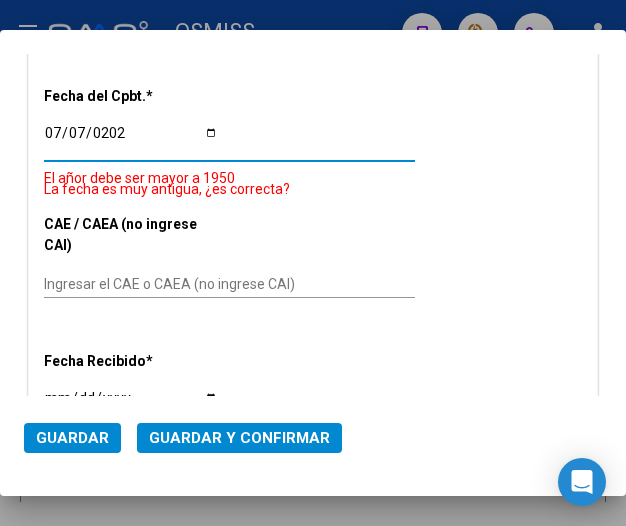 type on "[DATE]" 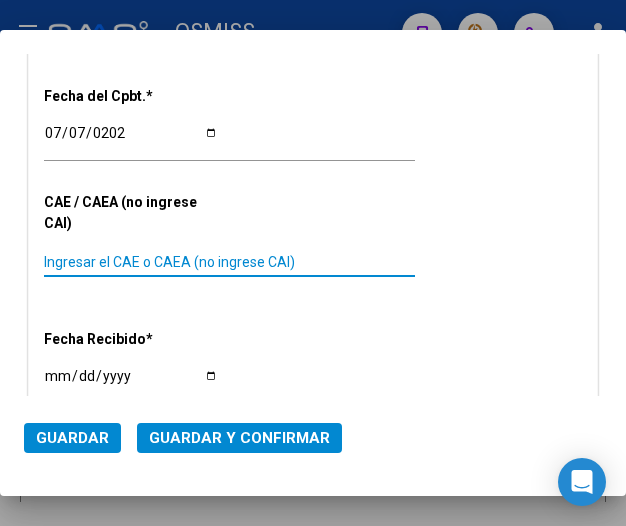 click on "Ingresar el CAE o CAEA (no ingrese CAI)" at bounding box center [131, 262] 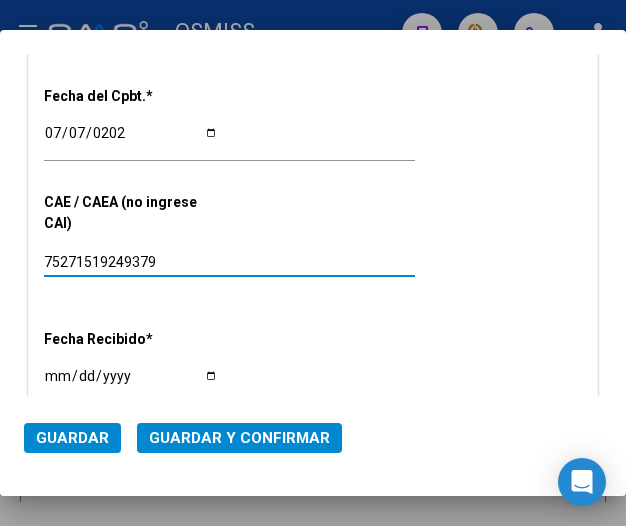 type on "75271519249379" 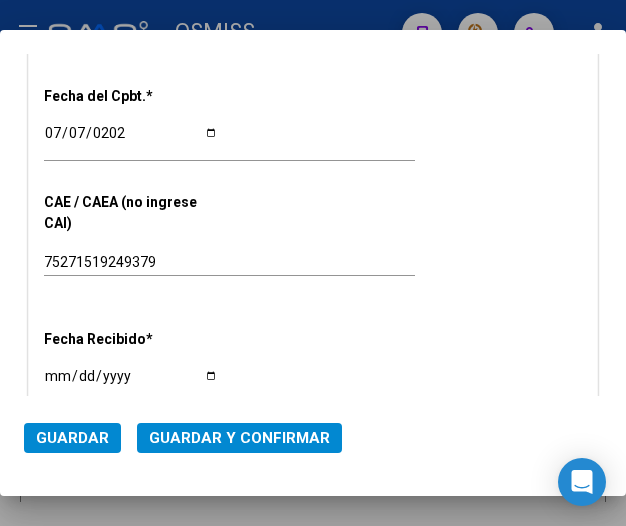 click on "75271519249379 Ingresar el CAE o CAEA (no ingrese CAI)" 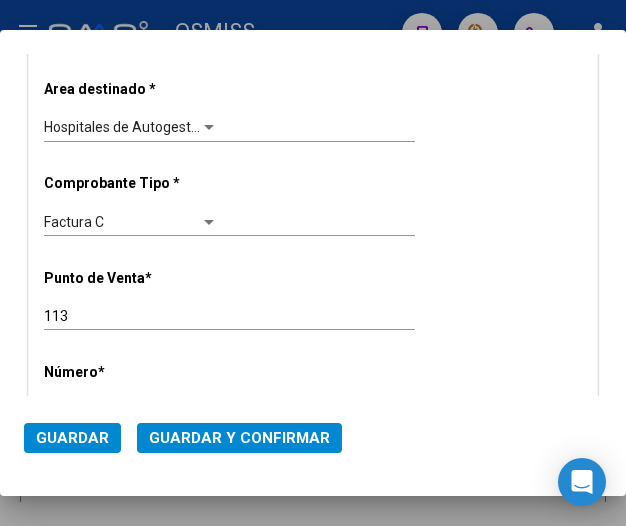 scroll, scrollTop: 322, scrollLeft: 0, axis: vertical 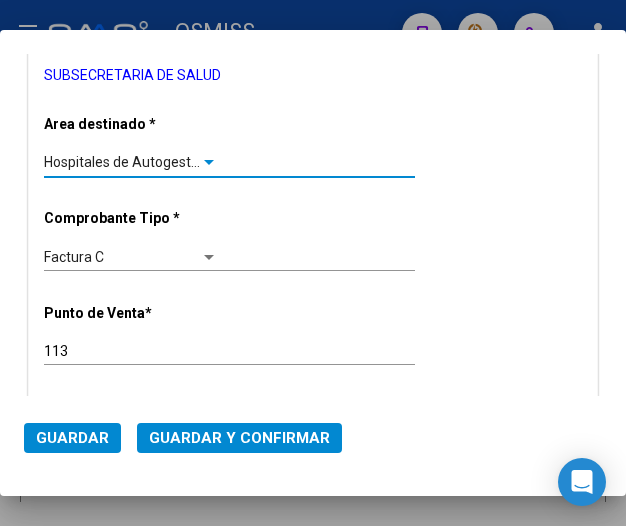 click at bounding box center (209, 162) 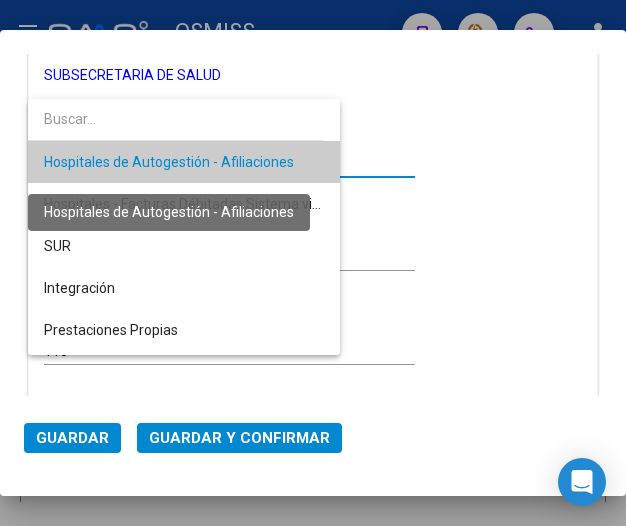 click on "Hospitales de Autogestión - Afiliaciones" at bounding box center [169, 162] 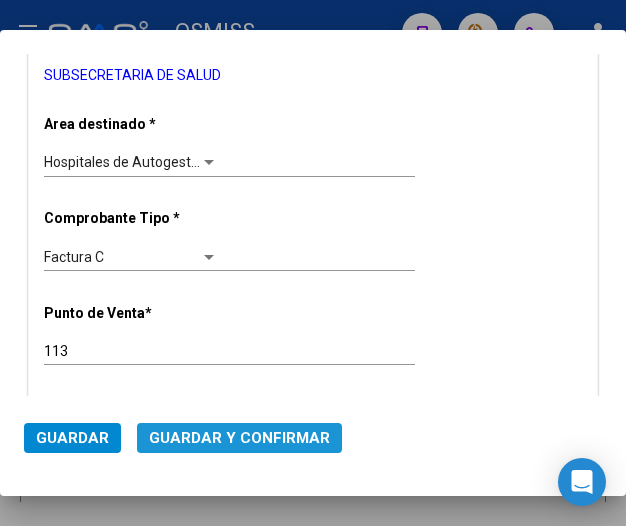 click on "Guardar y Confirmar" 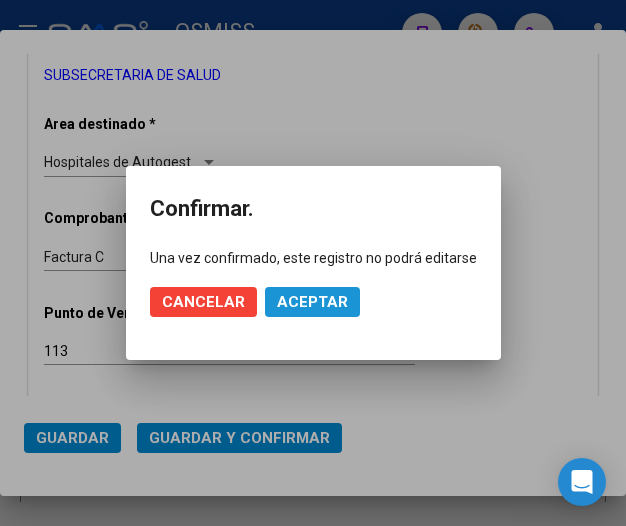 click on "Aceptar" 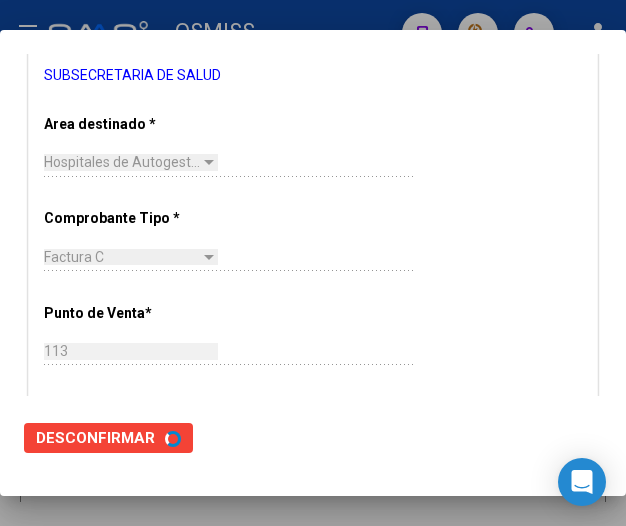 scroll, scrollTop: 0, scrollLeft: 0, axis: both 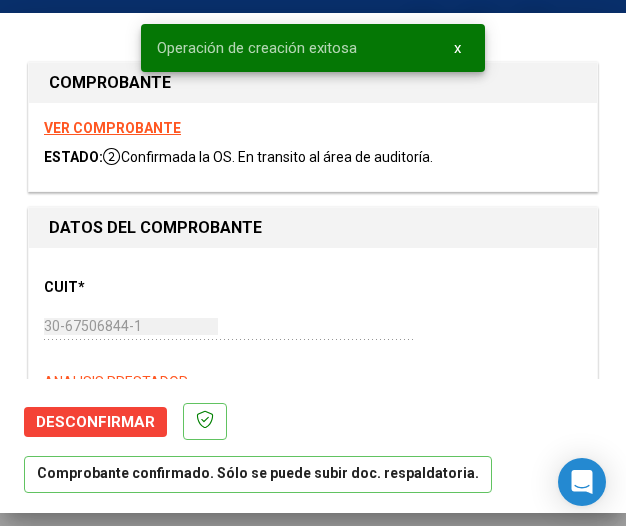 type on "[DATE]" 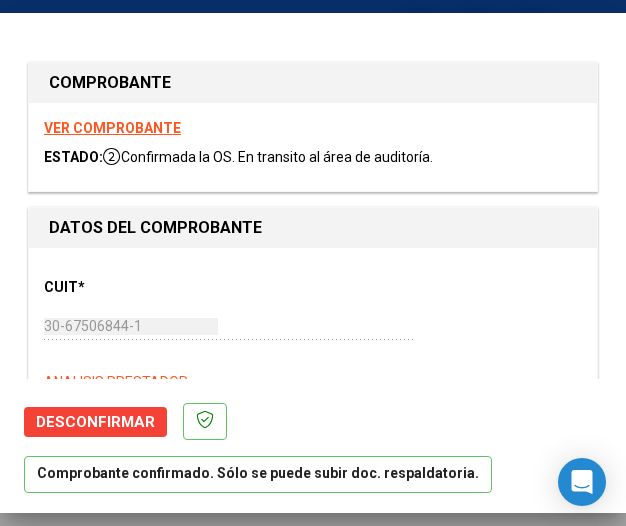 click on "CUIT  *   30-67506844-1 Ingresar CUIT  ANALISIS PRESTADOR  SUBSECRETARIA DE SALUD  ARCA Padrón ARCA Padrón" at bounding box center (313, 345) 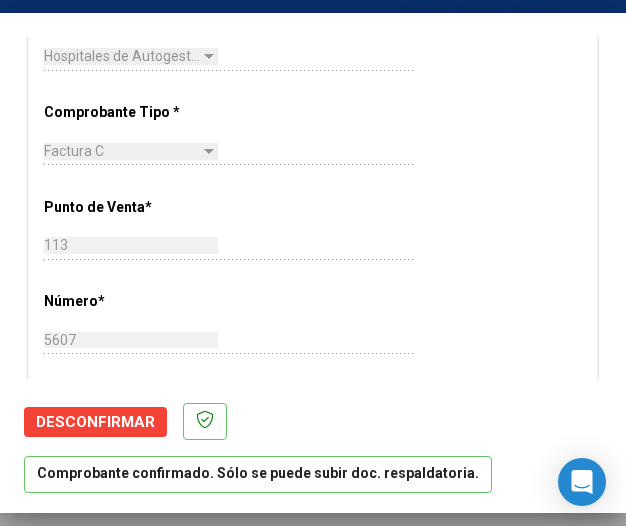 scroll, scrollTop: 500, scrollLeft: 0, axis: vertical 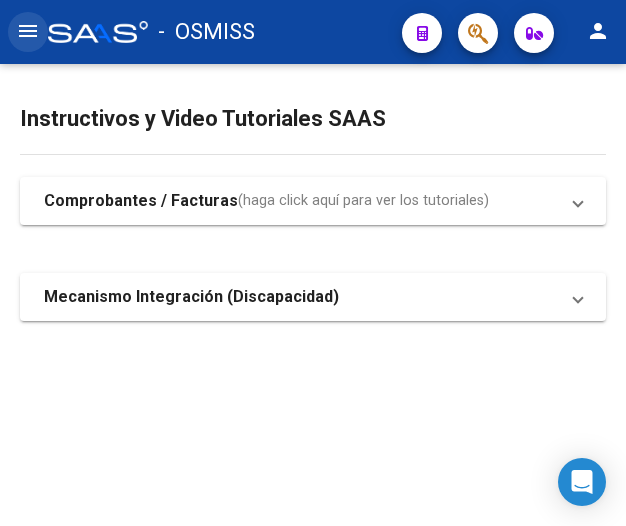 click on "menu" 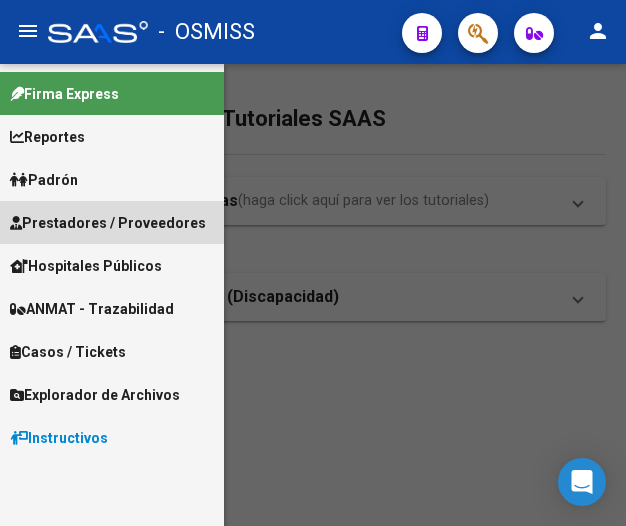 click on "Prestadores / Proveedores" at bounding box center [108, 223] 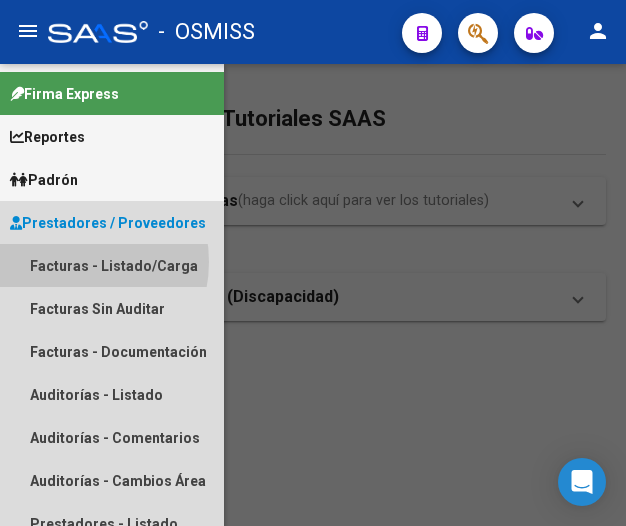 click on "Facturas - Listado/Carga" at bounding box center (112, 265) 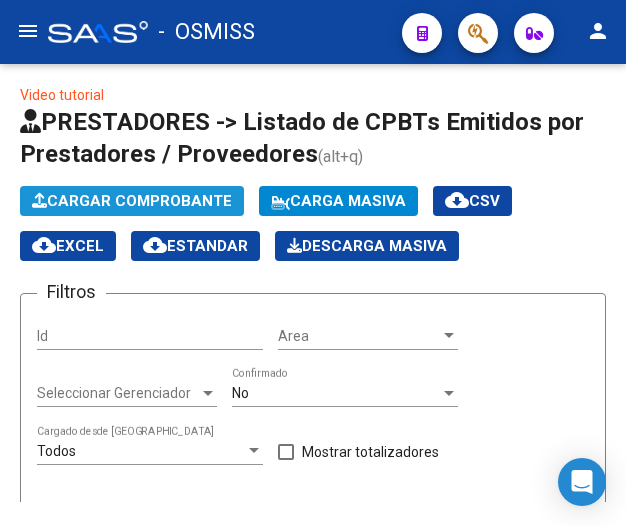 click on "Cargar Comprobante" 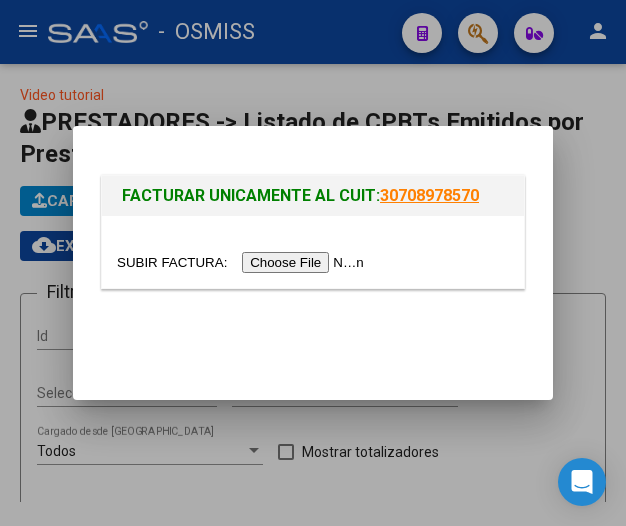 click at bounding box center (243, 262) 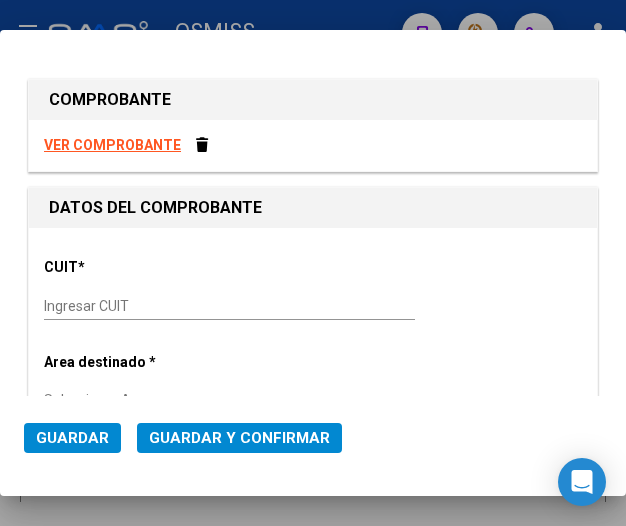 click on "Ingresar CUIT" at bounding box center [131, 306] 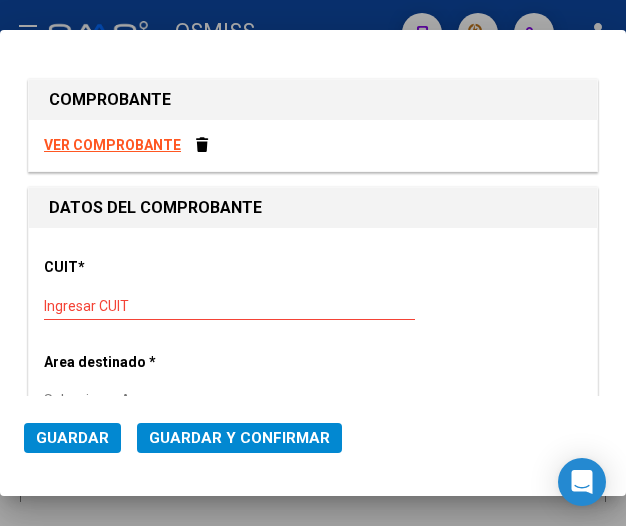 click on "Ingresar CUIT" at bounding box center (131, 306) 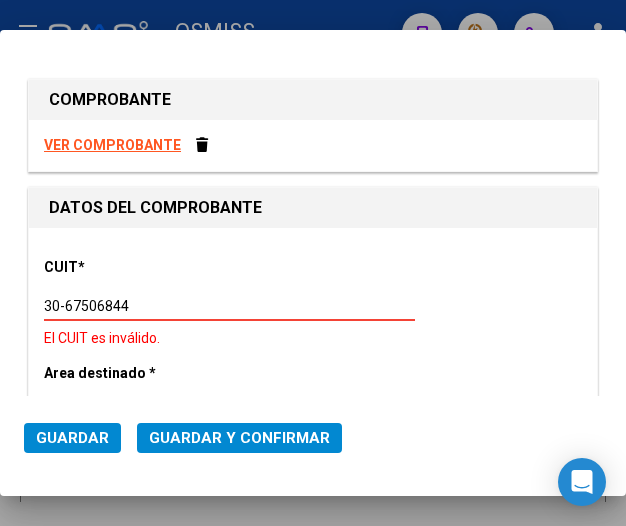 type on "30-67506844-1" 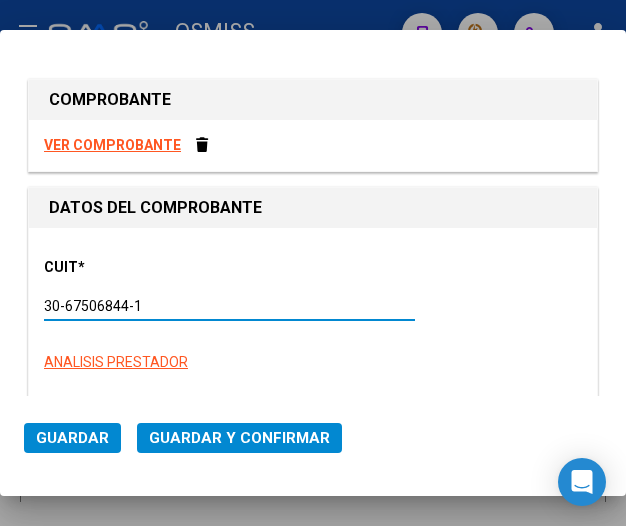 type on "113" 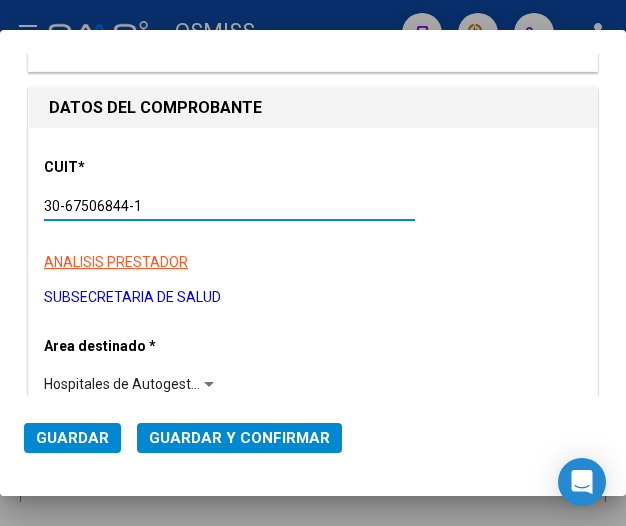 scroll, scrollTop: 200, scrollLeft: 0, axis: vertical 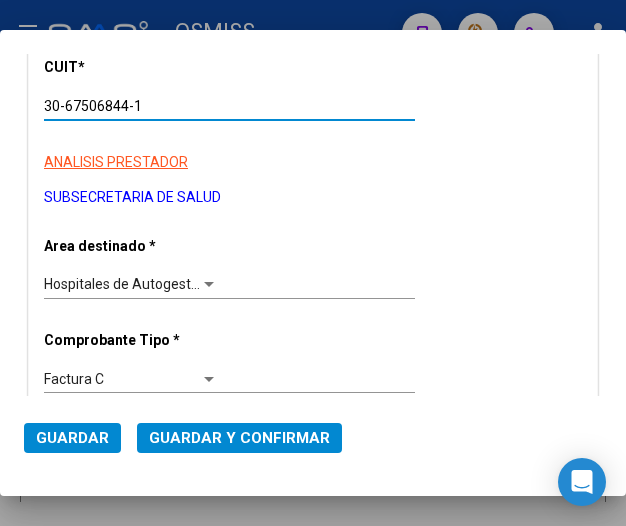 type on "30-67506844-1" 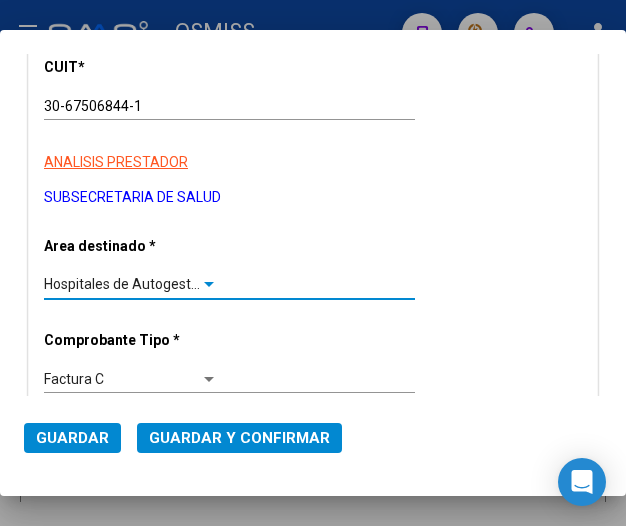 click at bounding box center [209, 284] 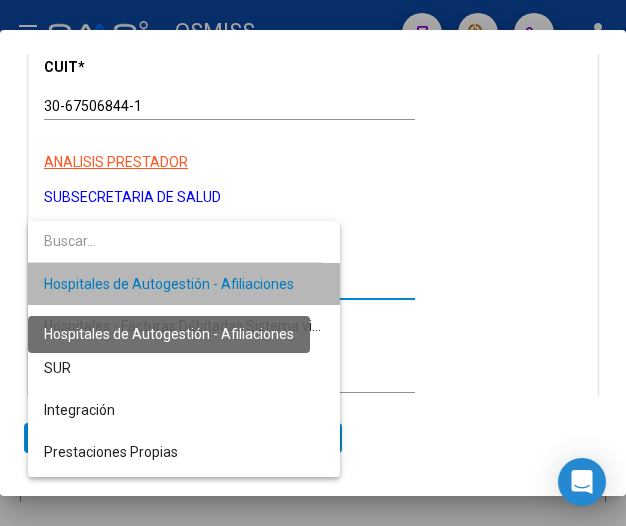 click on "Hospitales de Autogestión - Afiliaciones" at bounding box center [169, 284] 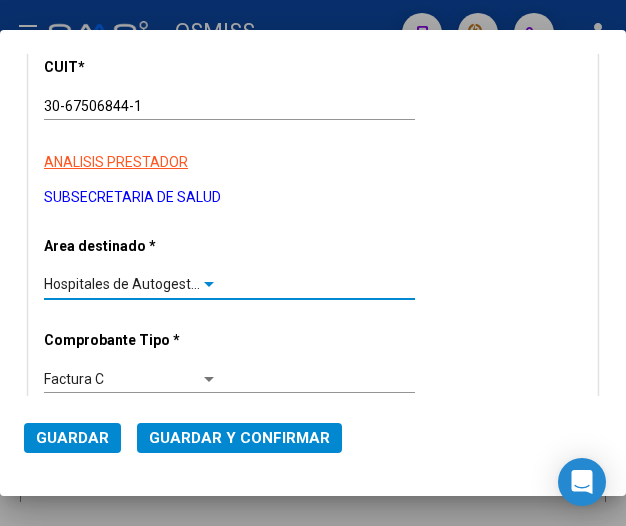 click at bounding box center (209, 284) 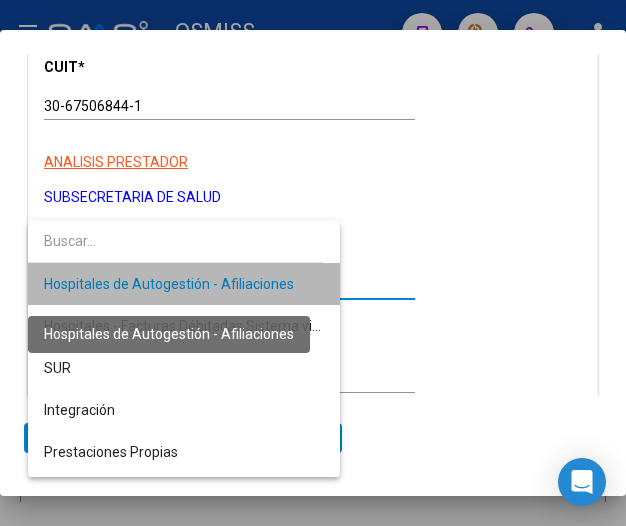 click on "Hospitales de Autogestión - Afiliaciones" at bounding box center [169, 284] 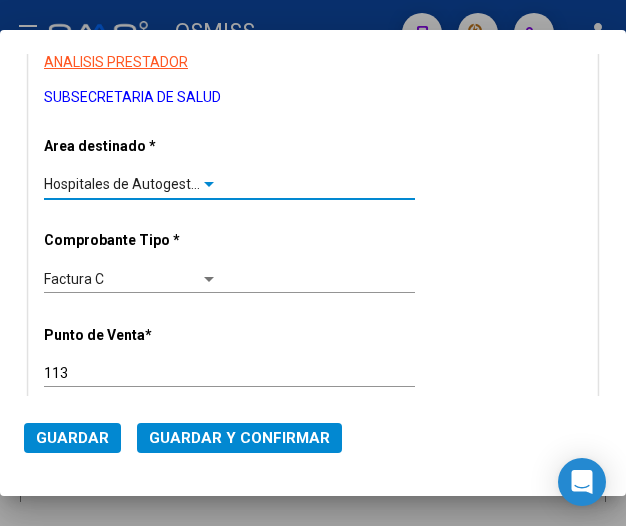 scroll, scrollTop: 400, scrollLeft: 0, axis: vertical 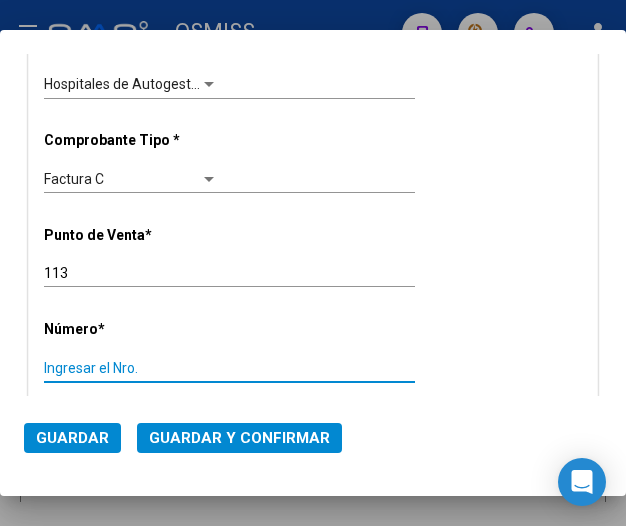 click on "Ingresar el Nro." at bounding box center [131, 368] 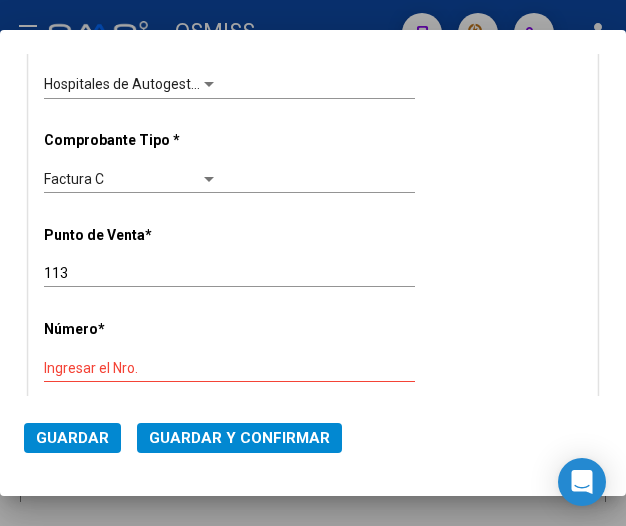 click on "Ingresar el Nro." at bounding box center (131, 368) 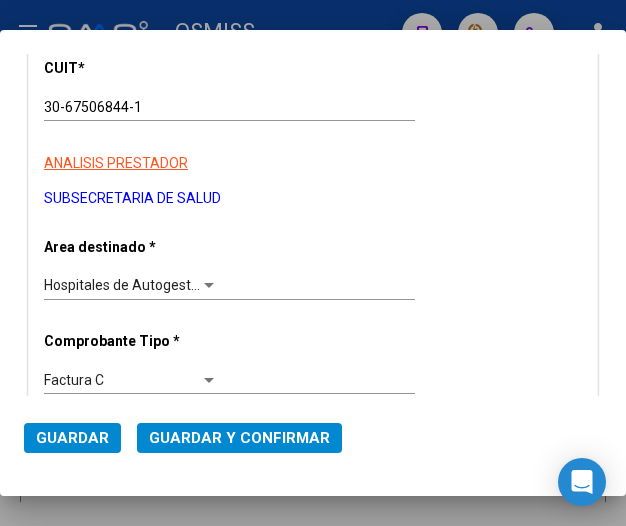 scroll, scrollTop: 200, scrollLeft: 0, axis: vertical 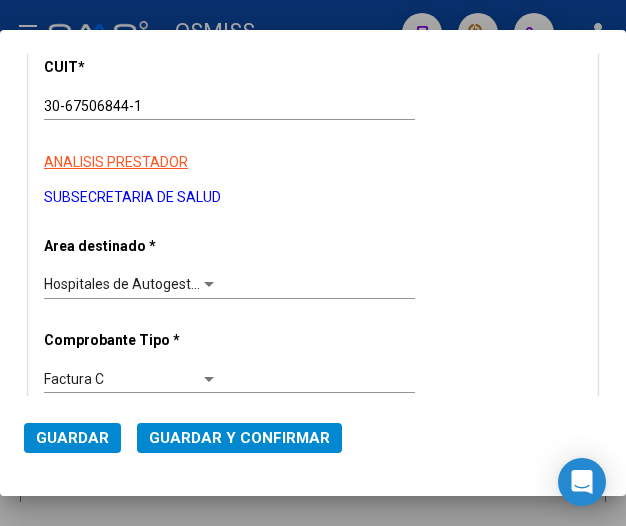type on "5523" 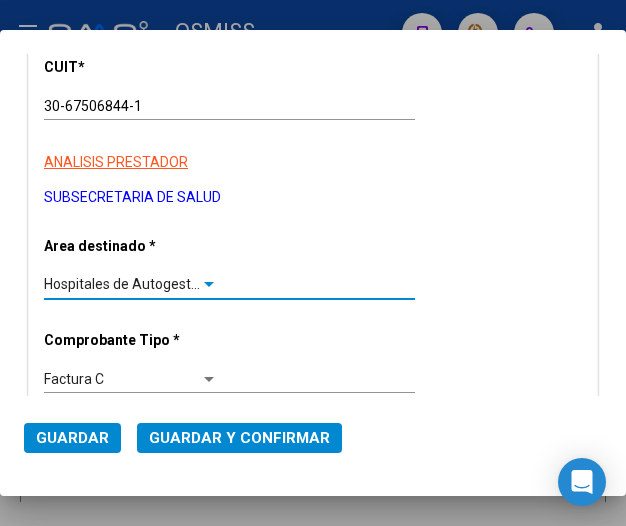 click at bounding box center [209, 284] 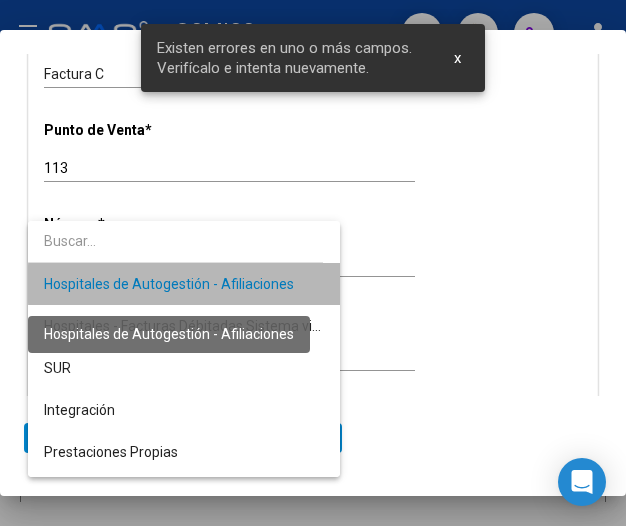 click on "Hospitales de Autogestión - Afiliaciones" at bounding box center (169, 284) 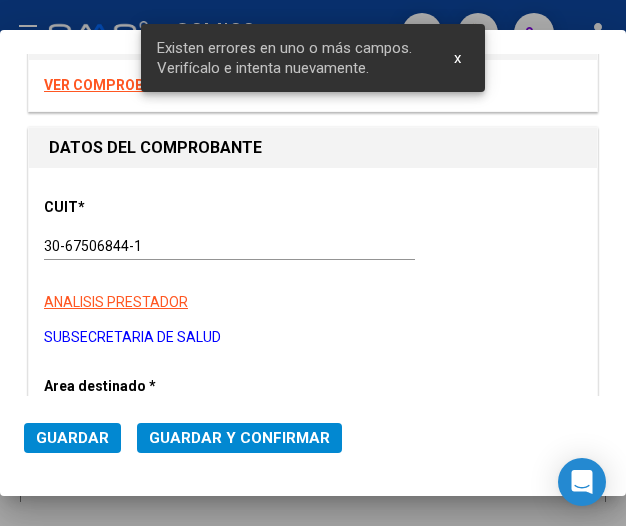 scroll, scrollTop: 160, scrollLeft: 0, axis: vertical 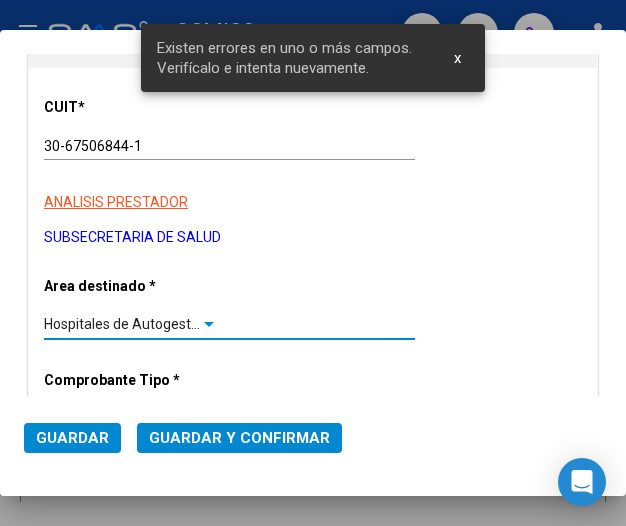 click at bounding box center (209, 324) 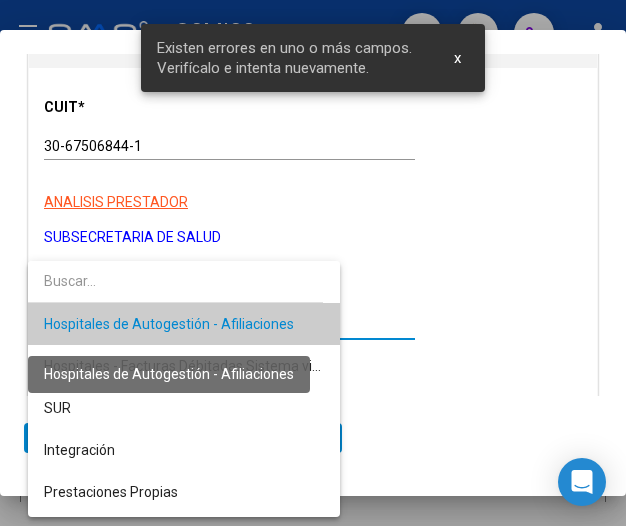 click on "Hospitales de Autogestión - Afiliaciones" at bounding box center [169, 324] 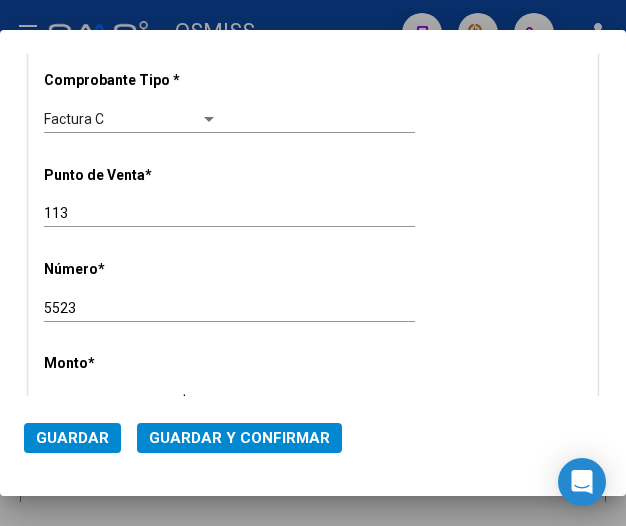 scroll, scrollTop: 560, scrollLeft: 0, axis: vertical 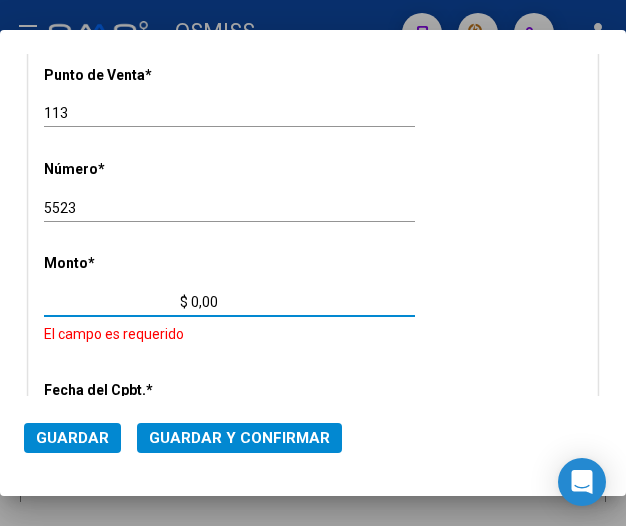 click on "$ 0,00" at bounding box center (131, 302) 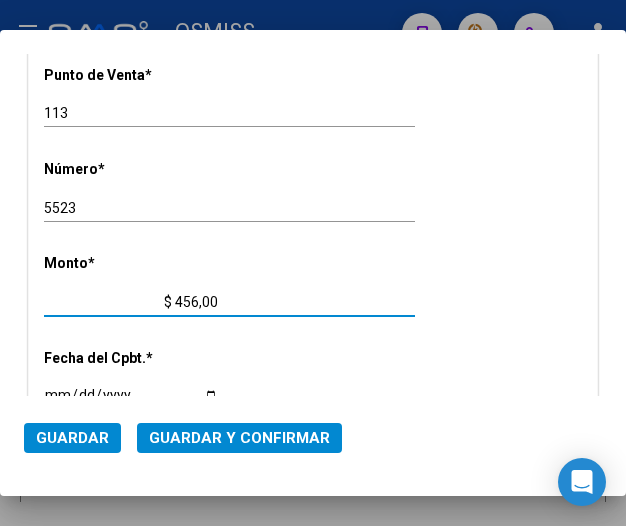type on "$ 4.560,00" 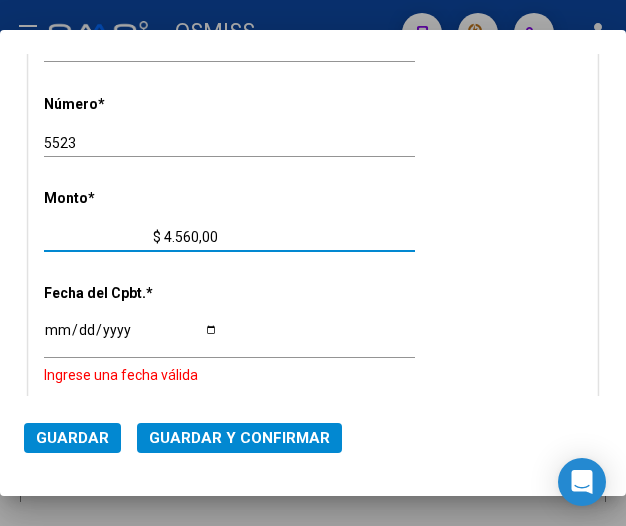 scroll, scrollTop: 660, scrollLeft: 0, axis: vertical 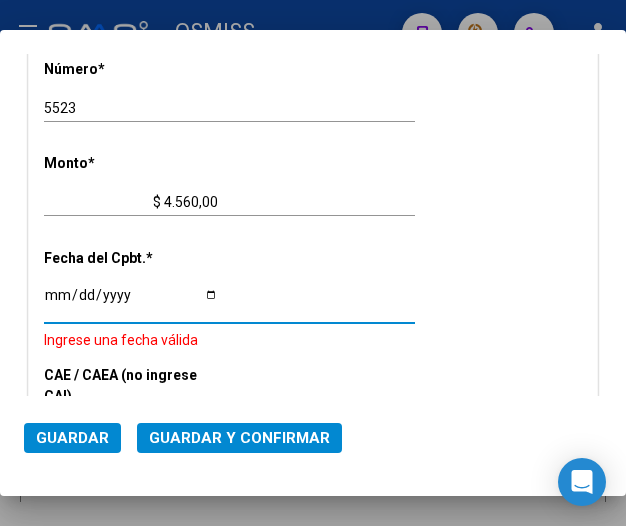 click on "Ingresar la fecha" at bounding box center [131, 302] 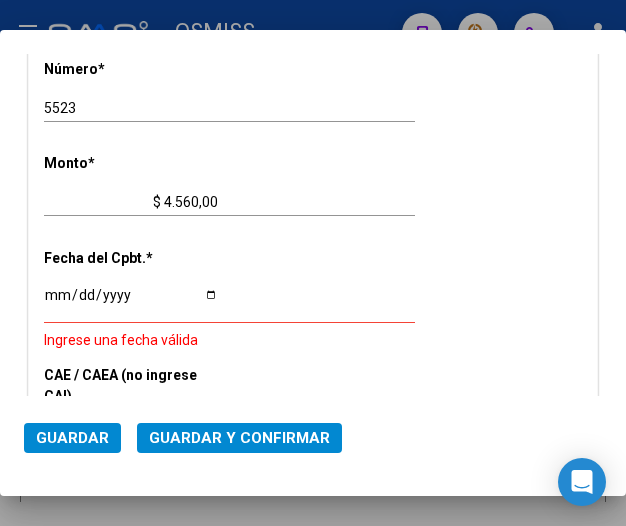 click on "Ingresar la fecha" at bounding box center [131, 302] 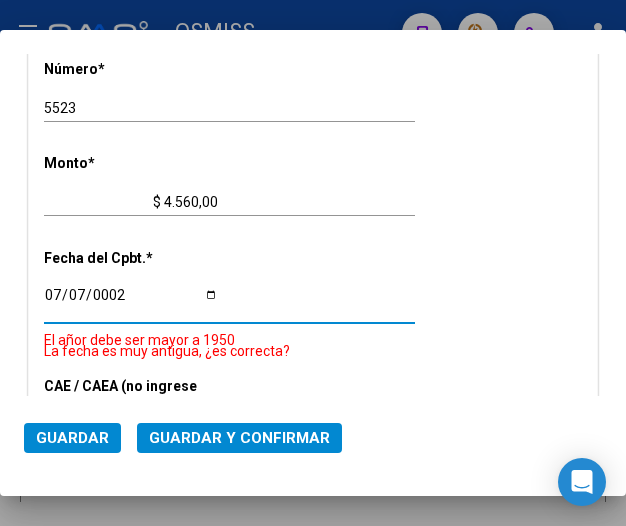 scroll, scrollTop: 854, scrollLeft: 0, axis: vertical 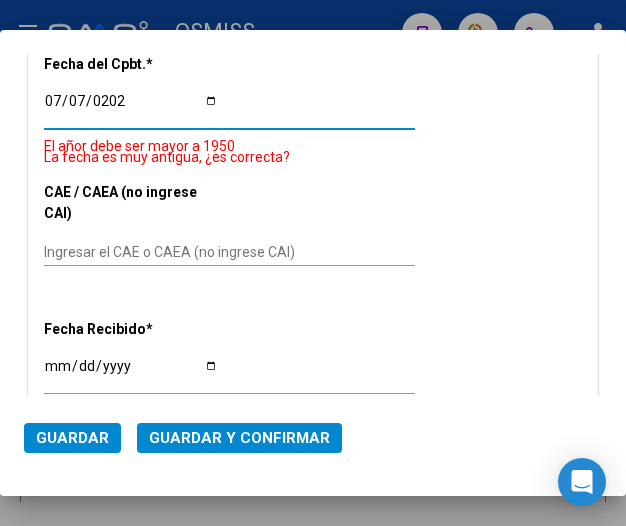 click on "0202-07-07" at bounding box center (131, 108) 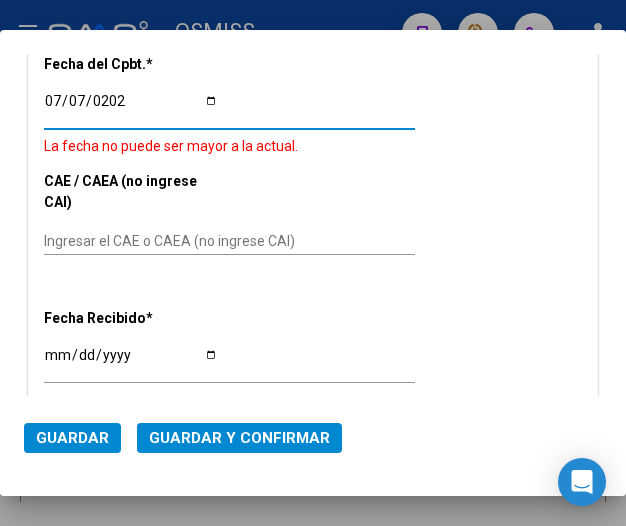 type on "[DATE]" 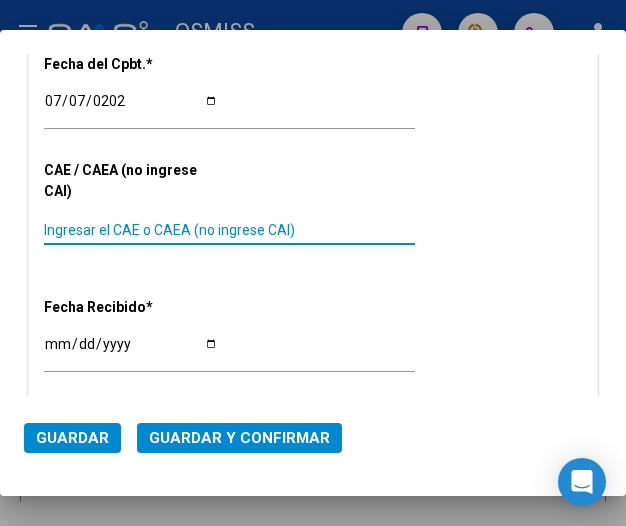 click on "Ingresar el CAE o CAEA (no ingrese CAI)" at bounding box center [131, 230] 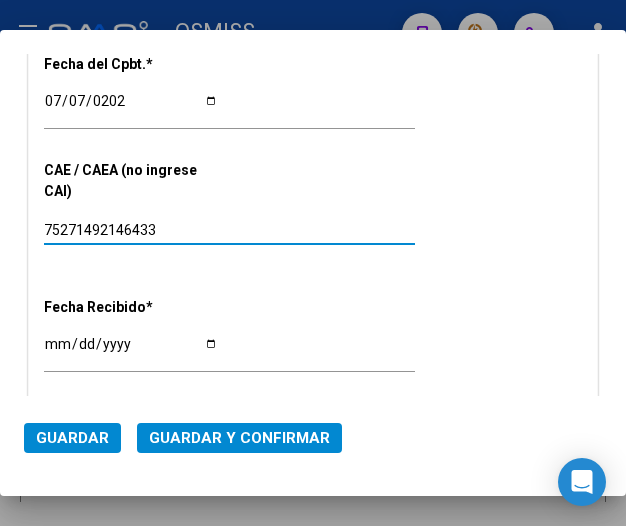 type on "75271492146433" 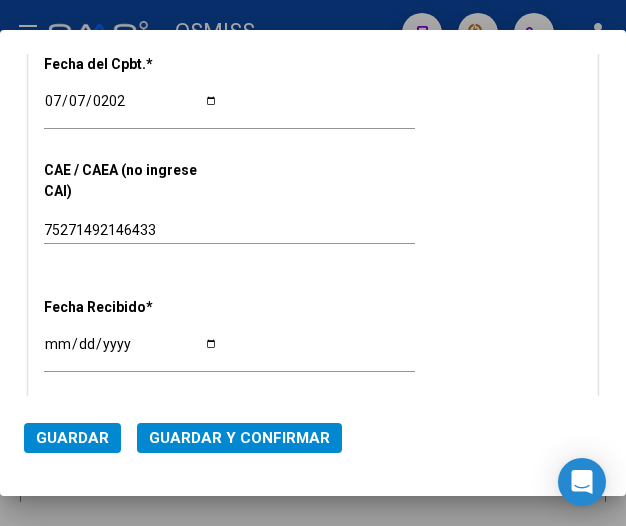 click on "75271492146433 Ingresar el CAE o CAEA (no ingrese CAI)" 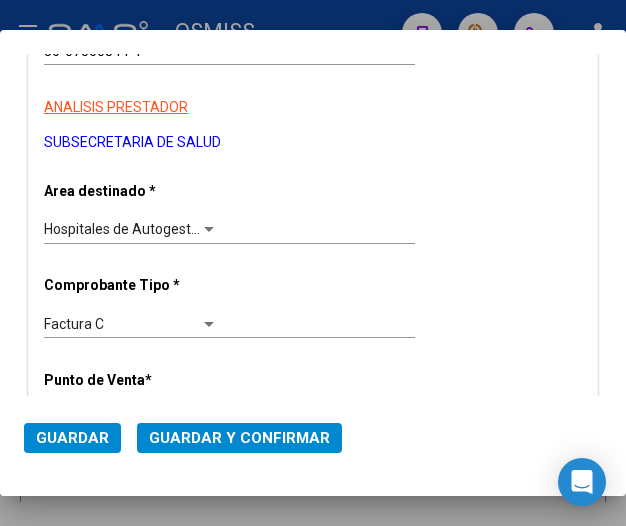 scroll, scrollTop: 254, scrollLeft: 0, axis: vertical 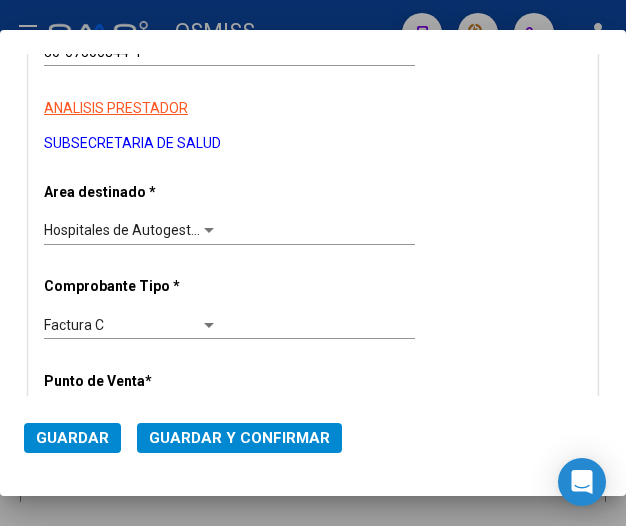 click at bounding box center (209, 231) 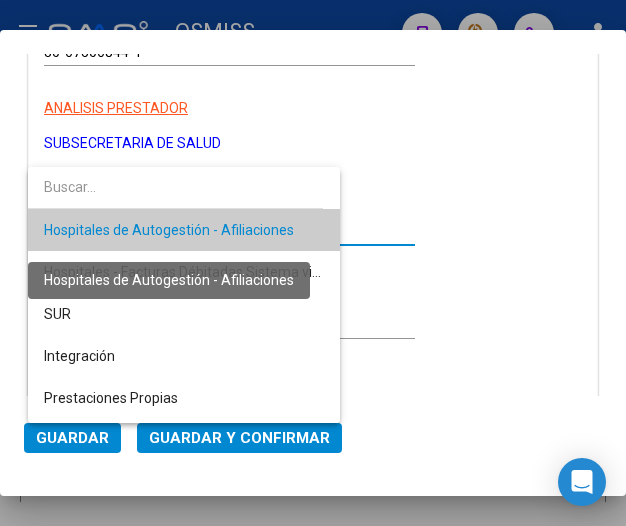 click on "Hospitales de Autogestión - Afiliaciones" at bounding box center [169, 230] 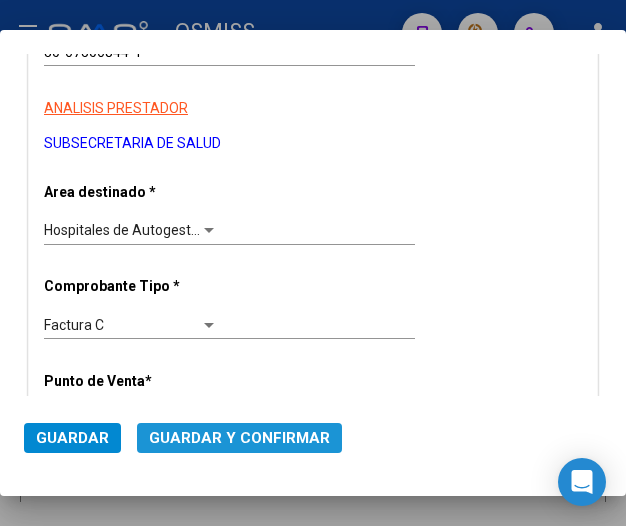 click on "Guardar y Confirmar" 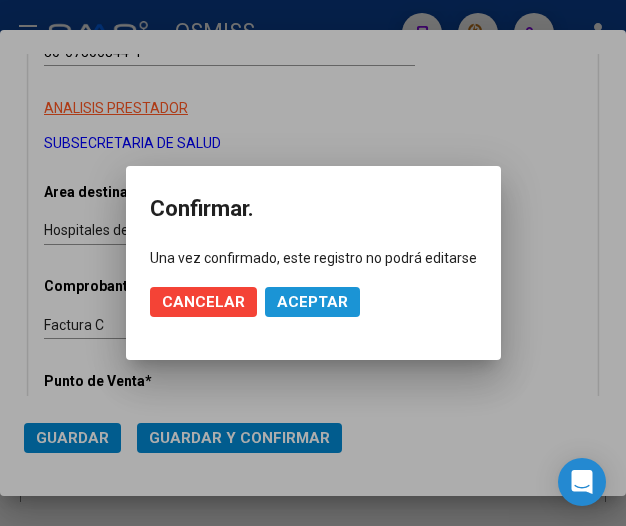 click on "Aceptar" 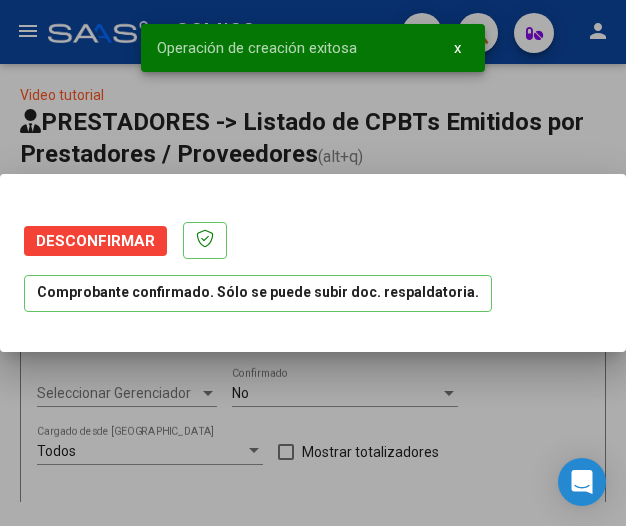 scroll, scrollTop: 0, scrollLeft: 0, axis: both 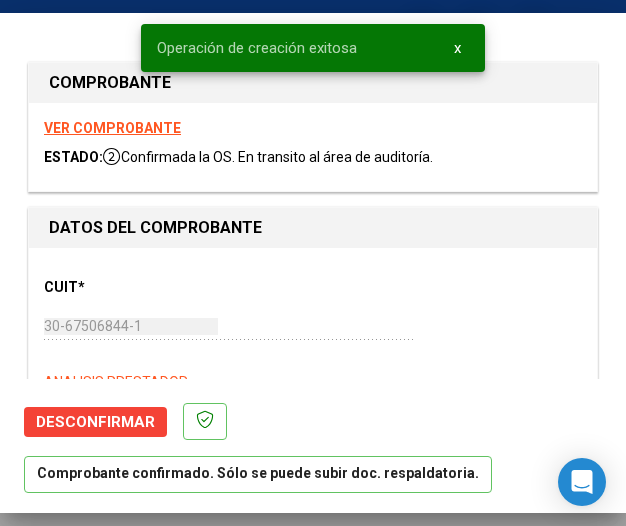 type on "2025-08-06" 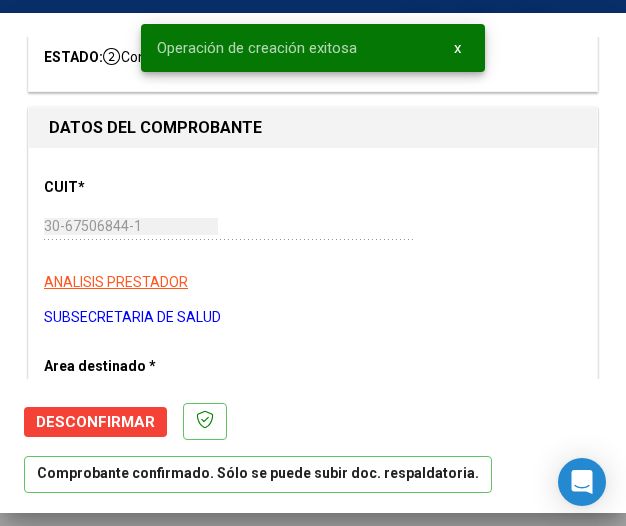 scroll, scrollTop: 200, scrollLeft: 0, axis: vertical 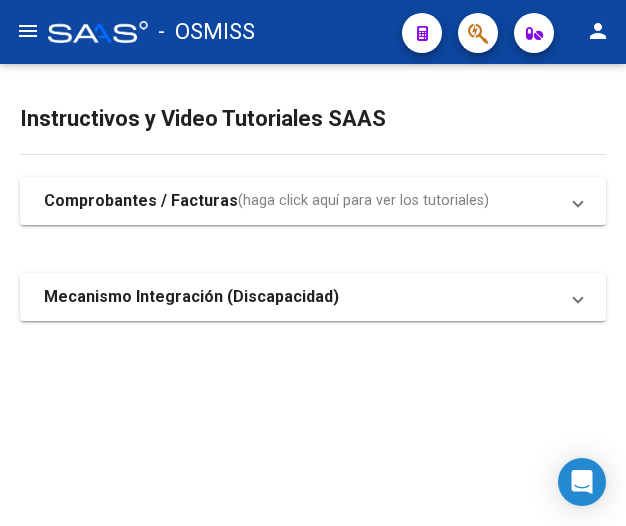 click on "menu" 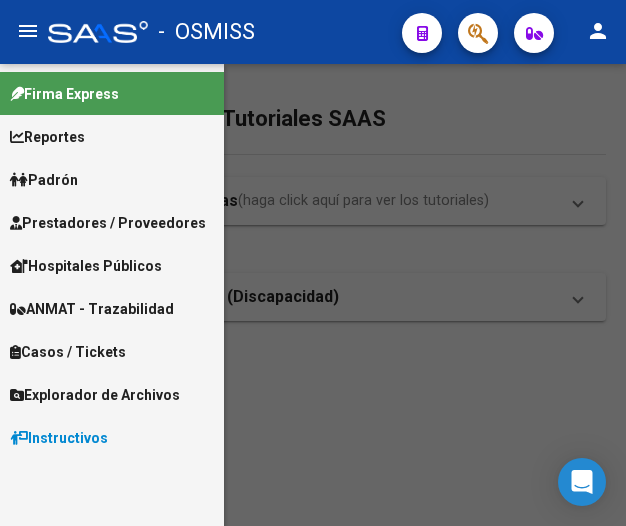 click on "Prestadores / Proveedores" at bounding box center [108, 223] 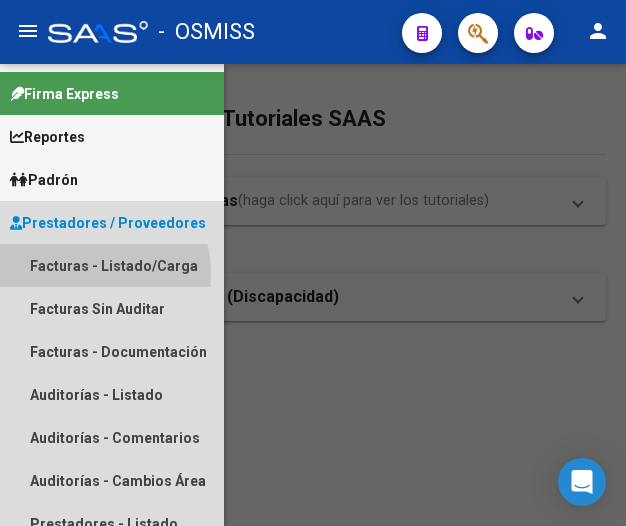 click on "Facturas - Listado/Carga" at bounding box center (112, 265) 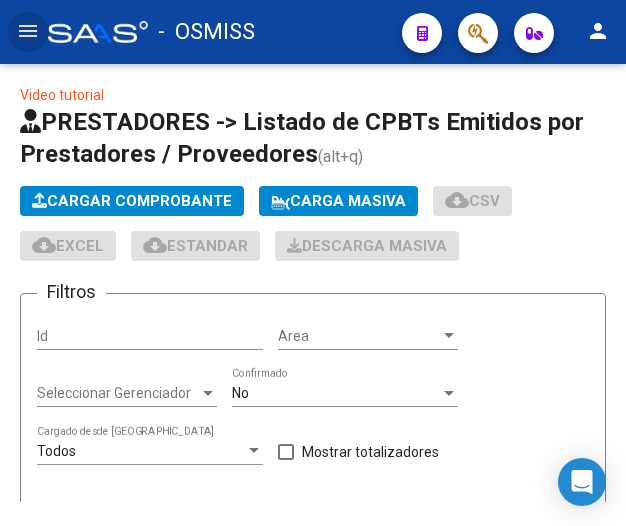 click on "Cargar Comprobante" 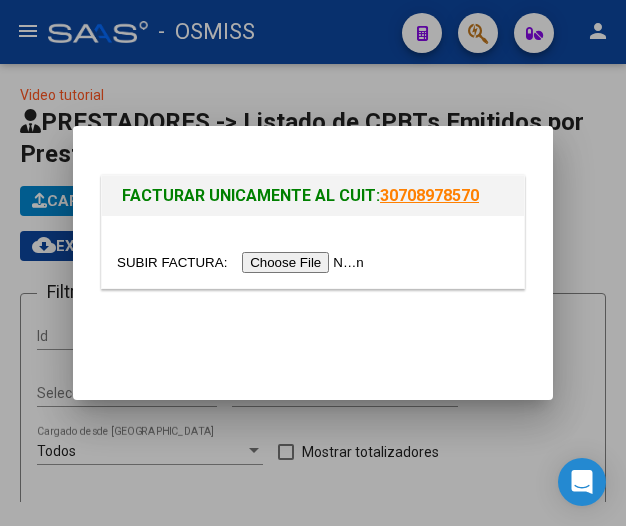 click at bounding box center [243, 262] 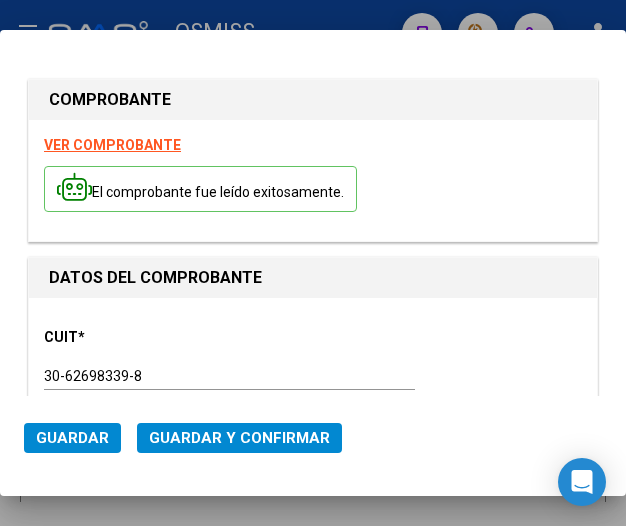 click on "CUIT  *   30-62698339-8 Ingresar CUIT  ANALISIS PRESTADOR  Area destinado * Seleccionar Area Seleccionar Area  Comprobante Tipo * Factura C Seleccionar Tipo Punto de Venta  *   195 Ingresar el Nro.  Número  *   Ingresar el Nro.  Monto  *   Ingresar el monto  [GEOGRAPHIC_DATA].  *   Ingresar la fecha  CAE / CAEA (no ingrese CAI)    75258829113536 Ingresar el CAE o CAEA (no ingrese CAI)  Fecha Recibido  *   [DATE] Ingresar la fecha  Fecha de Vencimiento    Ingresar la fecha  Ref. Externa    Ingresar la ref.  N° Liquidación    Ingresar el N° Liquidación" at bounding box center (313, 953) 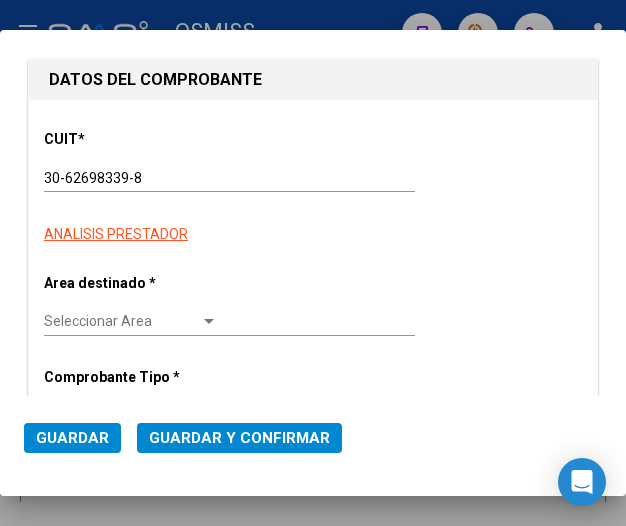 scroll, scrollTop: 200, scrollLeft: 0, axis: vertical 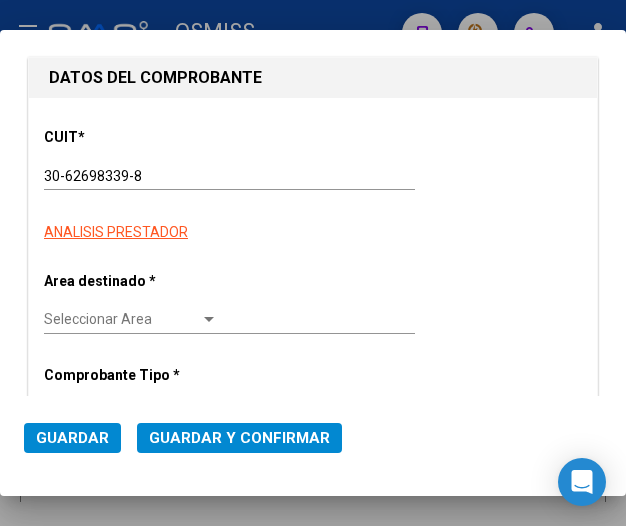 click at bounding box center [209, 320] 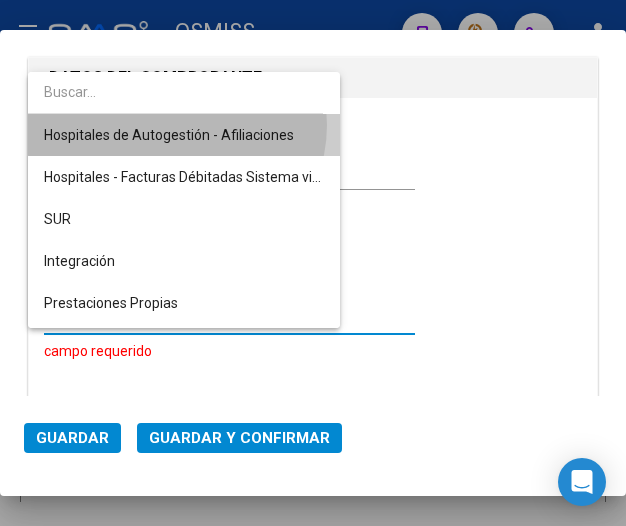 click on "Hospitales de Autogestión - Afiliaciones" at bounding box center (184, 135) 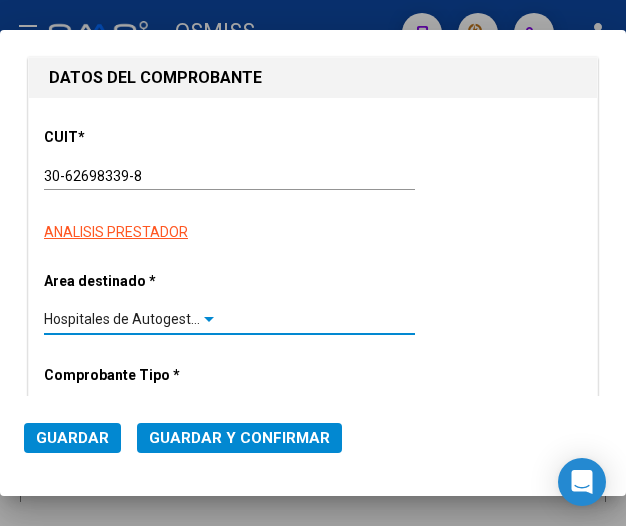 click at bounding box center (209, 319) 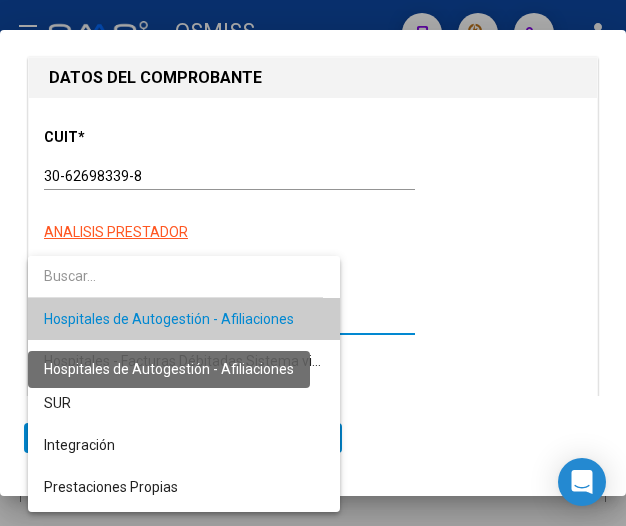 click on "Hospitales de Autogestión - Afiliaciones" at bounding box center [169, 319] 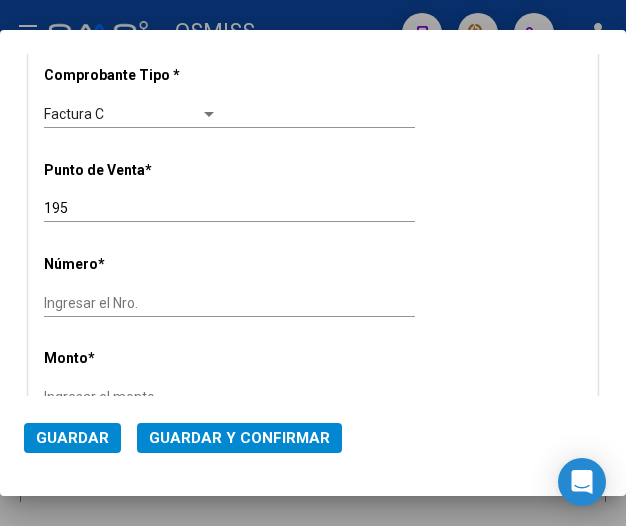 scroll, scrollTop: 600, scrollLeft: 0, axis: vertical 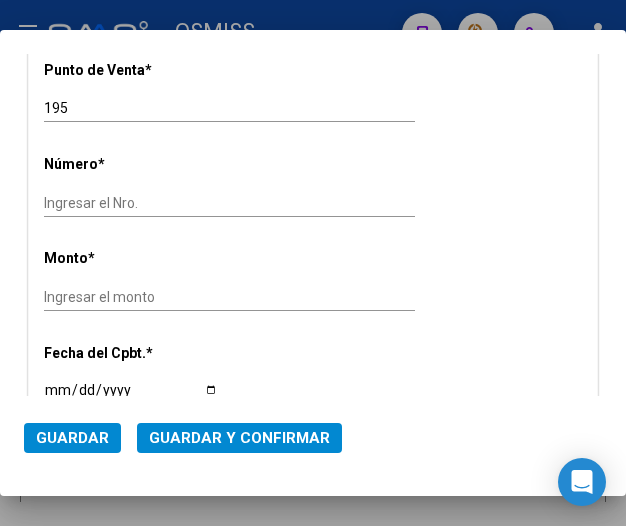click on "Ingresar el Nro." at bounding box center (131, 203) 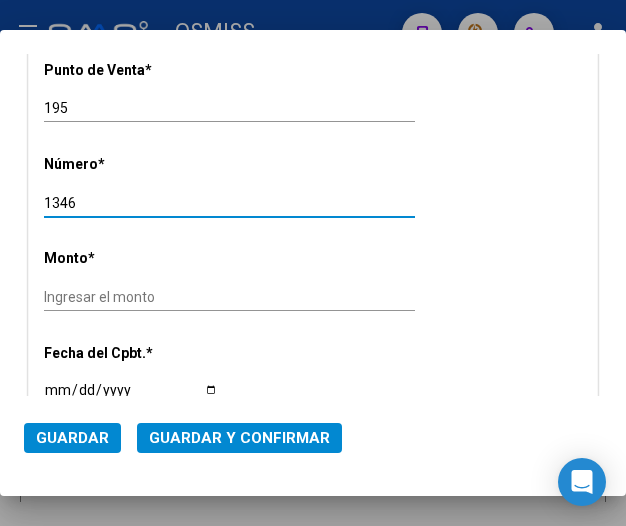 type on "1346" 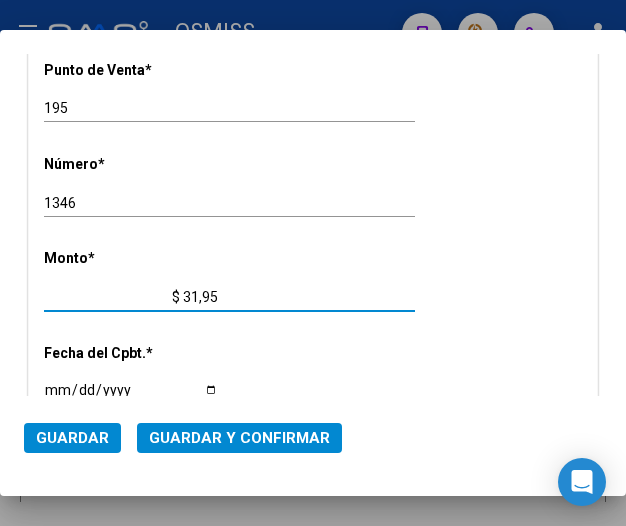 click on "$ 31,95" at bounding box center (131, 297) 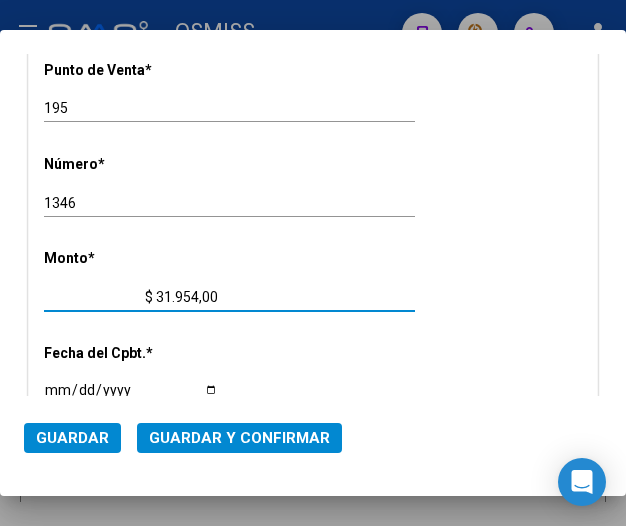 type on "$ 319.540,00" 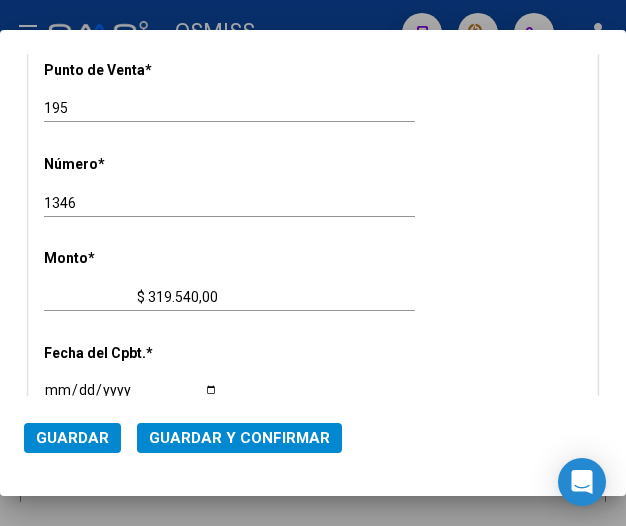 click on "Ingresar la fecha" 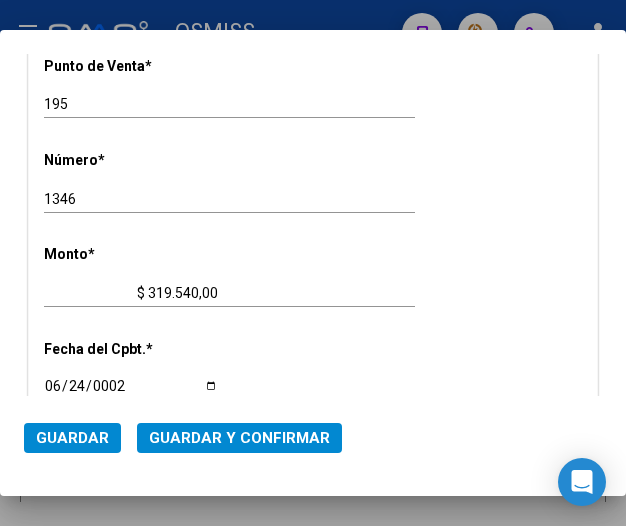 scroll, scrollTop: 762, scrollLeft: 0, axis: vertical 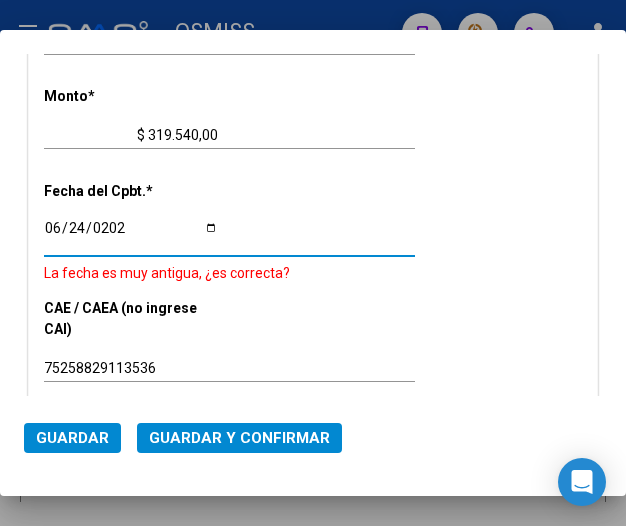 type on "[DATE]" 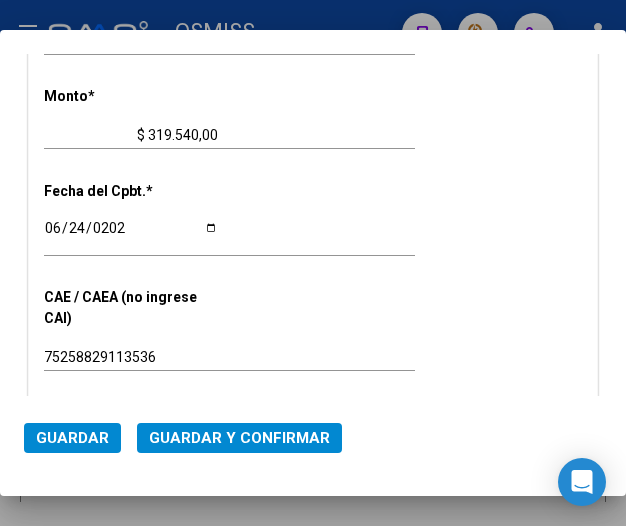 click on "CUIT  *   30-62698339-8 Ingresar CUIT  ANALISIS PRESTADOR  Area destinado * Hospitales de Autogestión - Afiliaciones Seleccionar Area  Comprobante Tipo * Factura C Seleccionar Tipo Punto de Venta  *   195 Ingresar el Nro.  Número  *   1346 Ingresar el Nro.  Monto  *   $ 319.540,00 Ingresar el [GEOGRAPHIC_DATA].  *   [DATE] Ingresar la fecha  CAE / CAEA (no ingrese CAI)    75258829113536 Ingresar el CAE o CAEA (no ingrese CAI)  Fecha Recibido  *   [DATE] Ingresar la fecha  Fecha de Vencimiento    Ingresar la fecha  Ref. Externa    Ingresar la ref.  N° Liquidación    Ingresar el N° Liquidación" at bounding box center [313, 191] 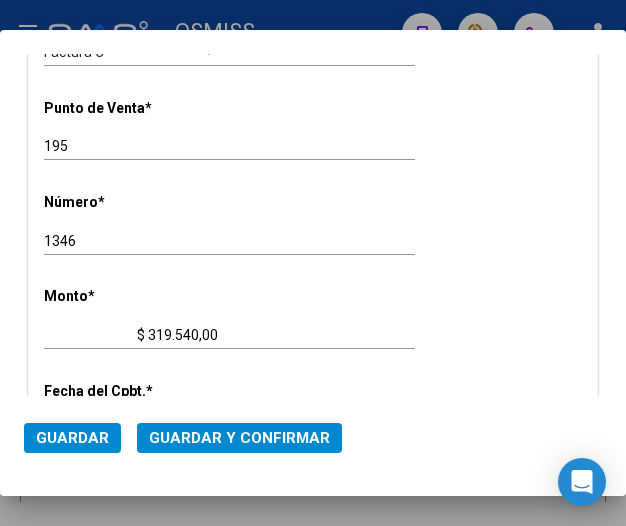 scroll, scrollTop: 362, scrollLeft: 0, axis: vertical 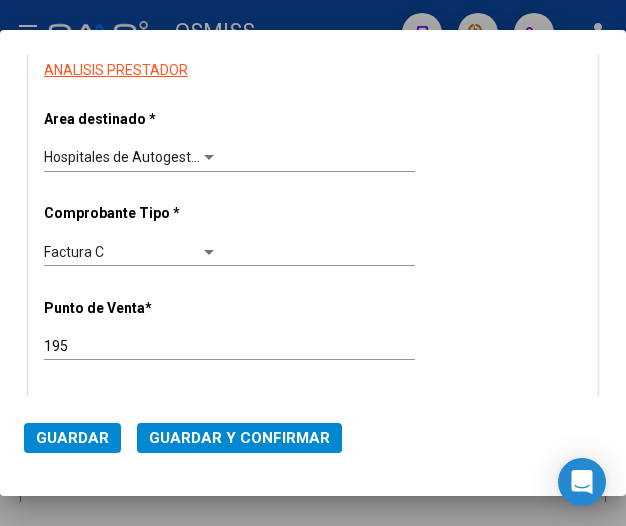 click at bounding box center [209, 157] 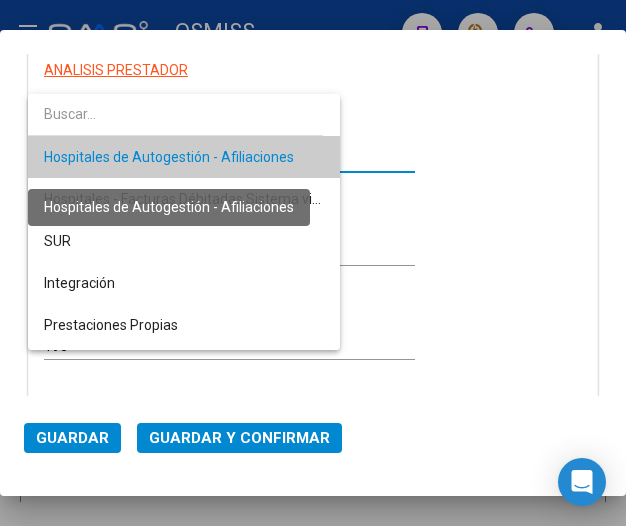 click on "Hospitales de Autogestión - Afiliaciones" at bounding box center (169, 157) 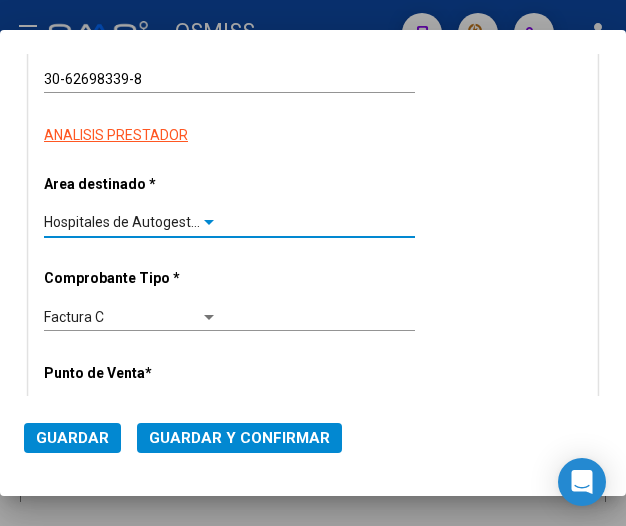 scroll, scrollTop: 262, scrollLeft: 0, axis: vertical 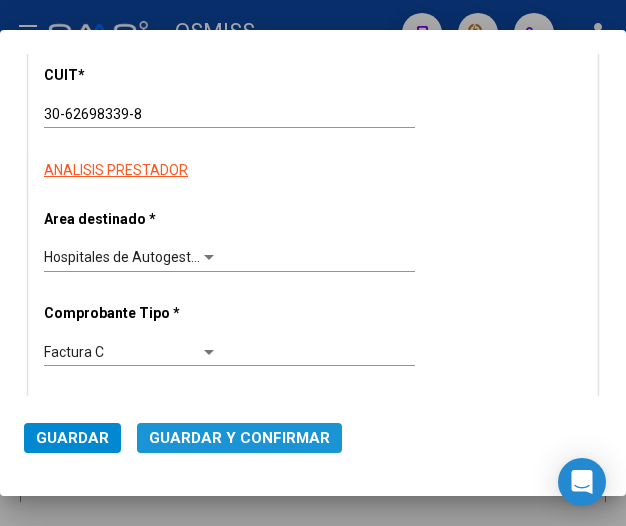 click on "Guardar y Confirmar" 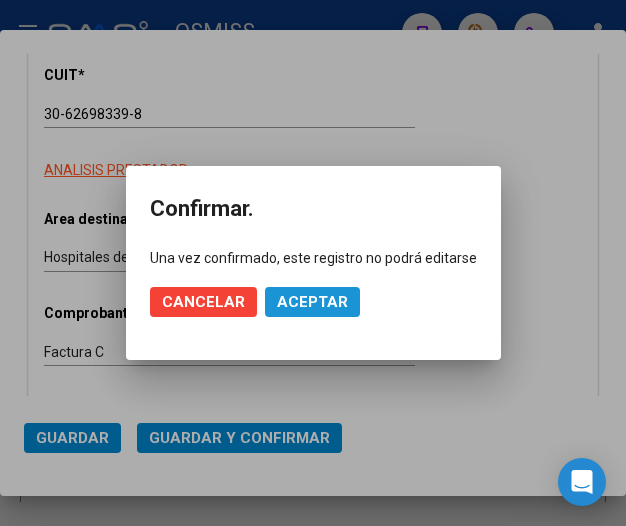 click on "Aceptar" 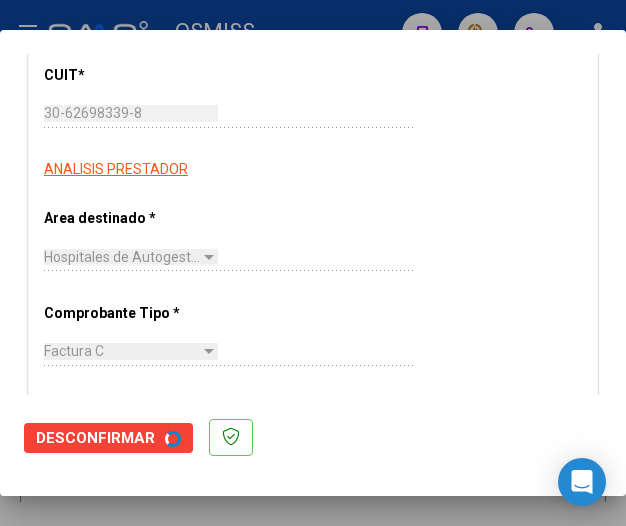 scroll, scrollTop: 0, scrollLeft: 0, axis: both 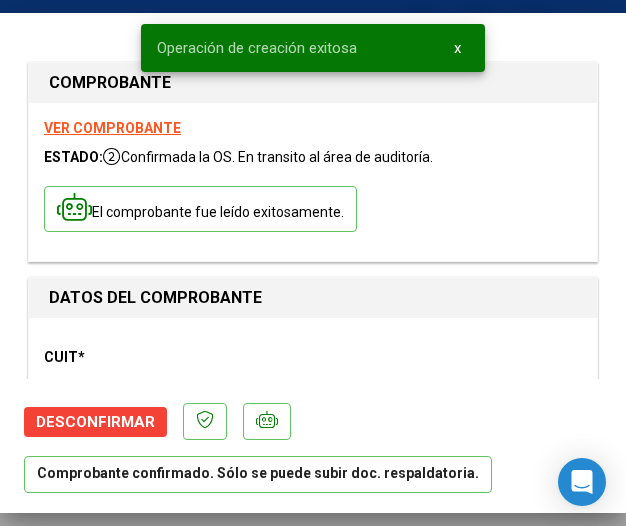 type on "[DATE]" 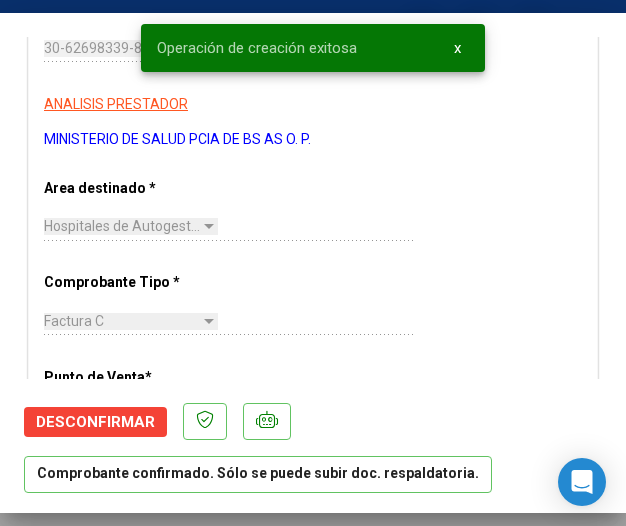 scroll, scrollTop: 400, scrollLeft: 0, axis: vertical 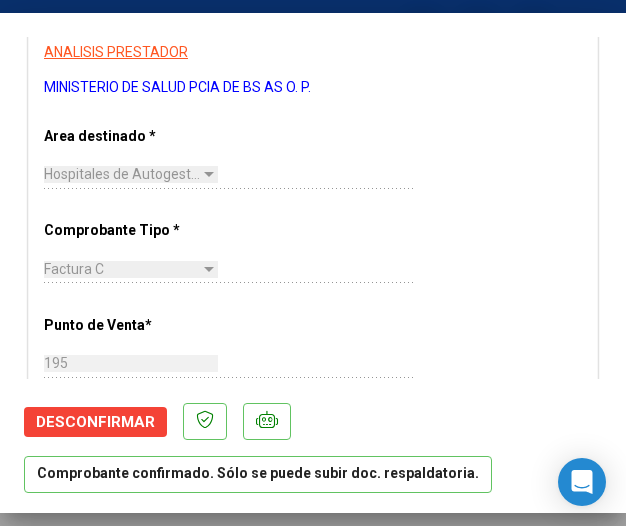click on "CUIT  *   30-62698339-8 Ingresar CUIT  ANALISIS PRESTADOR  MINISTERIO DE SALUD PCIA DE BS AS O. P.  ARCA Padrón  Area destinado * Hospitales de Autogestión - Afiliaciones Seleccionar Area  Comprobante Tipo * Factura C Seleccionar Tipo Punto de Venta  *   195 Ingresar el Nro.  Número  *   1346 Ingresar el Nro.  Monto  *   $ 319.540,00 Ingresar el [GEOGRAPHIC_DATA].  *   [DATE] Ingresar la fecha  CAE / CAEA (no ingrese CAI)    75258829113536 Ingresar el CAE o CAEA (no ingrese CAI)  Fecha Recibido  *   [DATE] Ingresar la fecha  Fecha de Vencimiento    [DATE] Ingresar la fecha  Ref. Externa    Ingresar la ref.  N° Liquidación    Ingresar el N° Liquidación" at bounding box center [313, 591] 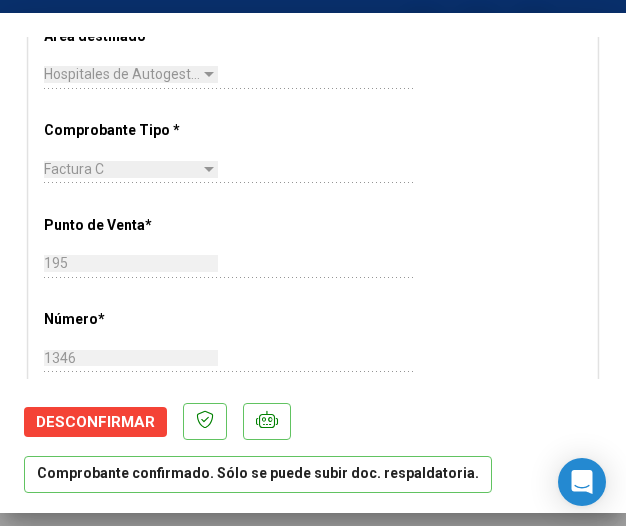 scroll, scrollTop: 600, scrollLeft: 0, axis: vertical 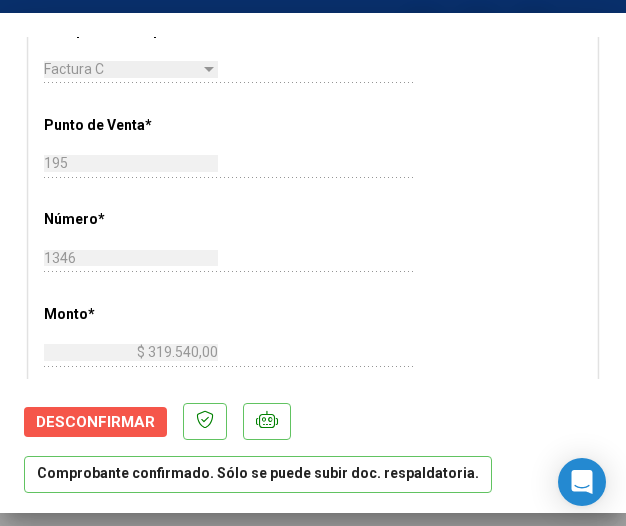 click on "Desconfirmar" 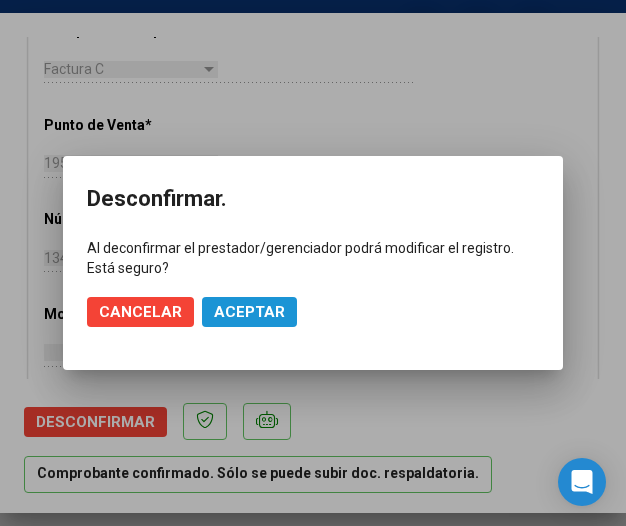 click on "Aceptar" 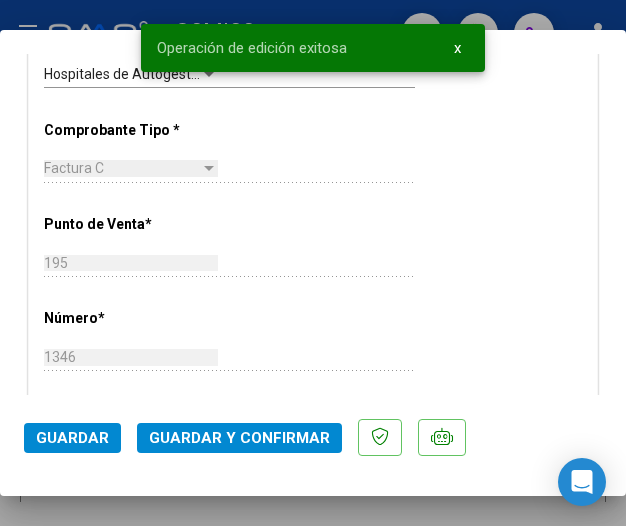 scroll, scrollTop: 400, scrollLeft: 0, axis: vertical 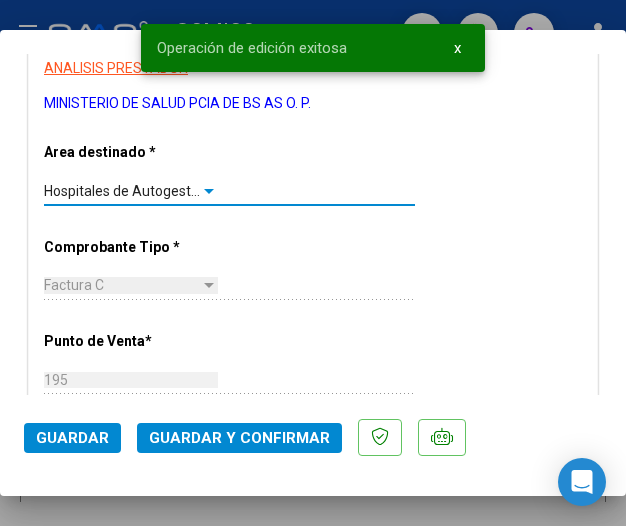click at bounding box center (209, 191) 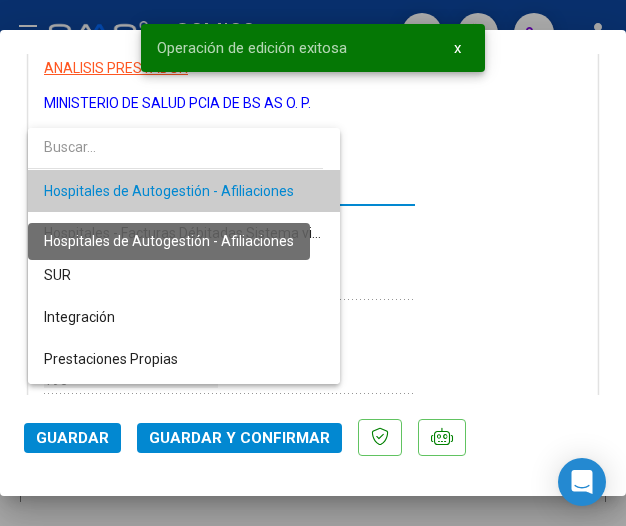 click on "Hospitales de Autogestión - Afiliaciones" at bounding box center [169, 191] 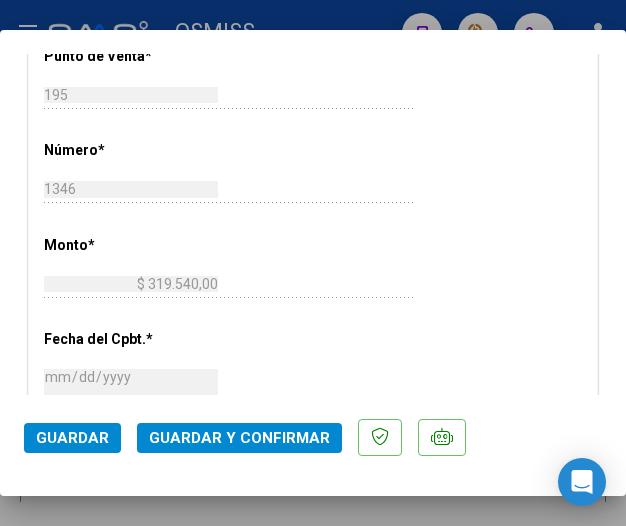 scroll, scrollTop: 700, scrollLeft: 0, axis: vertical 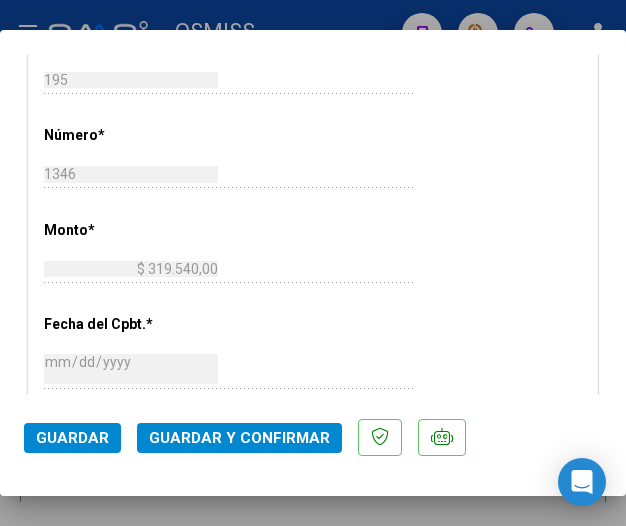 click on "1346" at bounding box center [131, 174] 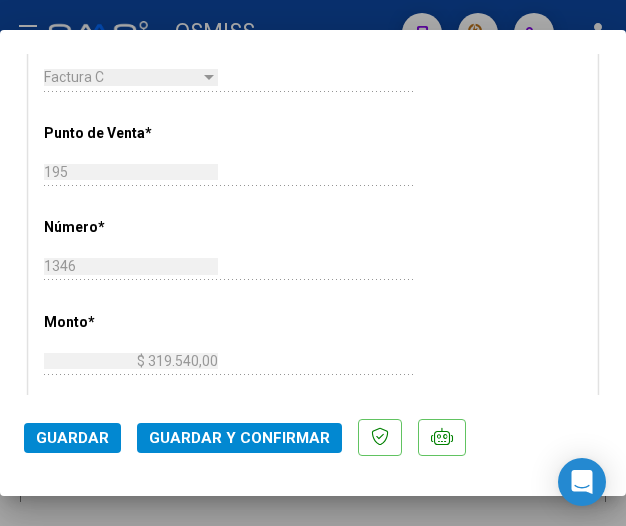 scroll, scrollTop: 400, scrollLeft: 0, axis: vertical 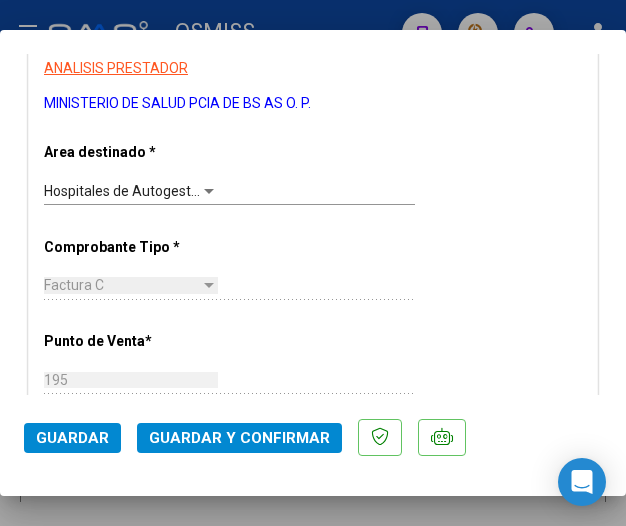 click at bounding box center [209, 191] 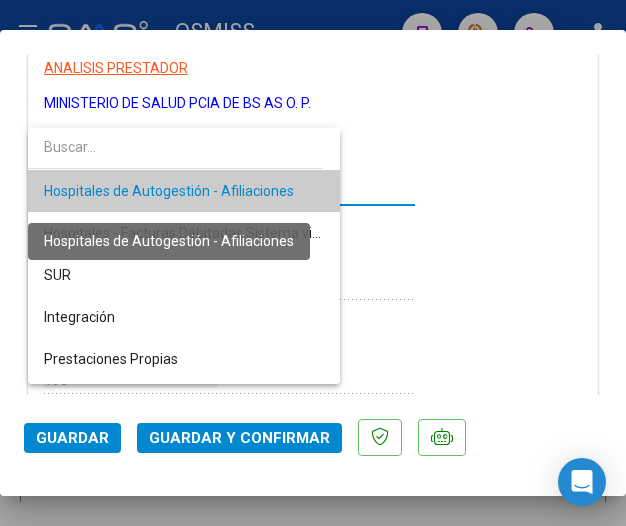 click on "Hospitales de Autogestión - Afiliaciones" at bounding box center [169, 191] 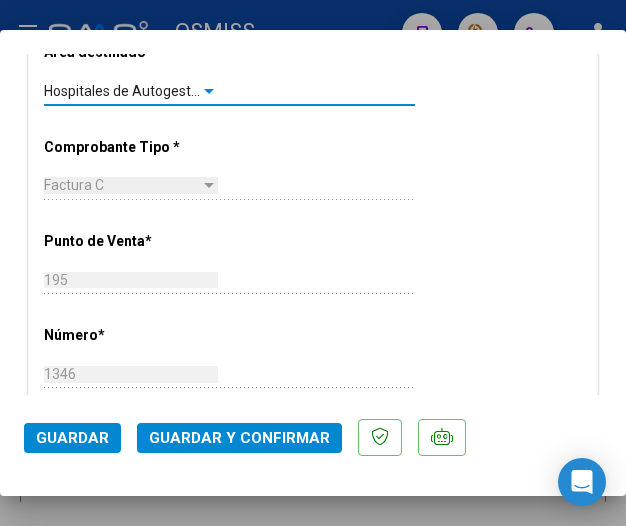 scroll, scrollTop: 600, scrollLeft: 0, axis: vertical 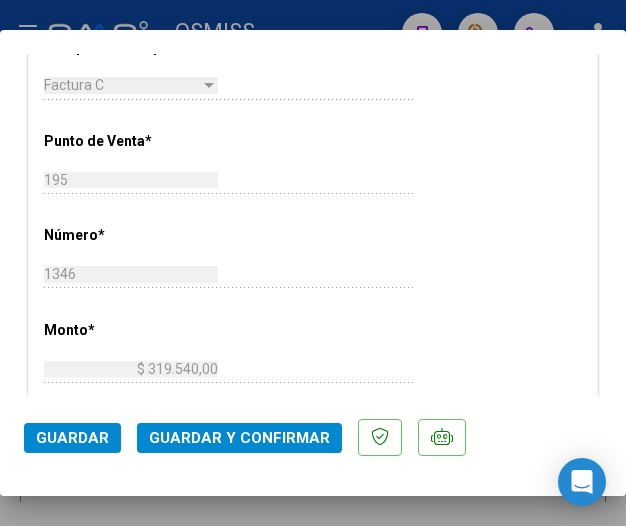 click on "1346" at bounding box center [131, 274] 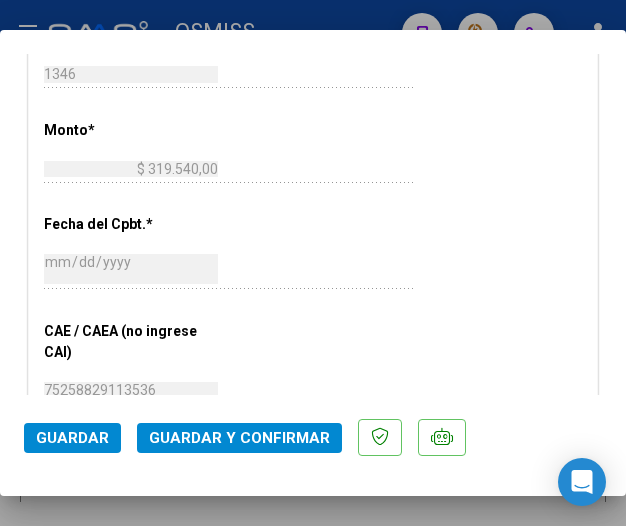 click on "$ 319.540,00 Ingresar el monto" 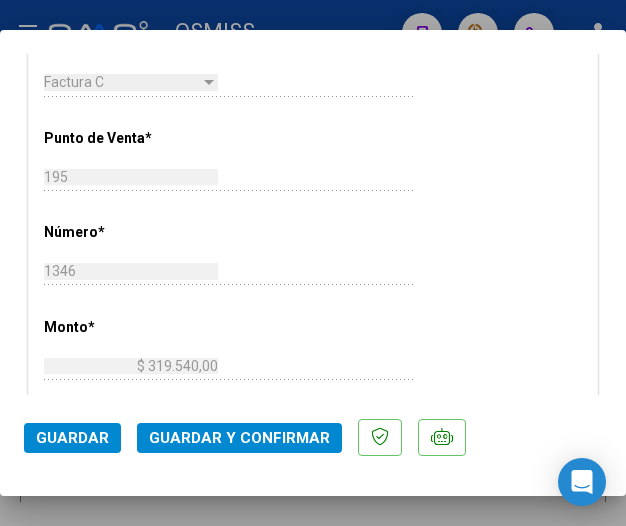 scroll, scrollTop: 600, scrollLeft: 0, axis: vertical 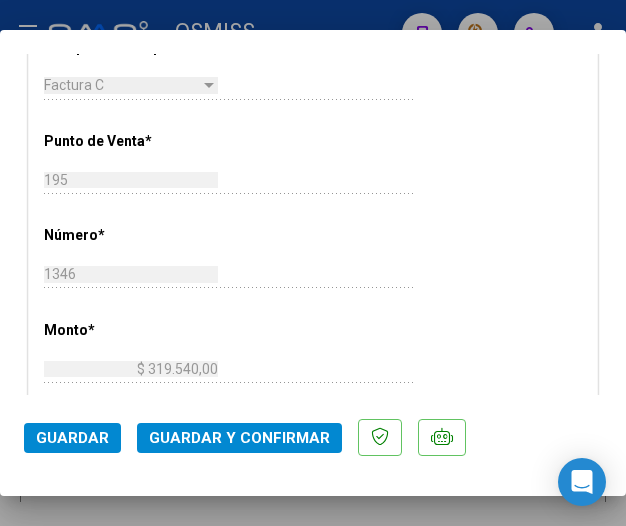 click on "1346" at bounding box center (131, 274) 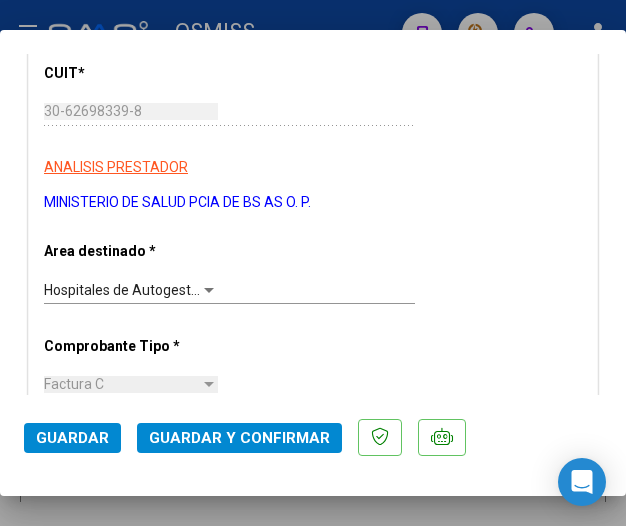 scroll, scrollTop: 300, scrollLeft: 0, axis: vertical 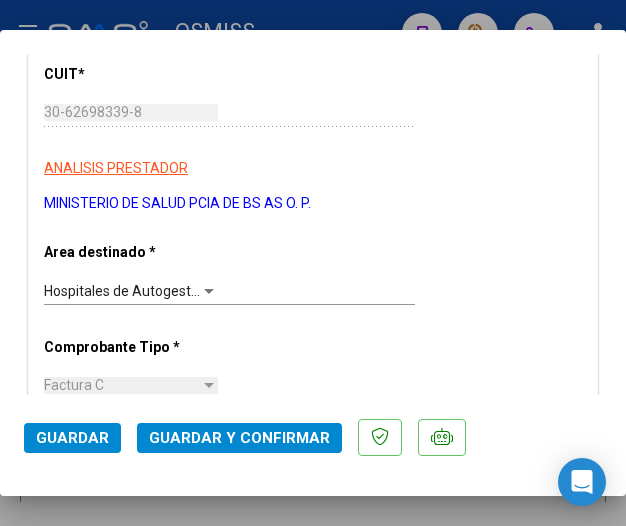 click at bounding box center (313, 263) 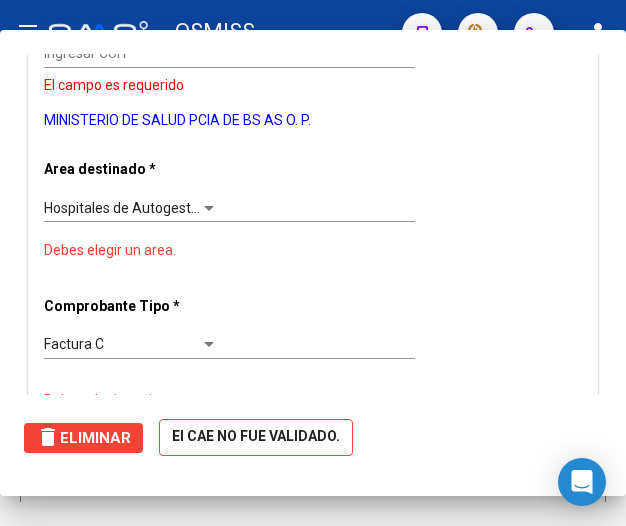 scroll, scrollTop: 0, scrollLeft: 0, axis: both 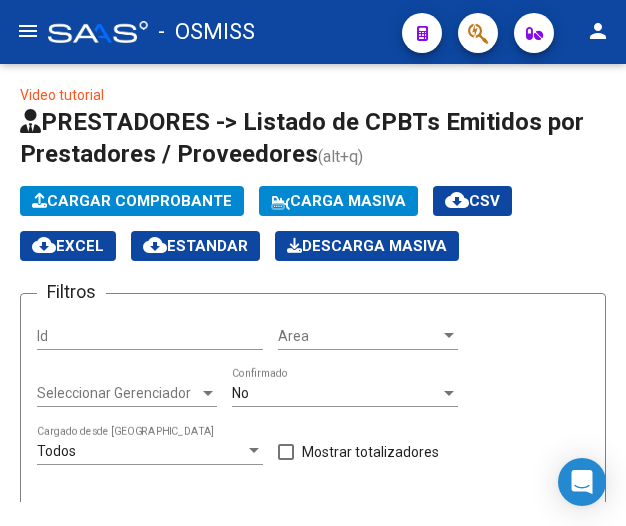 click on "Cargar Comprobante" 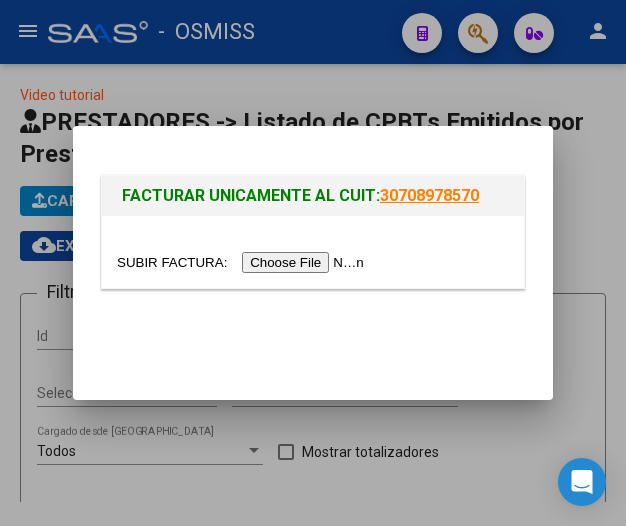 click at bounding box center (313, 263) 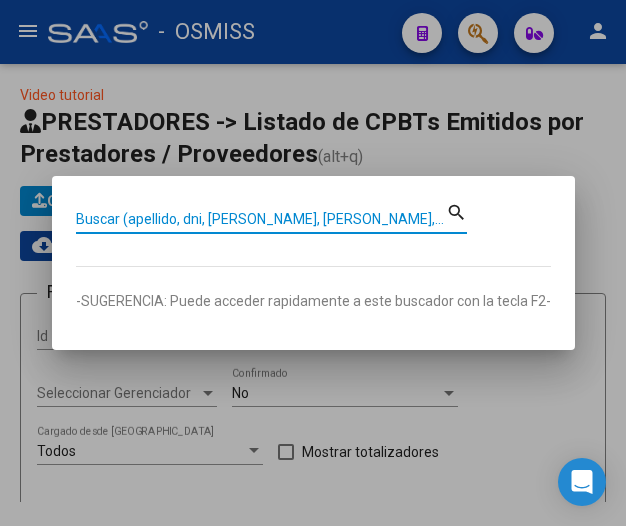 click on "Buscar (apellido, dni, [PERSON_NAME], [PERSON_NAME], cuit, obra social)" at bounding box center [261, 219] 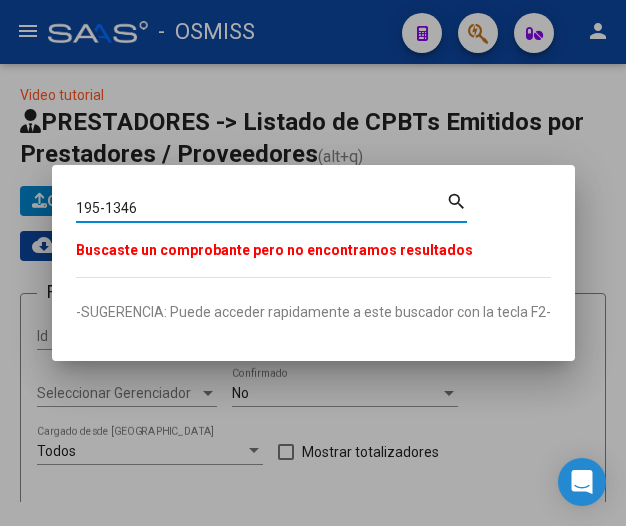 type on "195-1346" 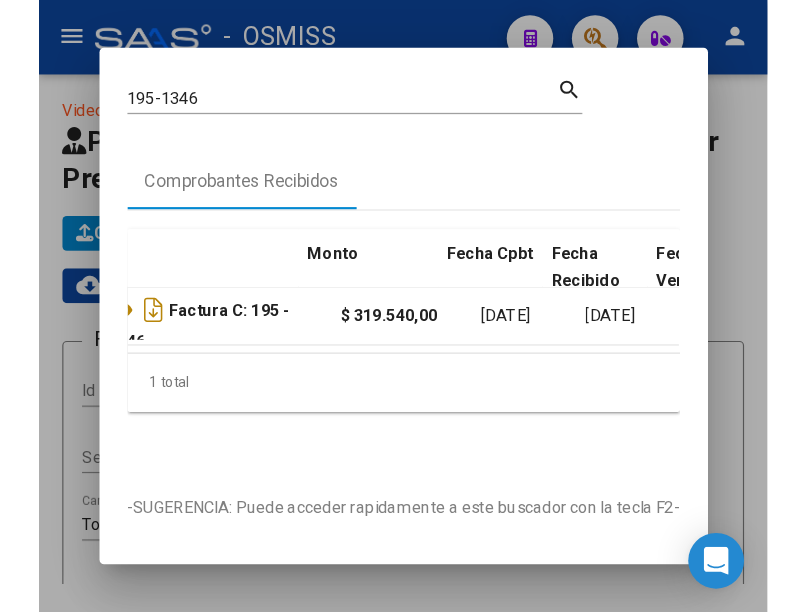 scroll, scrollTop: 0, scrollLeft: 720, axis: horizontal 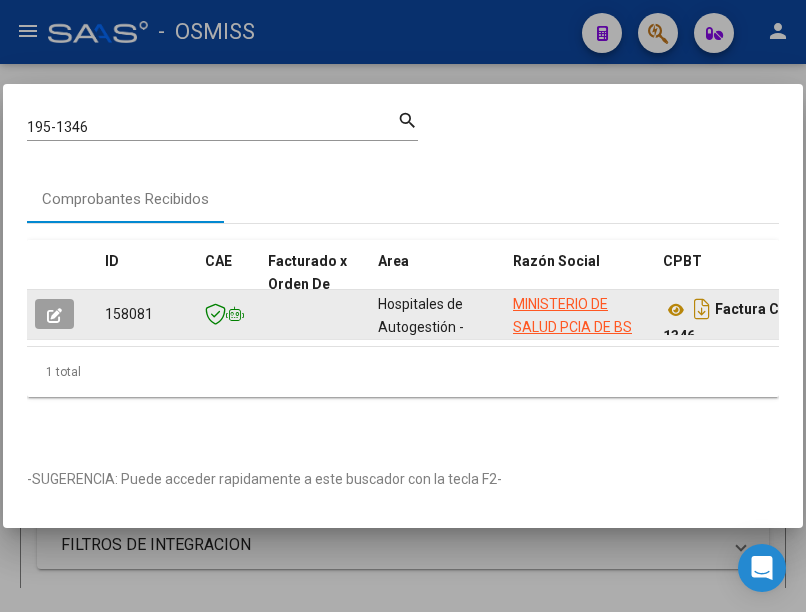 click 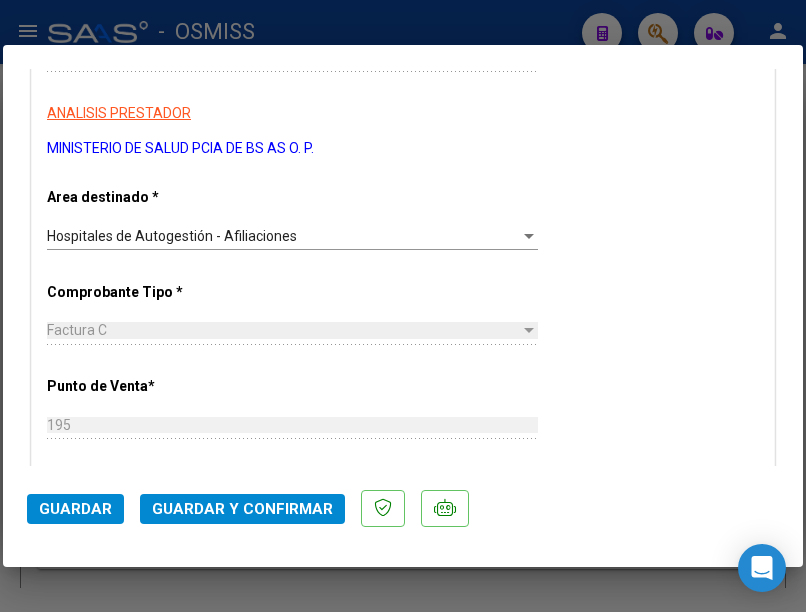 scroll, scrollTop: 400, scrollLeft: 0, axis: vertical 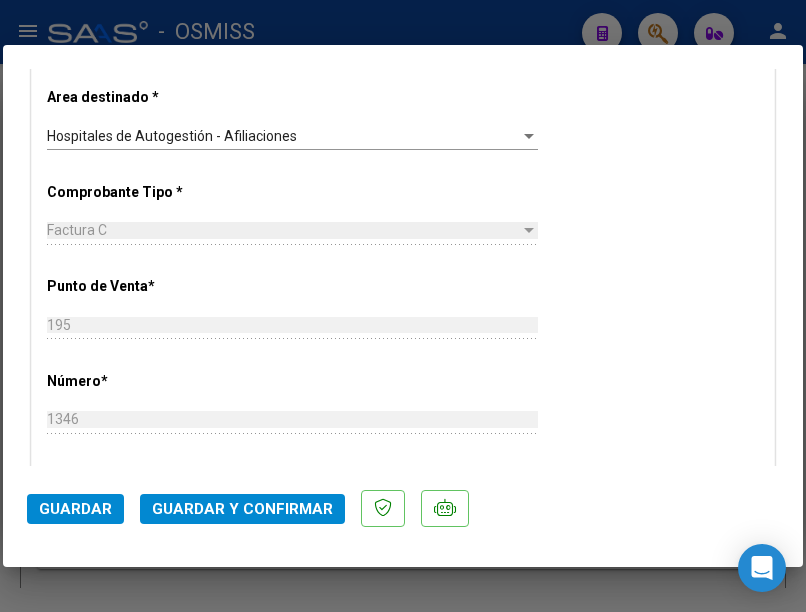 click on "Guardar y Confirmar" 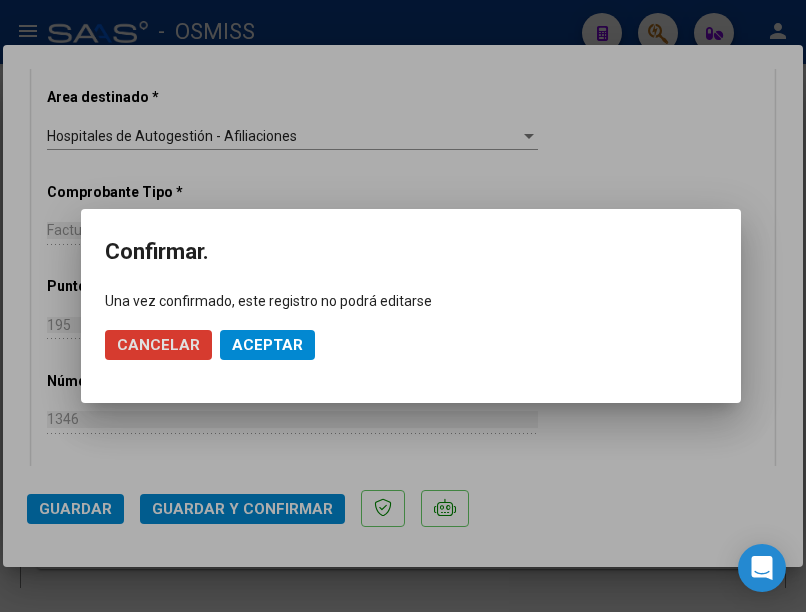 click on "Aceptar" 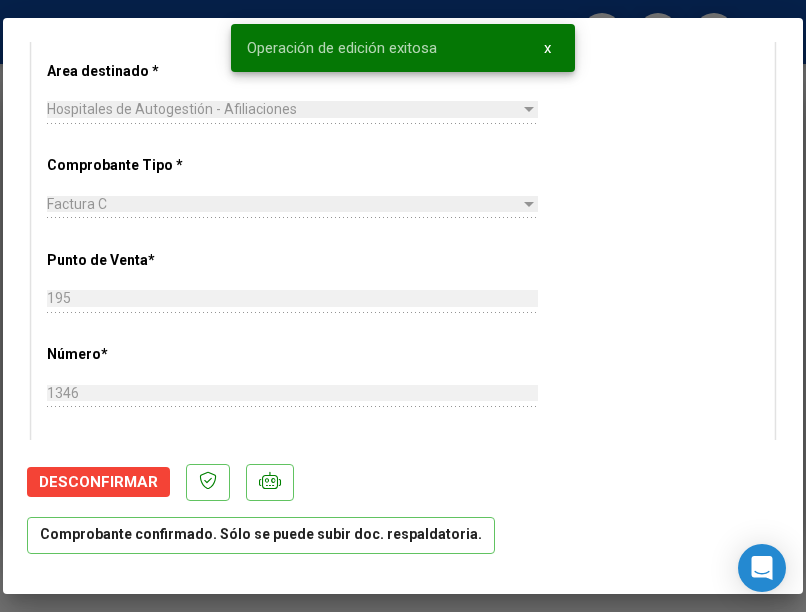 click at bounding box center (403, 306) 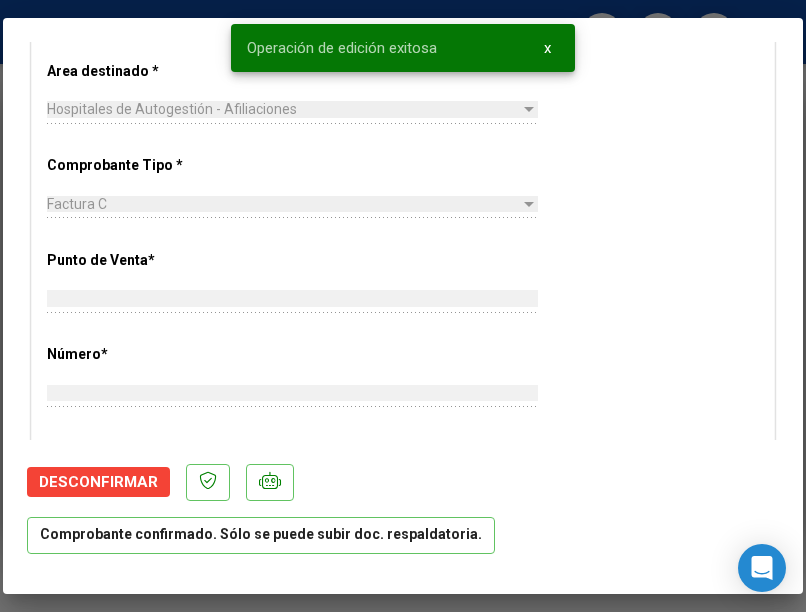 scroll, scrollTop: 0, scrollLeft: 0, axis: both 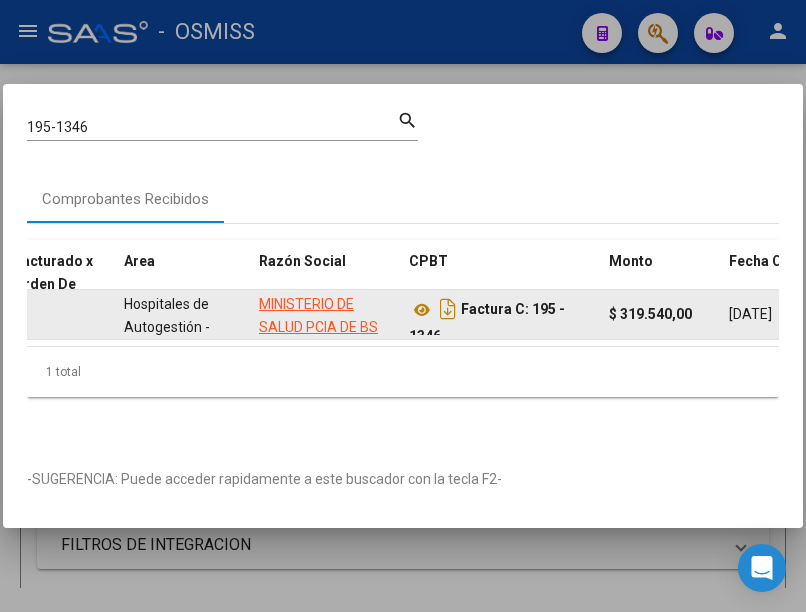 click on "Factura C: 195 - 1346" 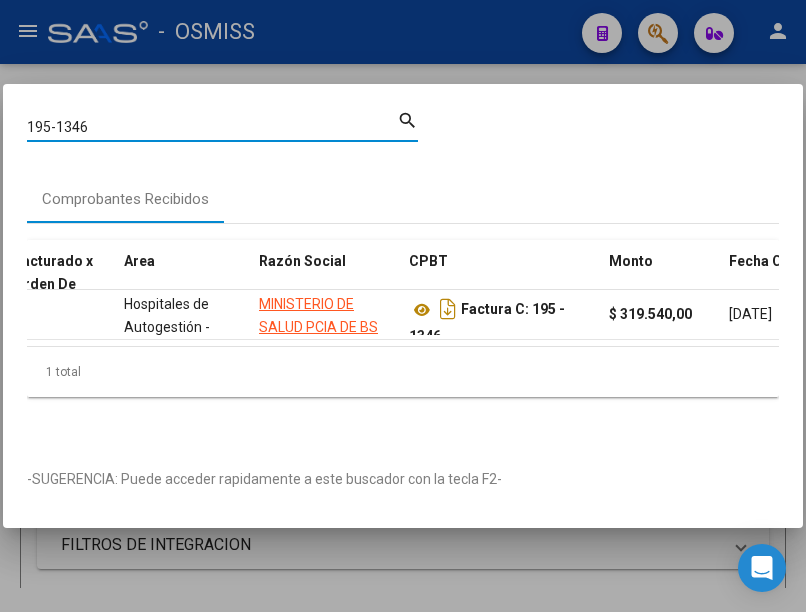 click on "195-1346" at bounding box center (212, 127) 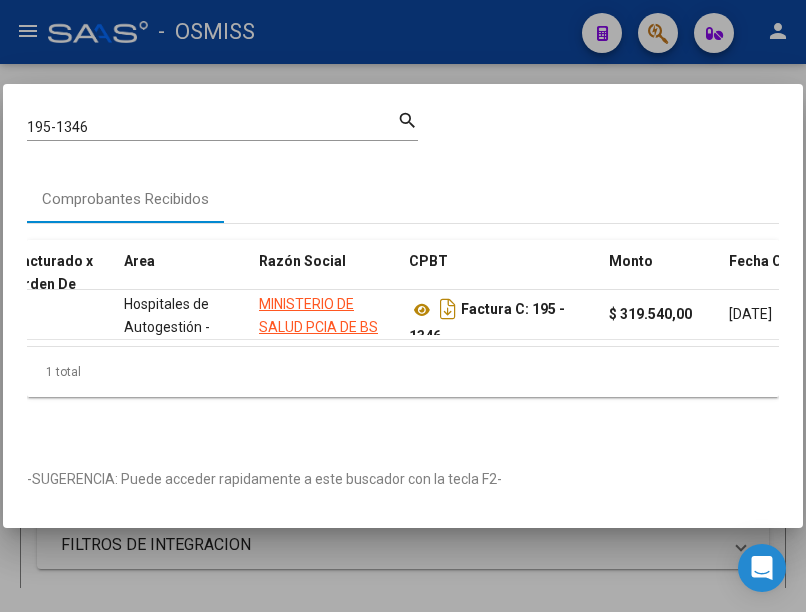 click at bounding box center [403, 306] 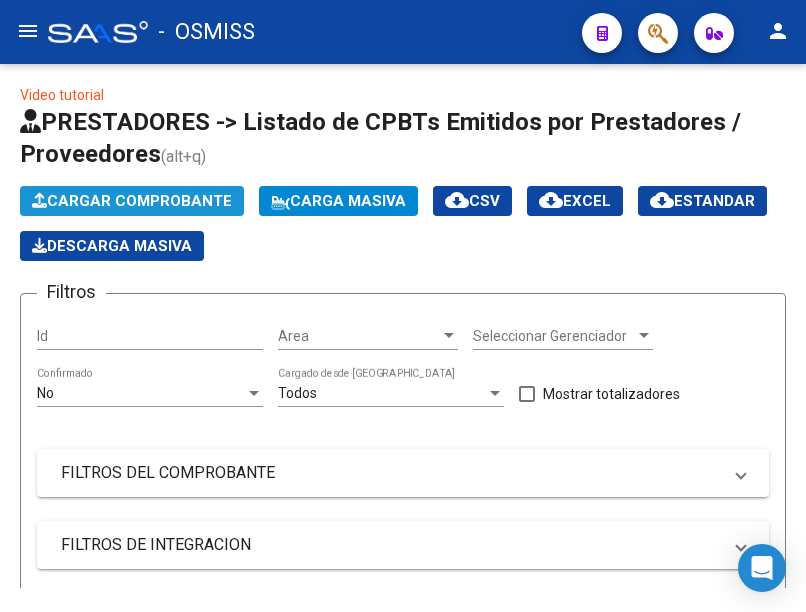 click on "Cargar Comprobante" 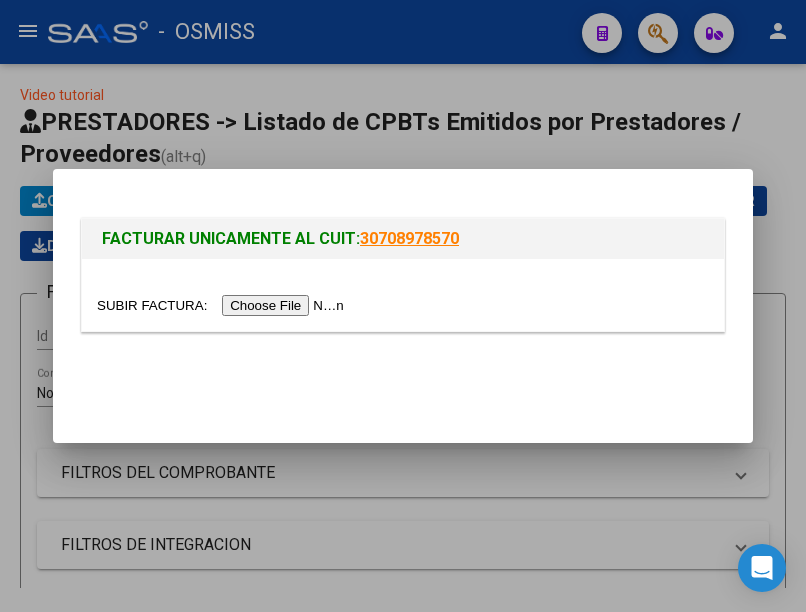 click at bounding box center [223, 305] 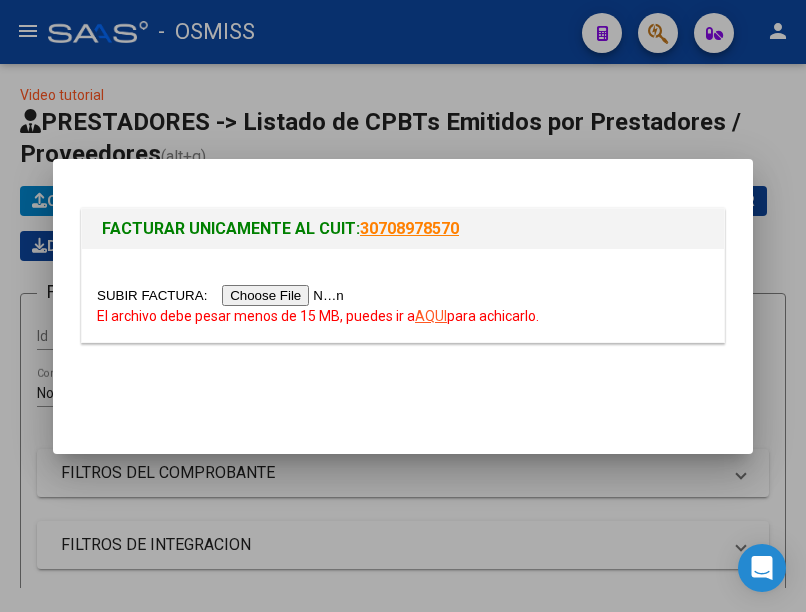 click on "AQUI" at bounding box center [431, 316] 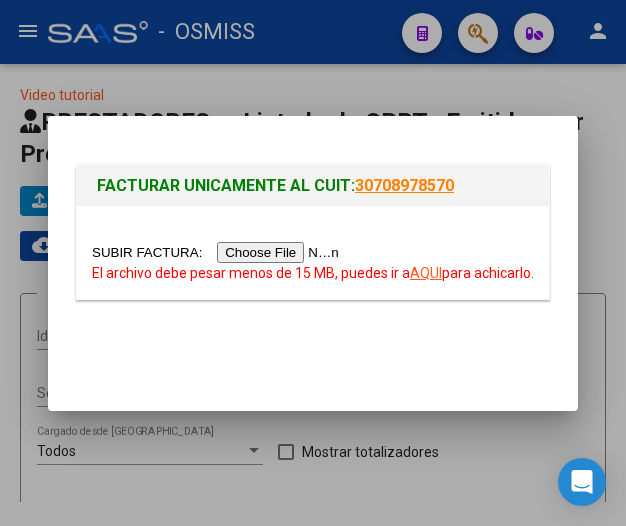 click at bounding box center (218, 252) 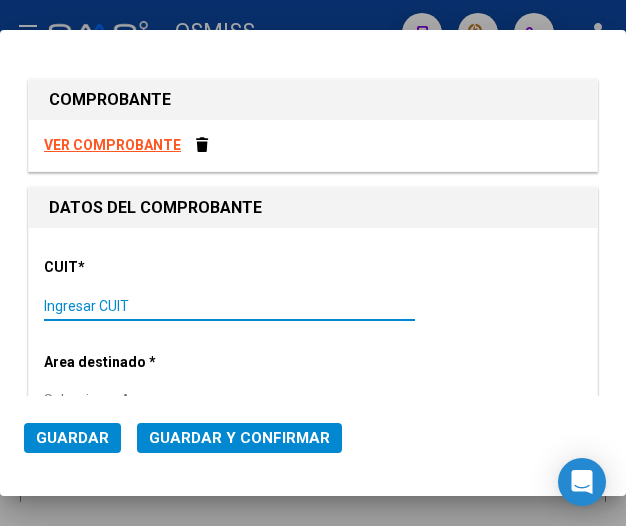 click on "Ingresar CUIT" at bounding box center [131, 306] 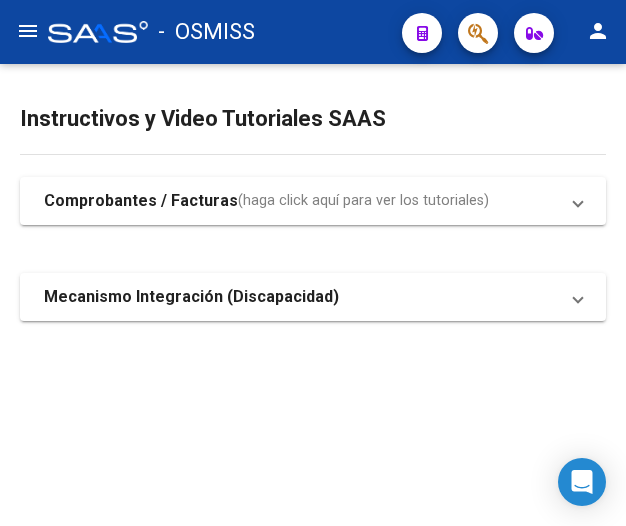 click on "menu" 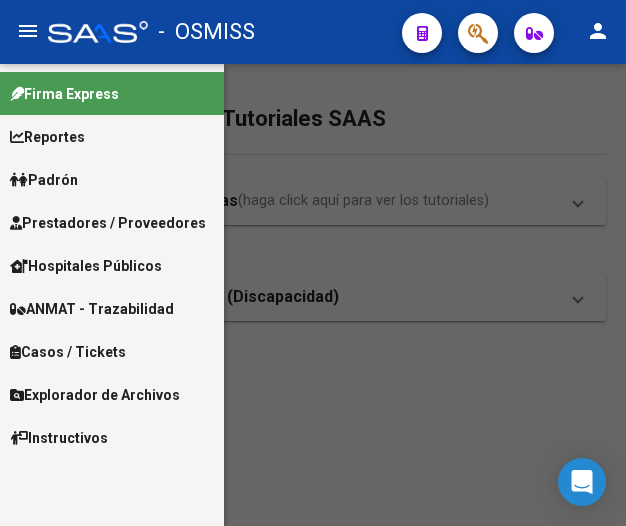 click on "Prestadores / Proveedores" at bounding box center (108, 223) 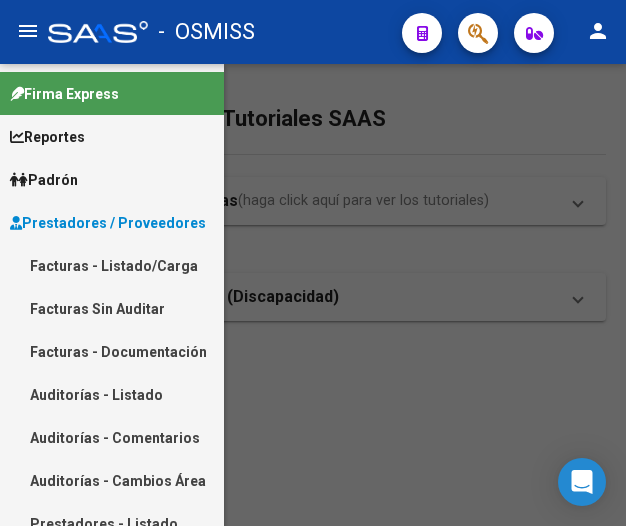click on "Facturas - Listado/Carga" at bounding box center [112, 265] 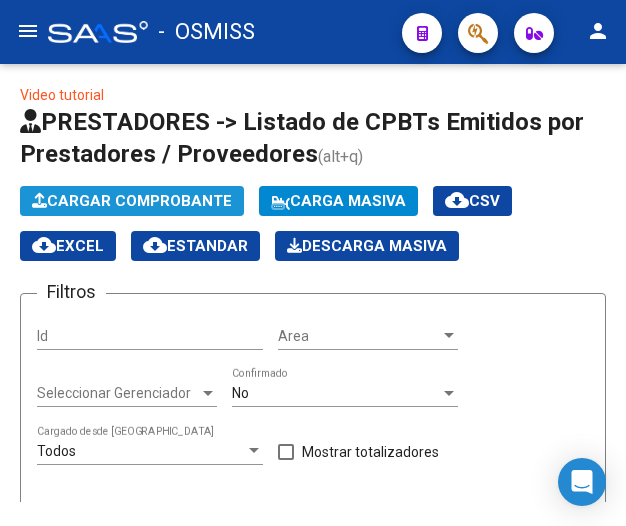click on "Cargar Comprobante" 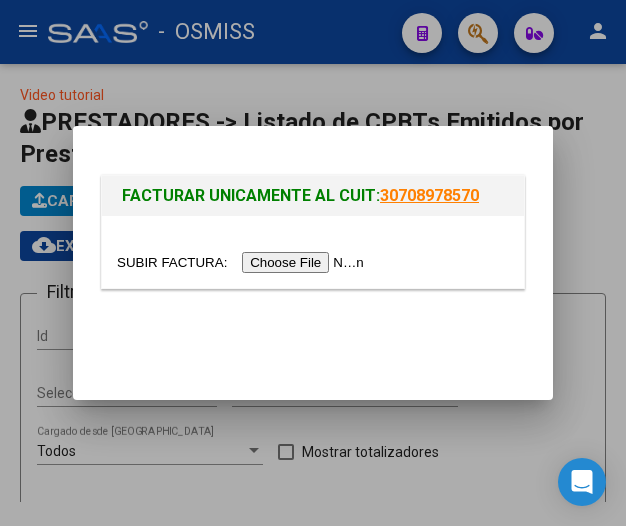 click at bounding box center [243, 262] 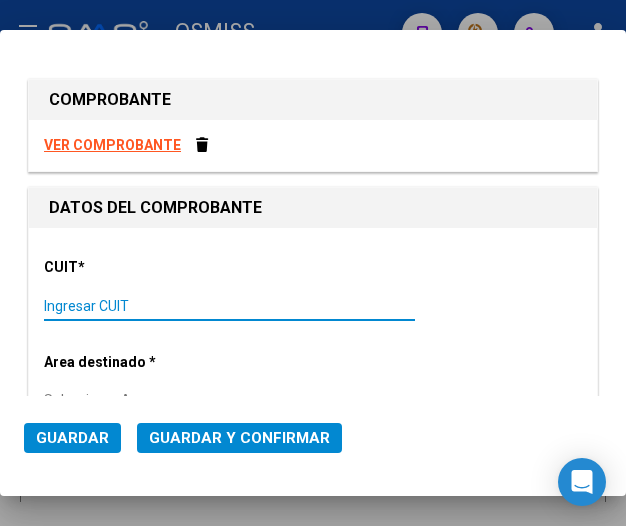 click on "Ingresar CUIT" at bounding box center [131, 306] 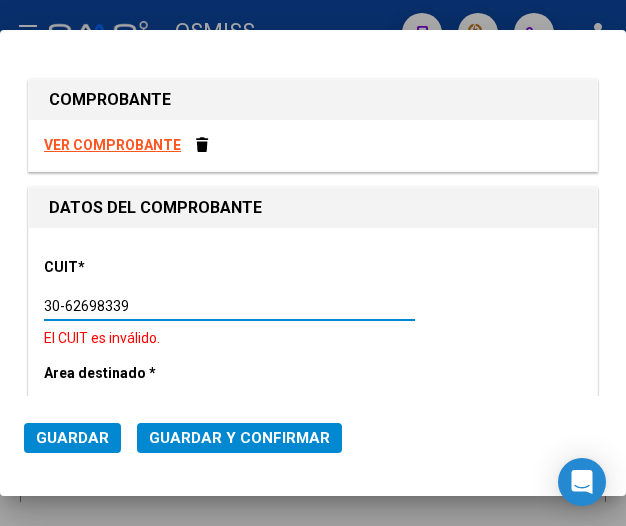 type on "30-62698339-8" 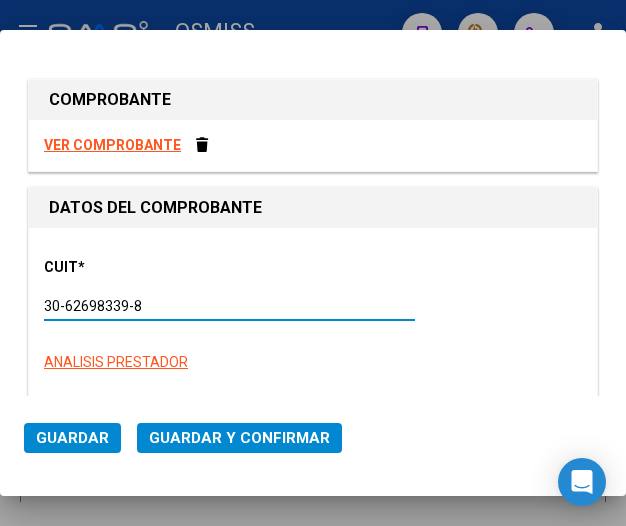 type on "196" 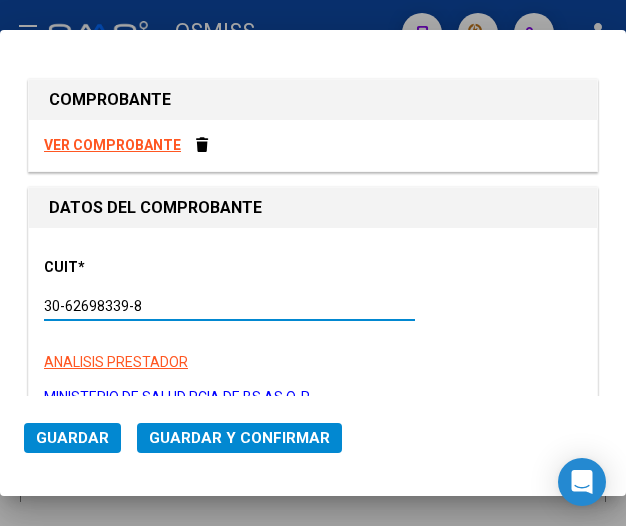 scroll, scrollTop: 100, scrollLeft: 0, axis: vertical 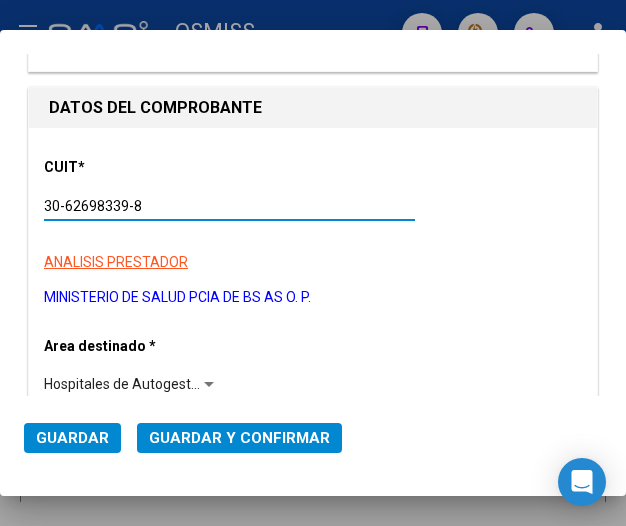 type on "30-62698339-8" 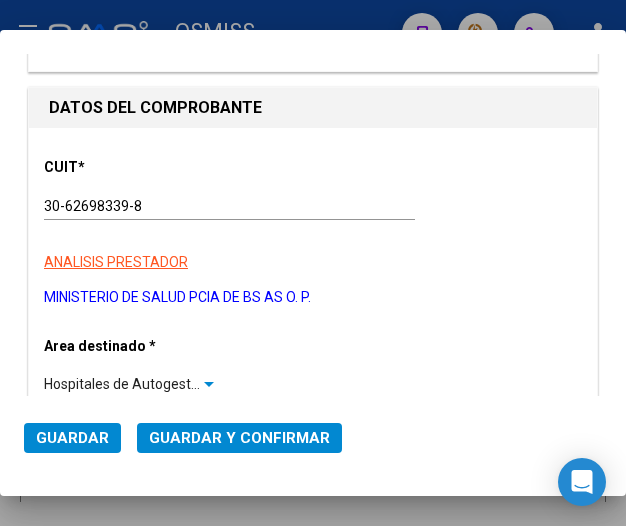 click at bounding box center [209, 385] 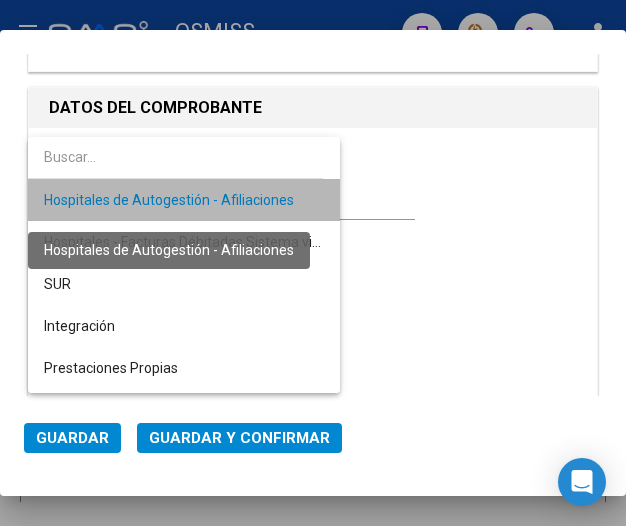 click on "Hospitales de Autogestión - Afiliaciones" at bounding box center [169, 200] 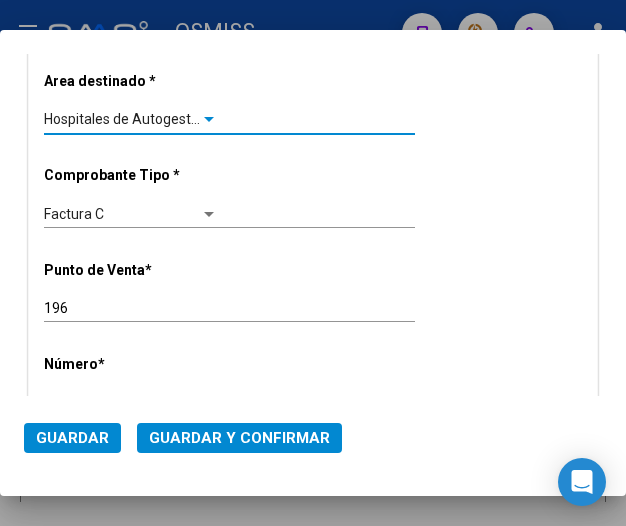 scroll, scrollTop: 400, scrollLeft: 0, axis: vertical 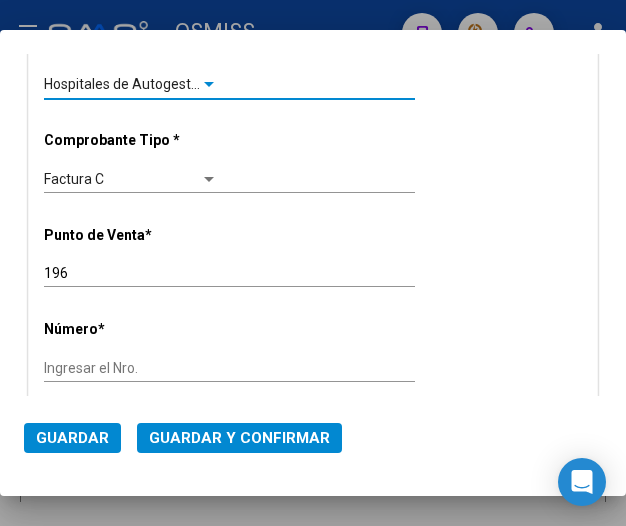click on "Ingresar el Nro." 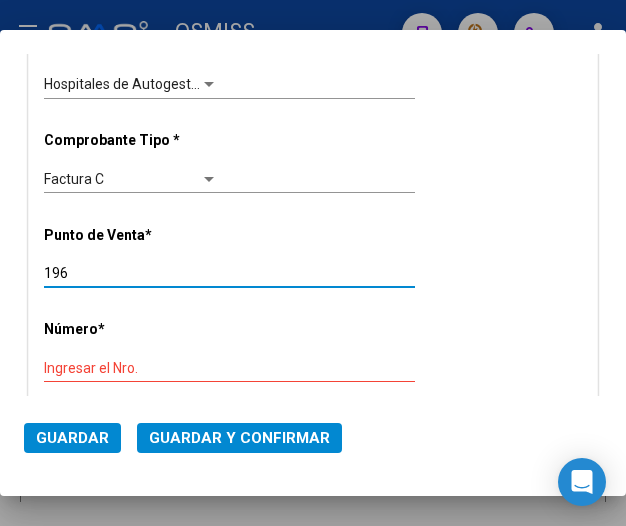 click on "196" at bounding box center [131, 273] 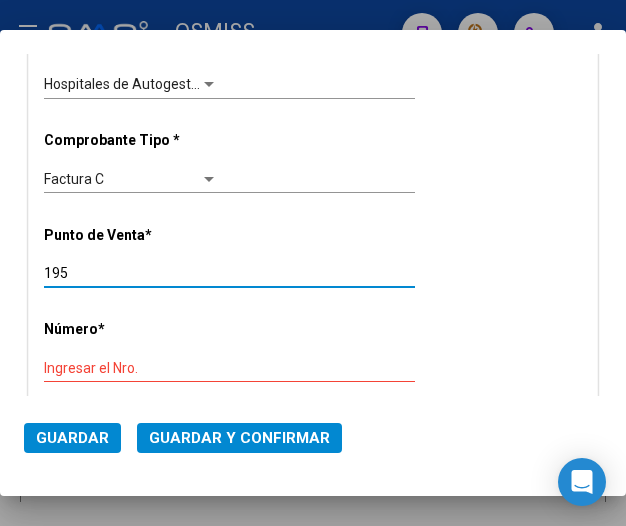 type on "195" 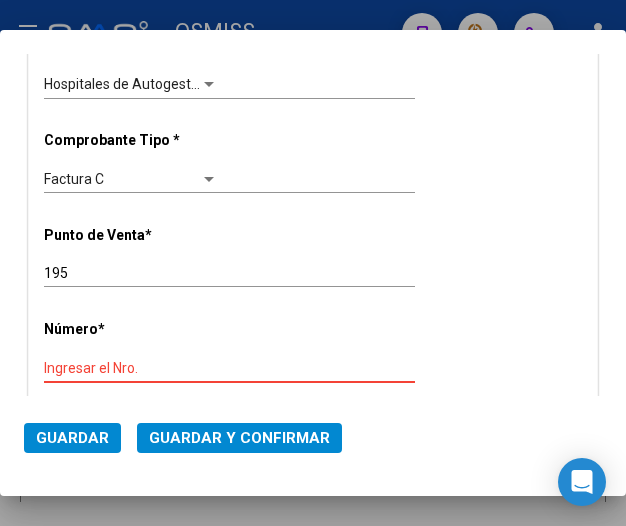 click on "Ingresar el Nro." at bounding box center (131, 368) 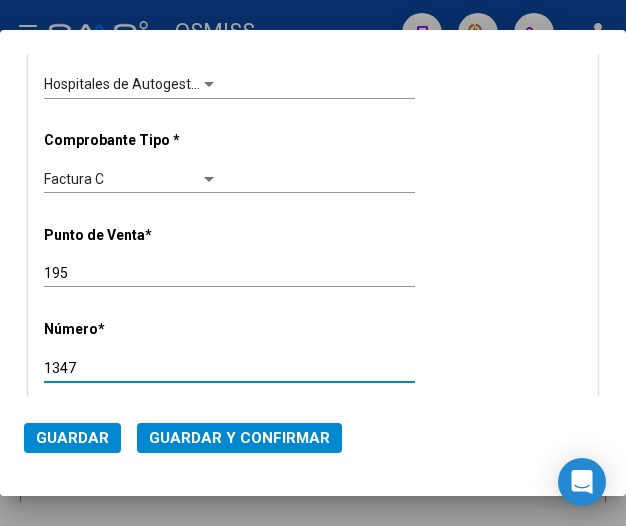 type on "1347" 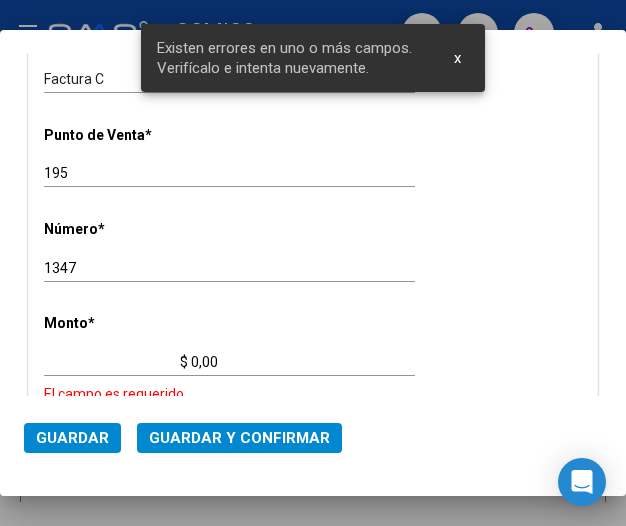 scroll, scrollTop: 533, scrollLeft: 0, axis: vertical 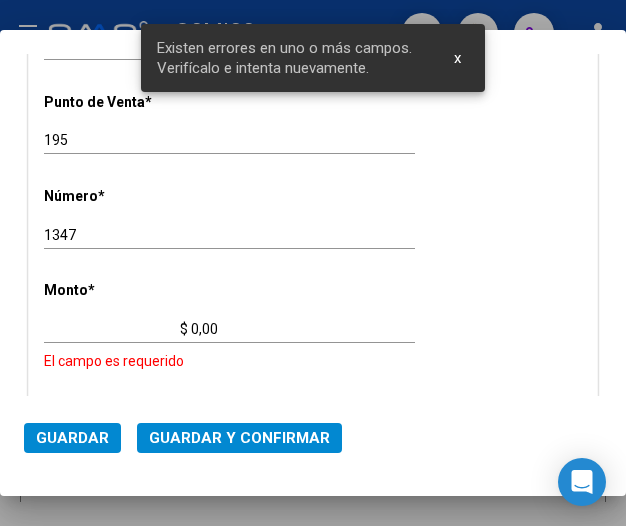 click on "$ 0,00" at bounding box center (131, 329) 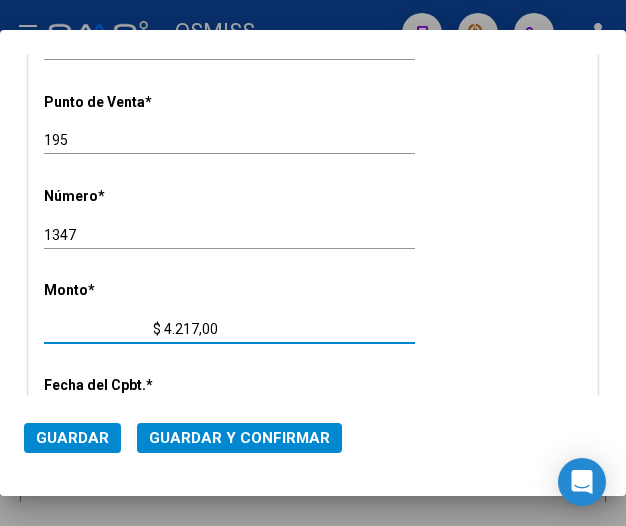 type on "$ 42.177,00" 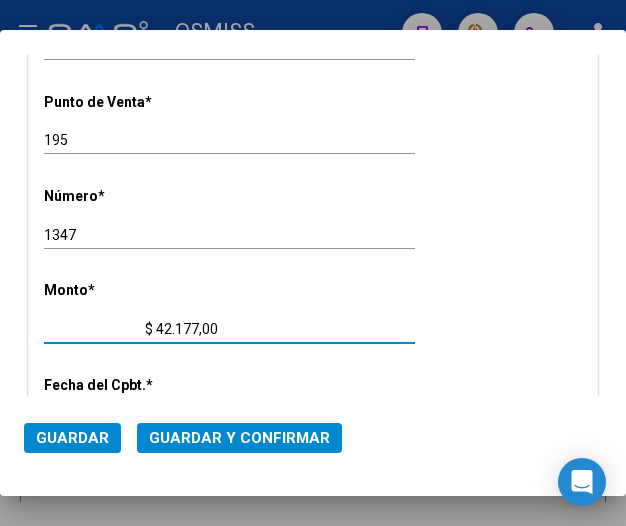 scroll, scrollTop: 633, scrollLeft: 0, axis: vertical 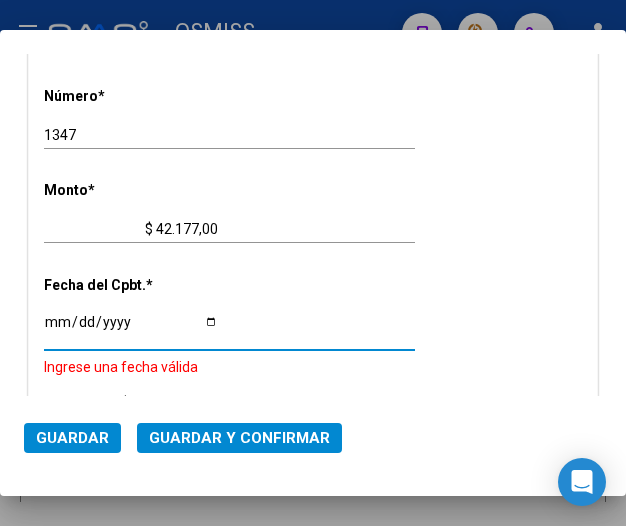 click on "Ingresar la fecha" at bounding box center (131, 329) 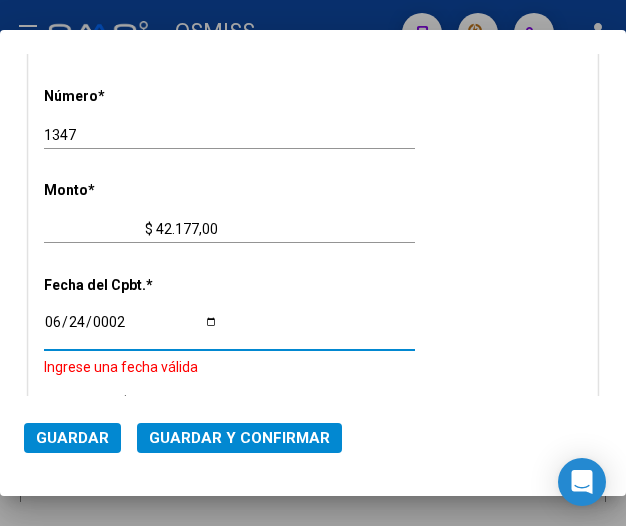 scroll, scrollTop: 826, scrollLeft: 0, axis: vertical 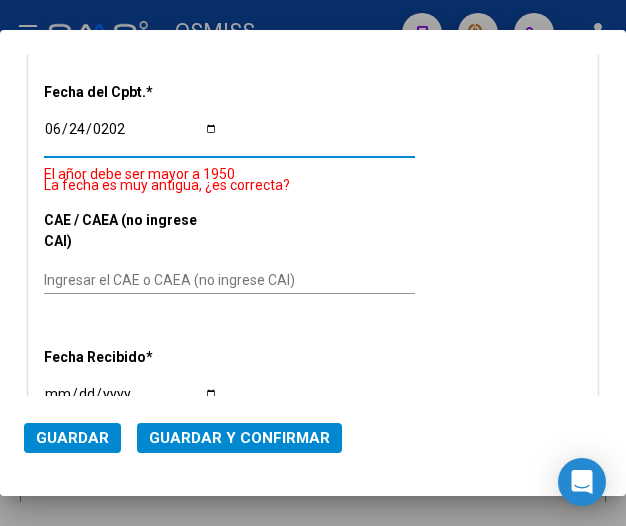 type on "2025-06-24" 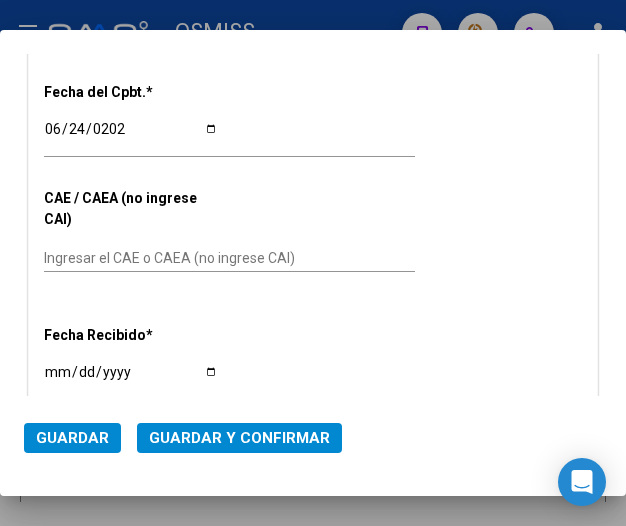 click on "Ingresar el CAE o CAEA (no ingrese CAI)" 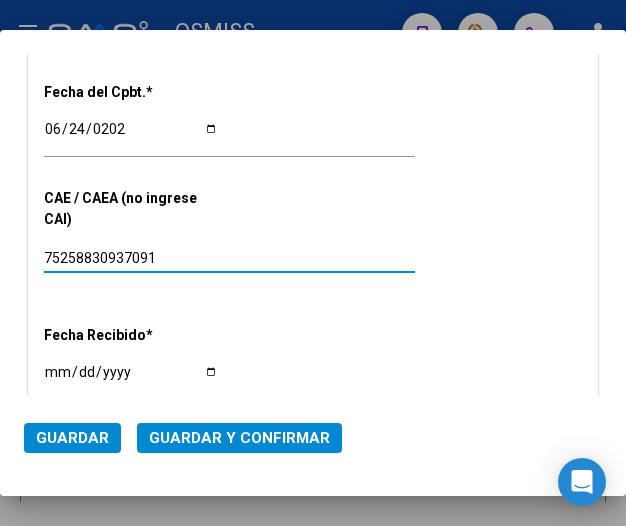 type on "75258830937091" 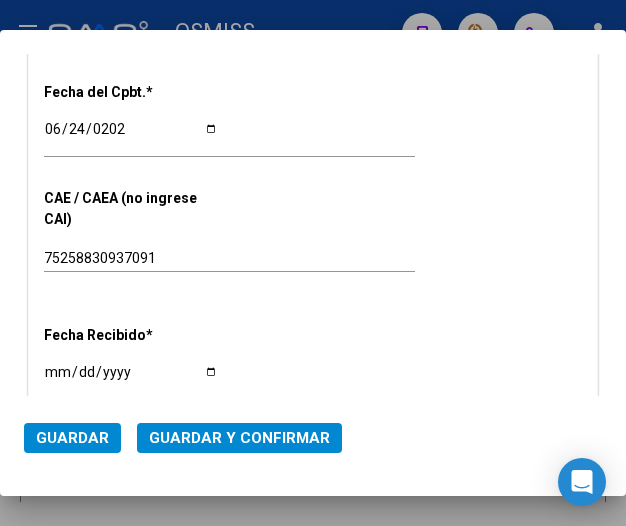 click on "CUIT  *   30-62698339-8 Ingresar CUIT  ANALISIS PRESTADOR  MINISTERIO DE SALUD PCIA DE BS AS O. P.  ARCA Padrón  Area destinado * Hospitales de Autogestión - Afiliaciones Seleccionar Area  Comprobante Tipo * Factura C Seleccionar Tipo Punto de Venta  *   195 Ingresar el Nro.  Número  *   1347 Ingresar el Nro.  Monto  *   $ 42.177,00 Ingresar el monto  Fecha del Cpbt.  *   2025-06-24 Ingresar la fecha  CAE / CAEA (no ingrese CAI)    75258830937091 Ingresar el CAE o CAEA (no ingrese CAI)  Fecha Recibido  *   2025-07-07 Ingresar la fecha  Fecha de Vencimiento    Ingresar la fecha  Ref. Externa    Ingresar la ref.  N° Liquidación    Ingresar el N° Liquidación" at bounding box center (313, 75) 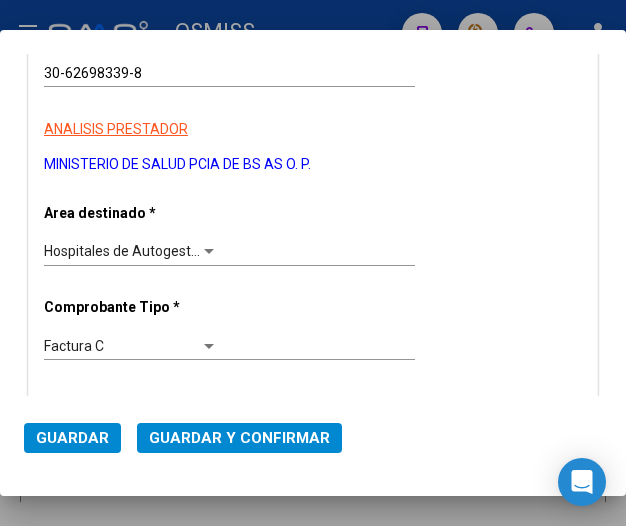 scroll, scrollTop: 226, scrollLeft: 0, axis: vertical 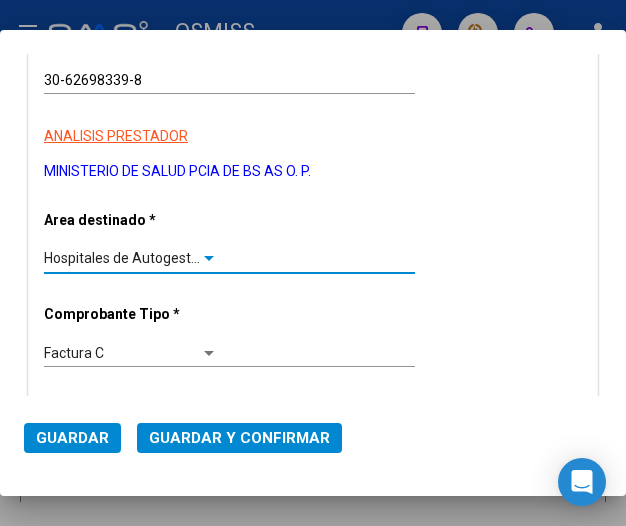 click at bounding box center (209, 258) 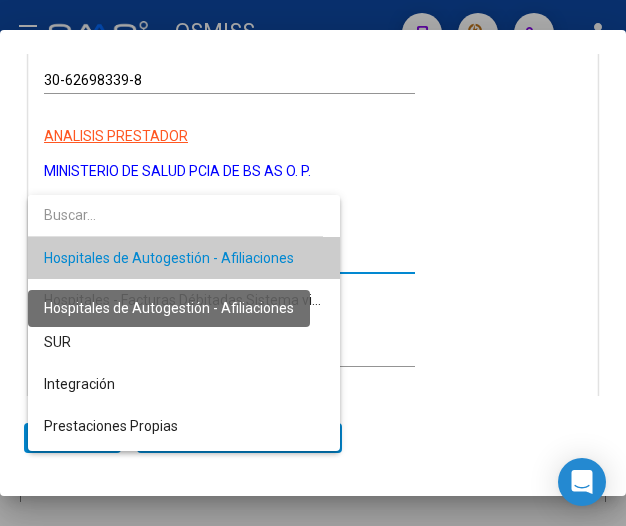 click on "Hospitales de Autogestión - Afiliaciones" at bounding box center [169, 258] 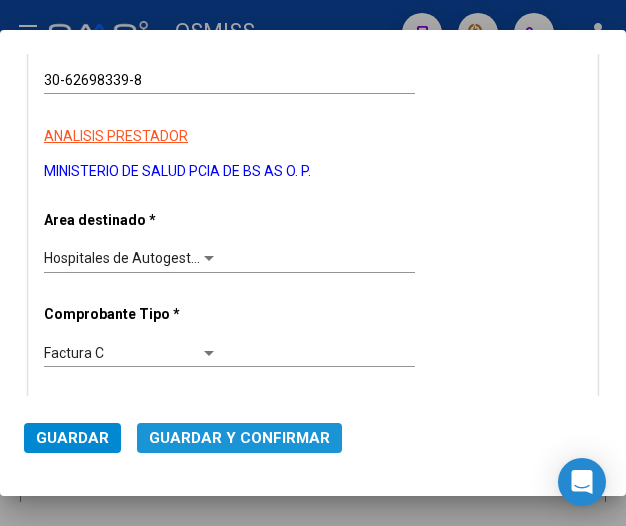 click on "Guardar y Confirmar" 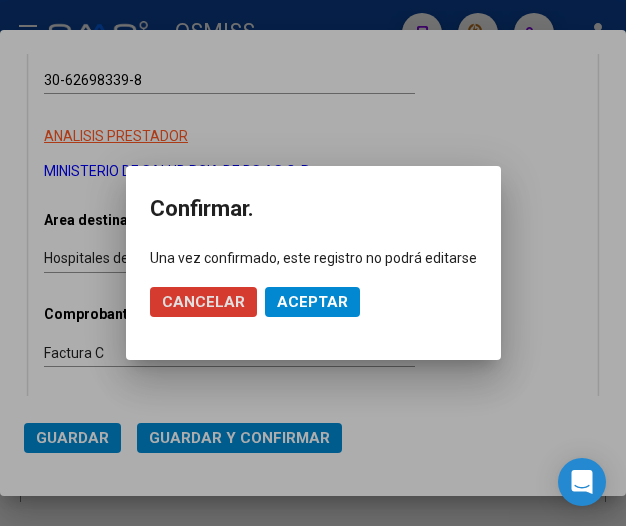 click on "Aceptar" 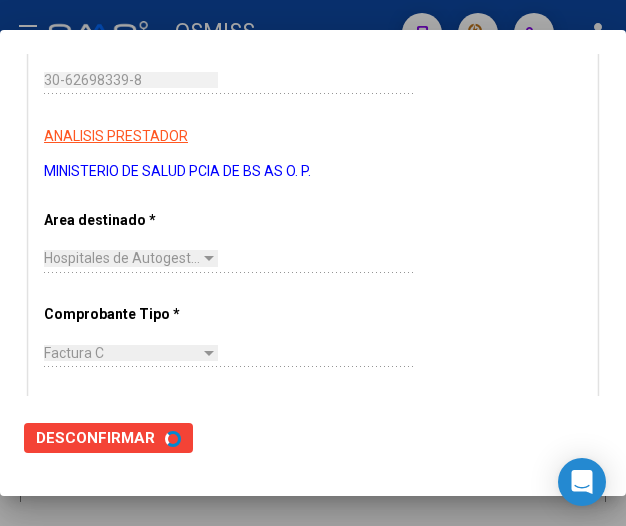 scroll, scrollTop: 0, scrollLeft: 0, axis: both 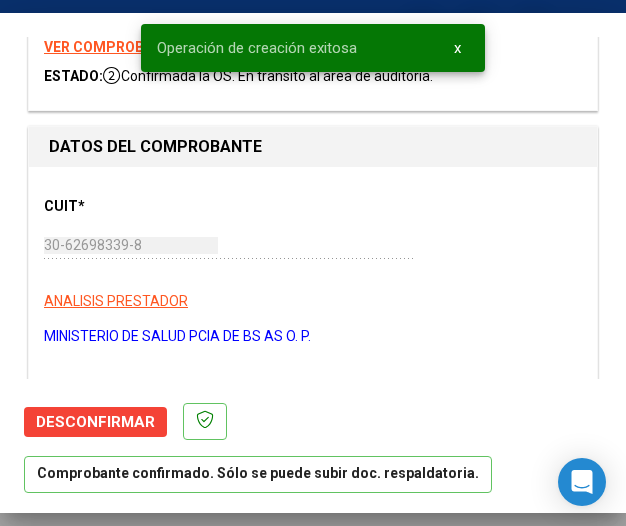 type on "2025-07-24" 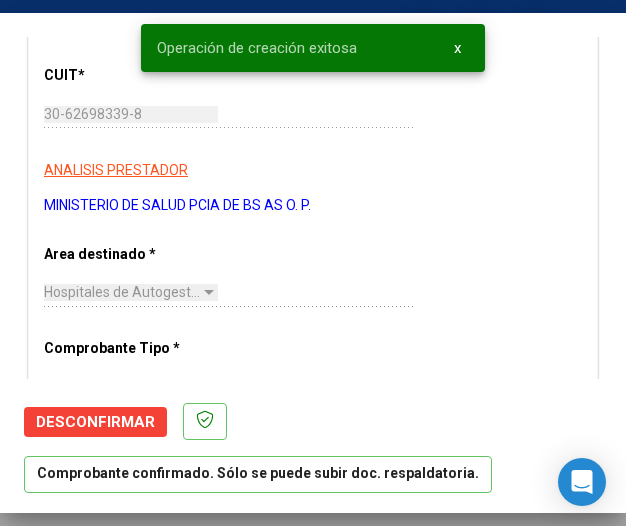 scroll, scrollTop: 300, scrollLeft: 0, axis: vertical 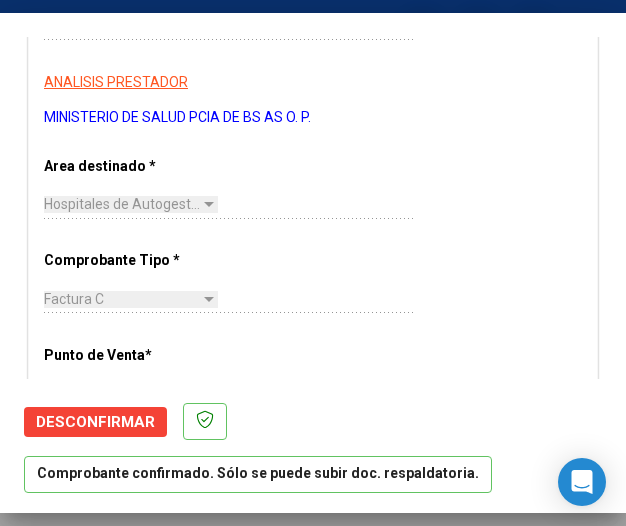 click on "Hospitales de Autogestión - Afiliaciones Seleccionar Area" at bounding box center [229, 205] 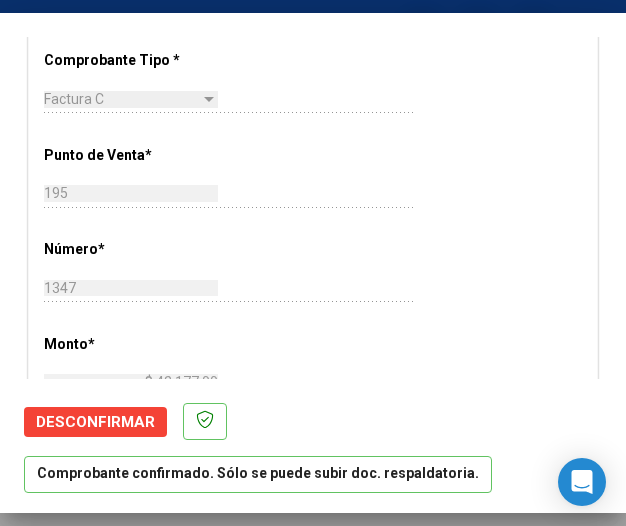 scroll, scrollTop: 600, scrollLeft: 0, axis: vertical 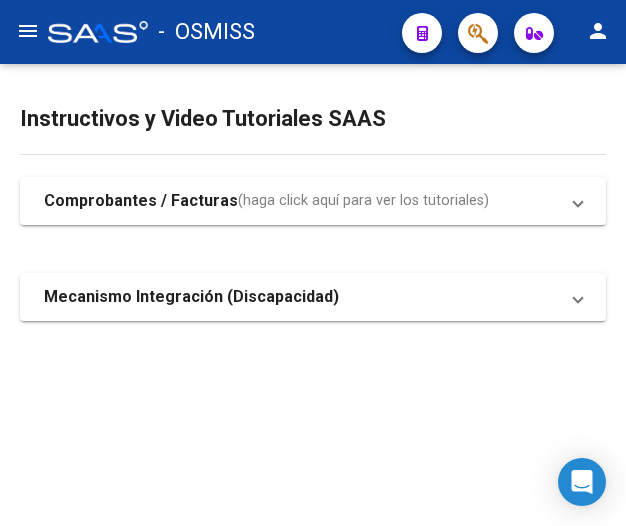 click on "menu" 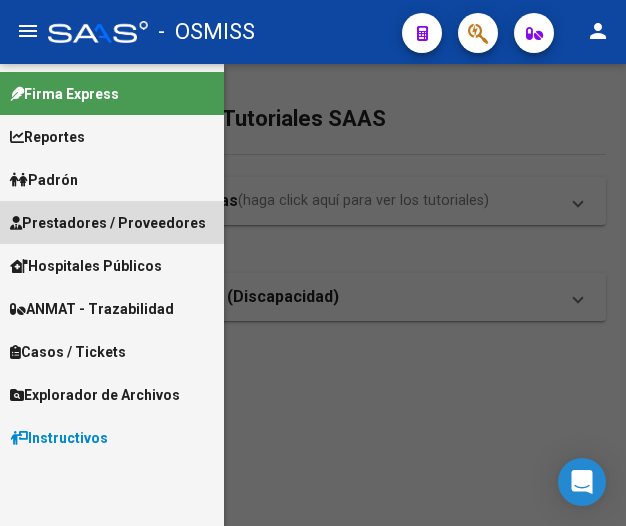 click on "Prestadores / Proveedores" at bounding box center [108, 223] 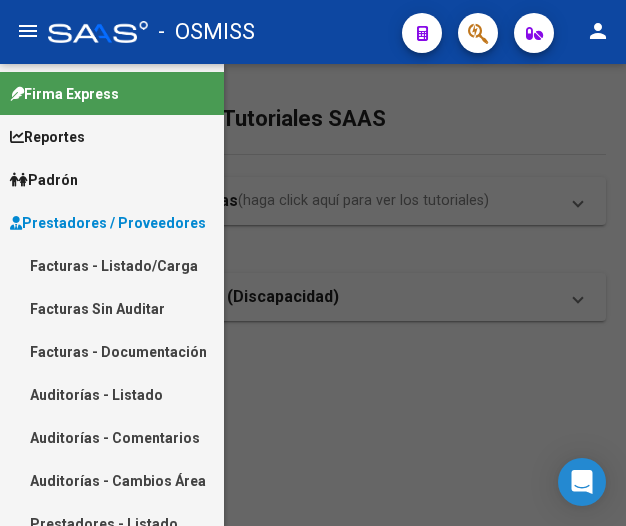 click on "Facturas - Listado/Carga" at bounding box center (112, 265) 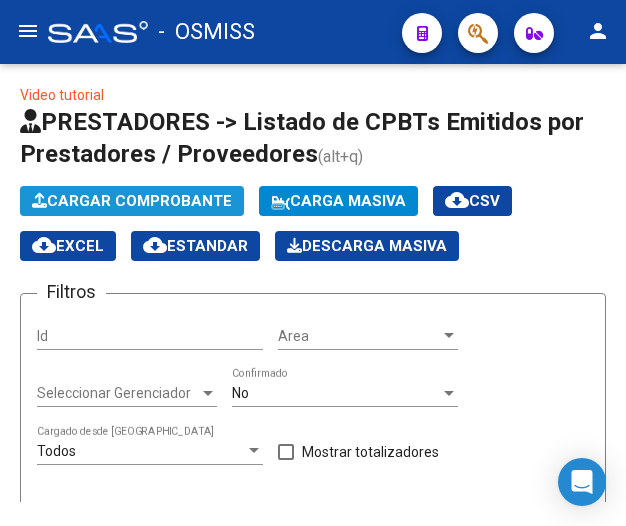 click on "Cargar Comprobante" 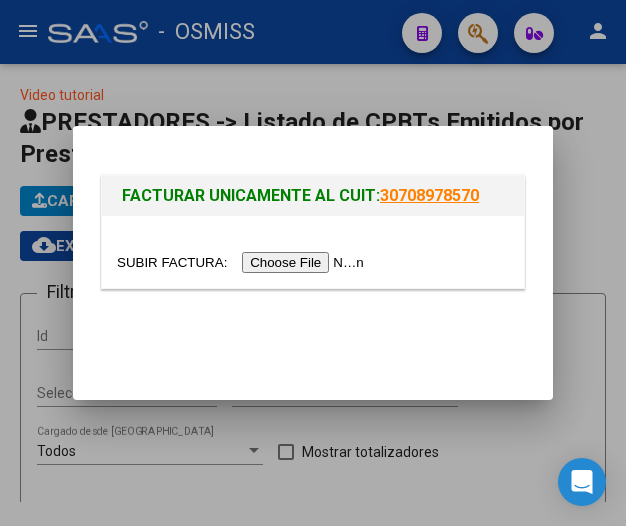 click at bounding box center [243, 262] 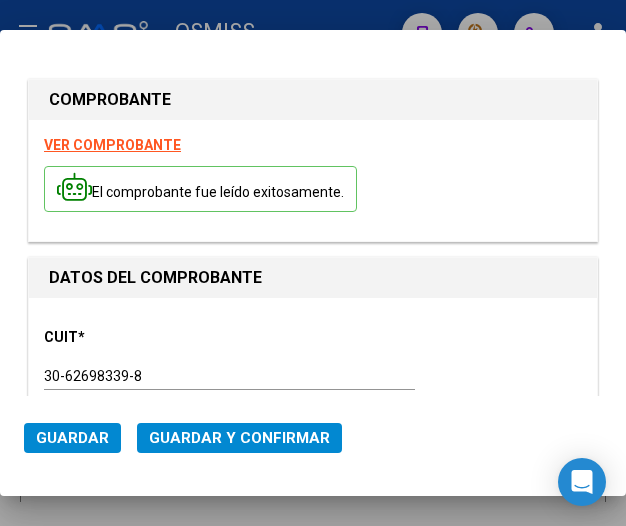 click on "CUIT  *" at bounding box center [124, 337] 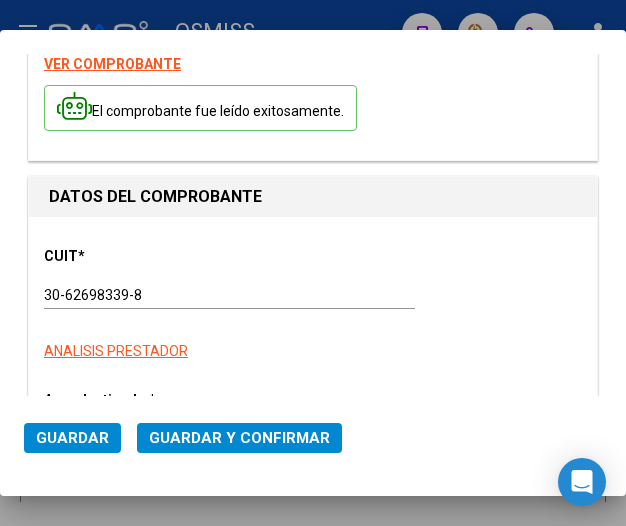 scroll, scrollTop: 200, scrollLeft: 0, axis: vertical 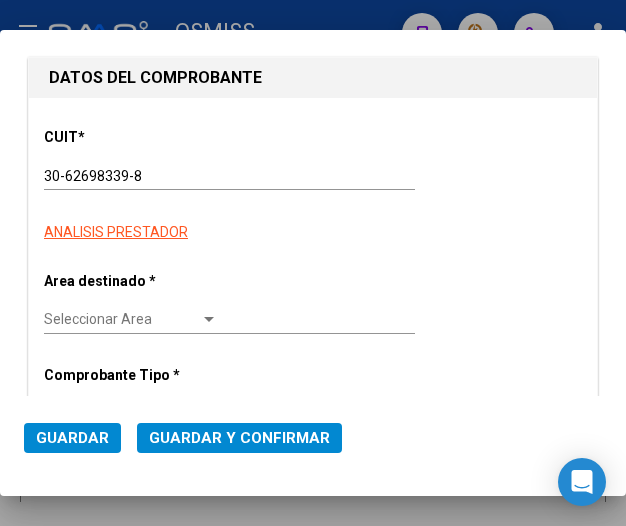 click at bounding box center (209, 319) 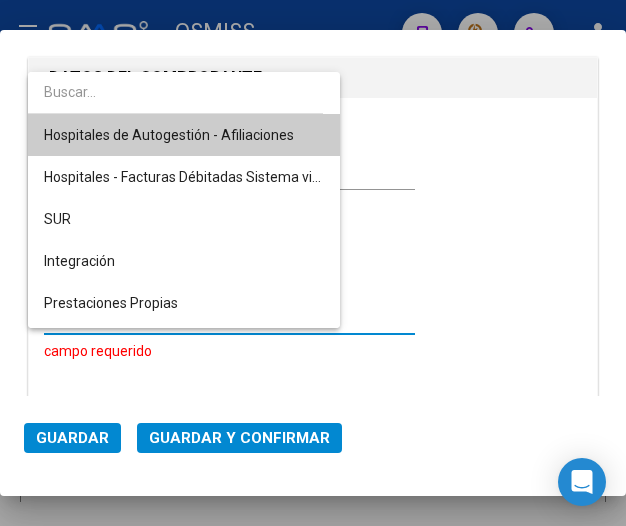 click on "Hospitales de Autogestión - Afiliaciones" at bounding box center [184, 135] 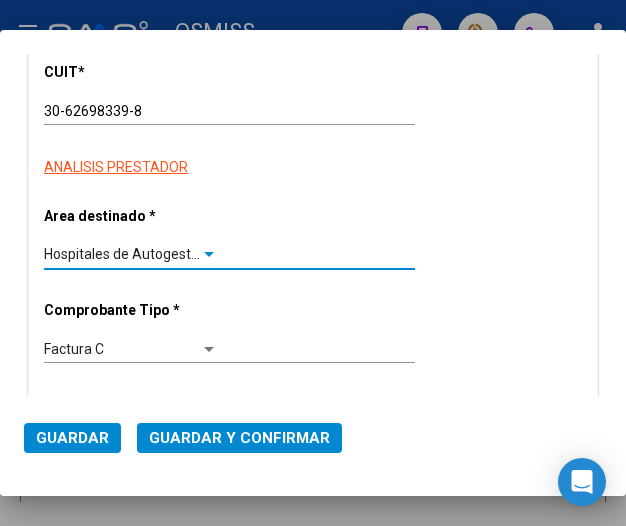 scroll, scrollTop: 400, scrollLeft: 0, axis: vertical 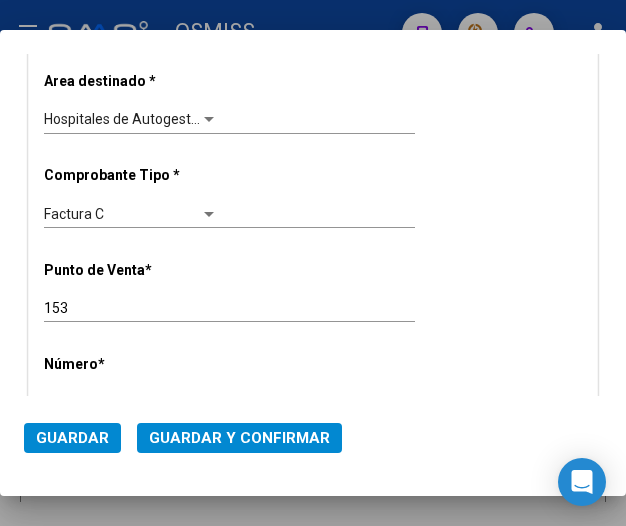 click on "153 Ingresar el Nro." 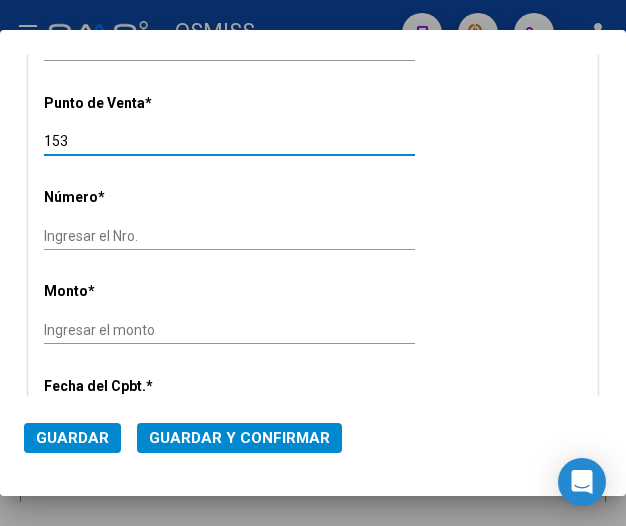 scroll, scrollTop: 600, scrollLeft: 0, axis: vertical 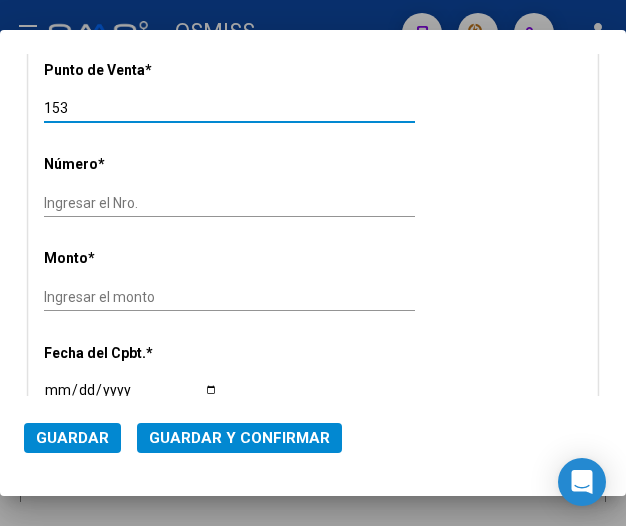 click on "Ingresar el Nro." at bounding box center [131, 203] 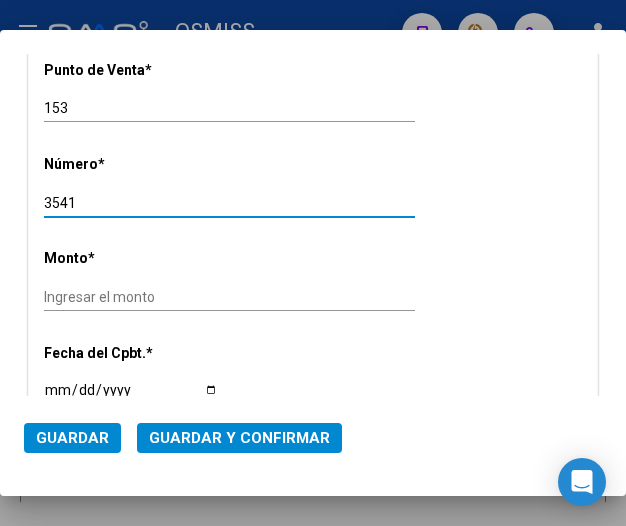 type on "3541" 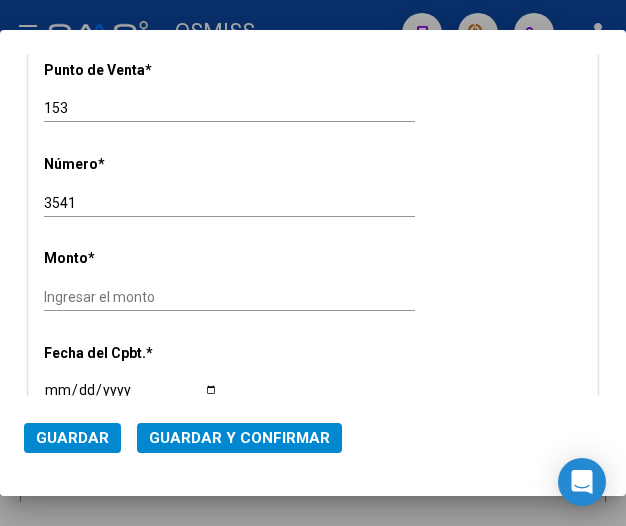 click on "Ingresar el monto" 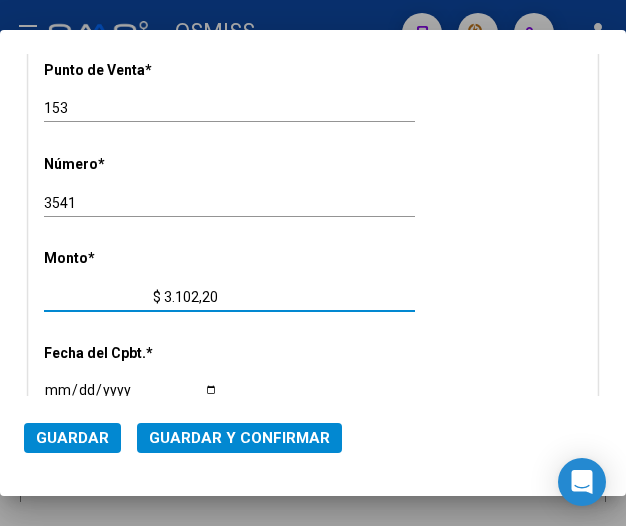 type on "$ 31.022,00" 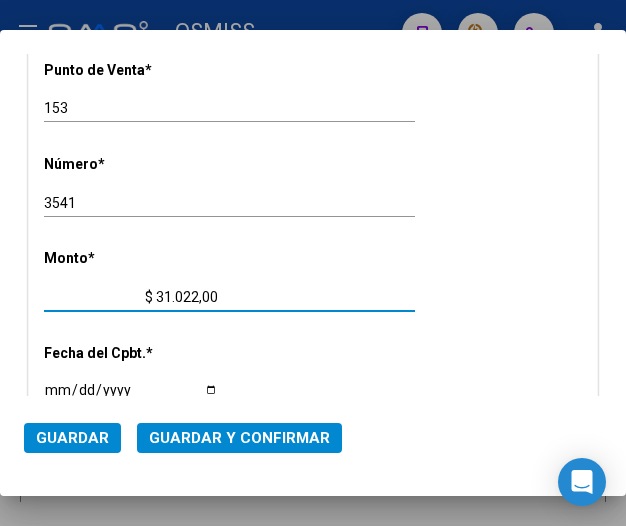scroll, scrollTop: 700, scrollLeft: 0, axis: vertical 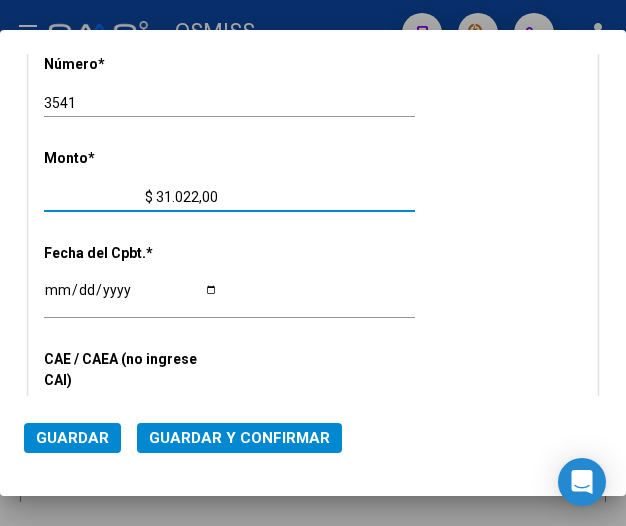 click on "Ingresar la fecha" at bounding box center [131, 297] 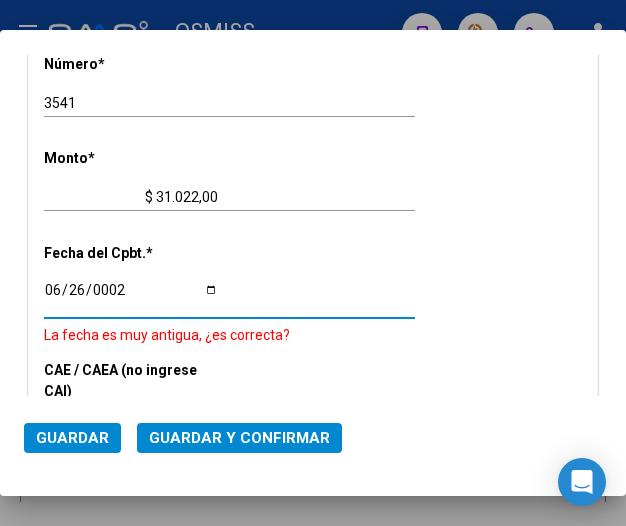 scroll, scrollTop: 858, scrollLeft: 0, axis: vertical 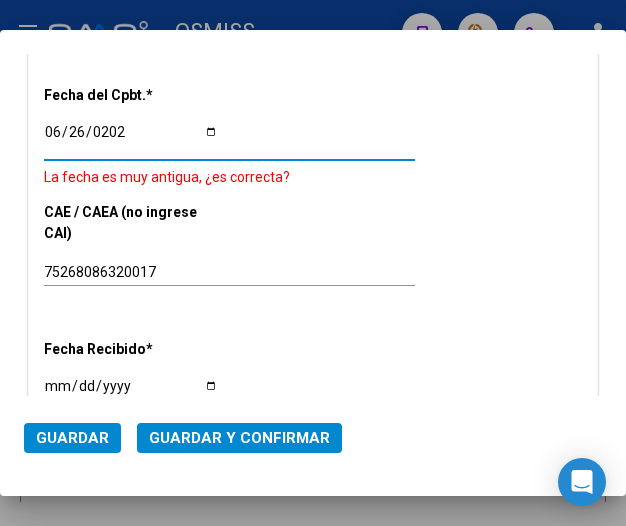 type on "2025-06-26" 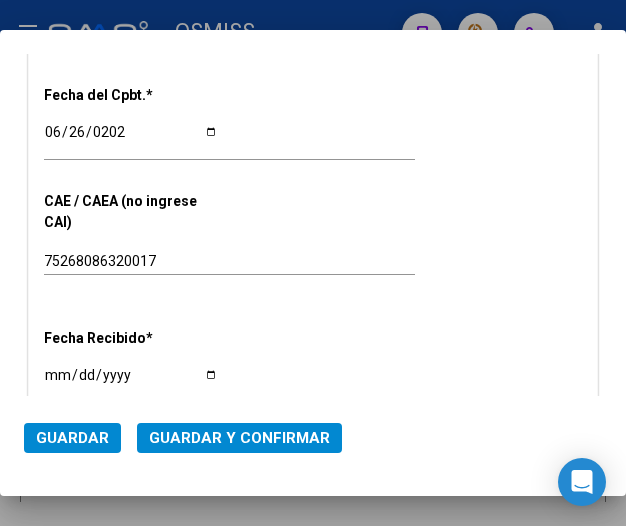 click on "75268086320017 Ingresar el CAE o CAEA (no ingrese CAI)" 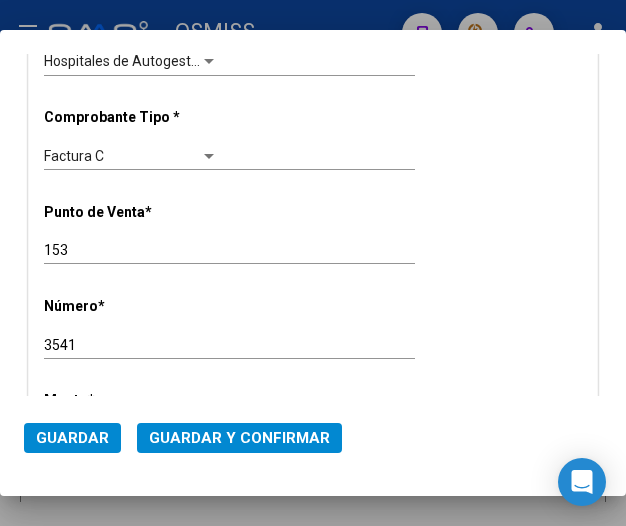 scroll, scrollTop: 358, scrollLeft: 0, axis: vertical 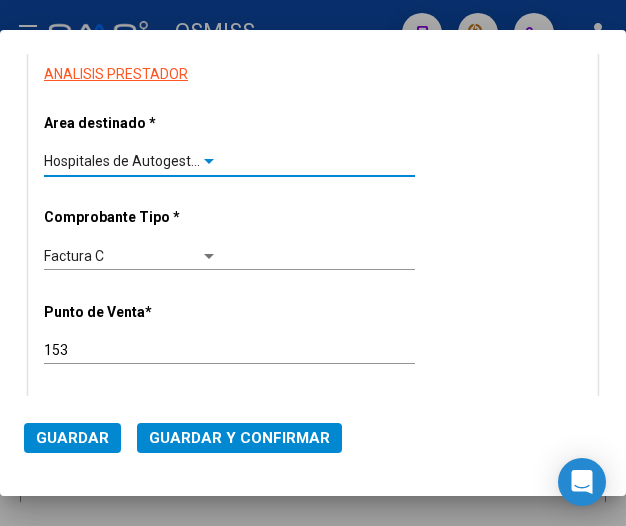 click at bounding box center (209, 162) 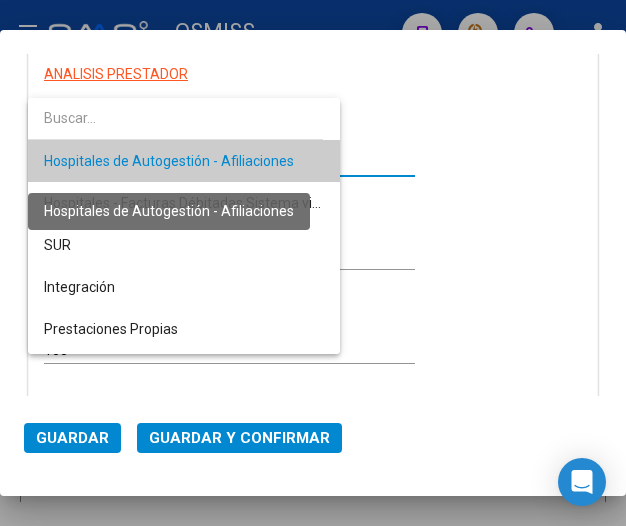 click on "Hospitales de Autogestión - Afiliaciones" at bounding box center [169, 161] 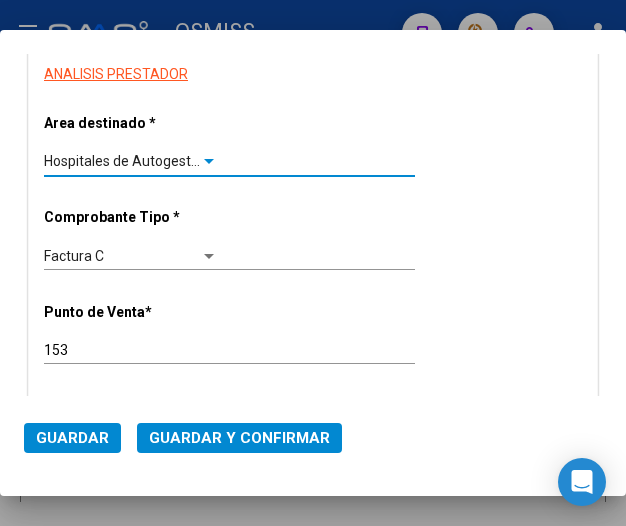 click on "Guardar y Confirmar" 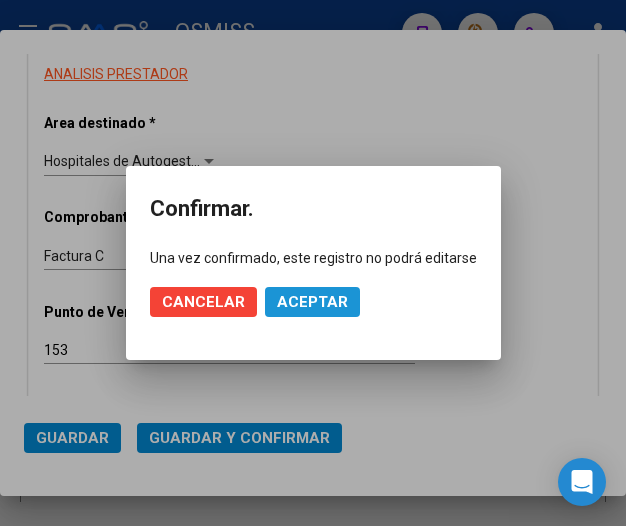 click on "Aceptar" 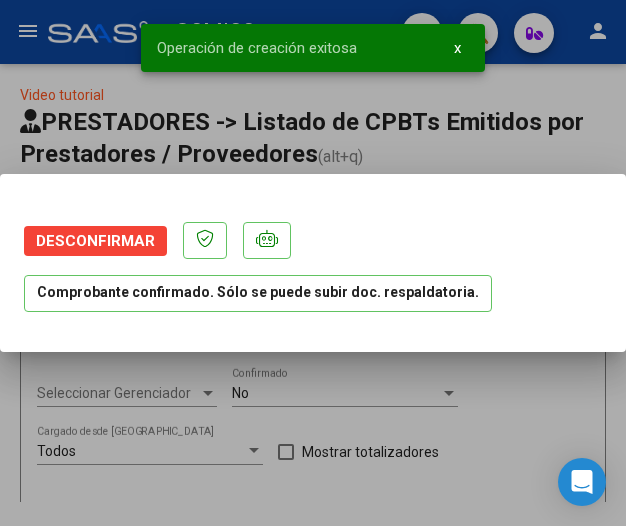 scroll, scrollTop: 0, scrollLeft: 0, axis: both 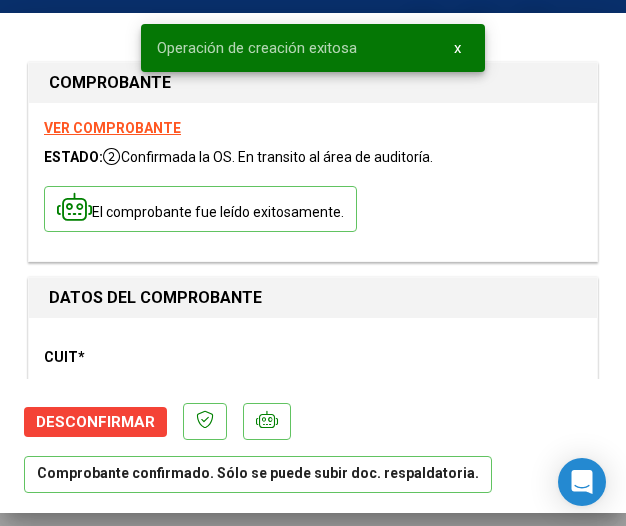 type on "2025-07-26" 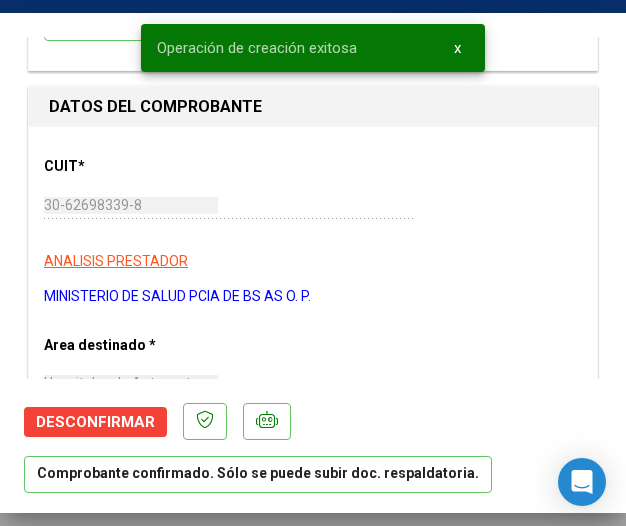 scroll, scrollTop: 200, scrollLeft: 0, axis: vertical 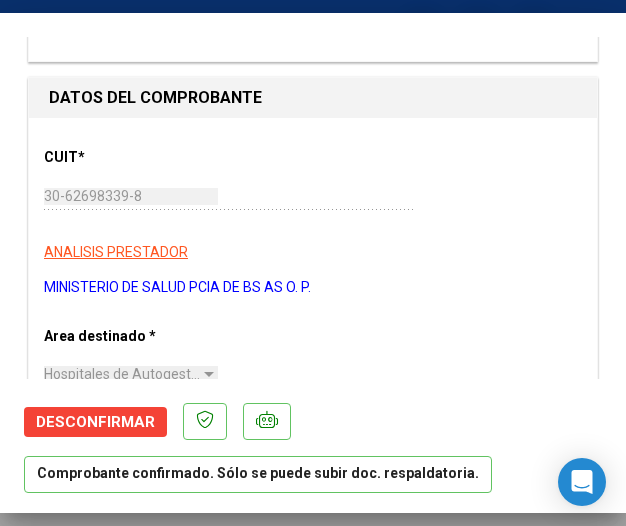 click on "CUIT  *   30-62698339-8 Ingresar CUIT  ANALISIS PRESTADOR  MINISTERIO DE SALUD PCIA DE BS AS O. P.  ARCA Padrón" at bounding box center [313, 215] 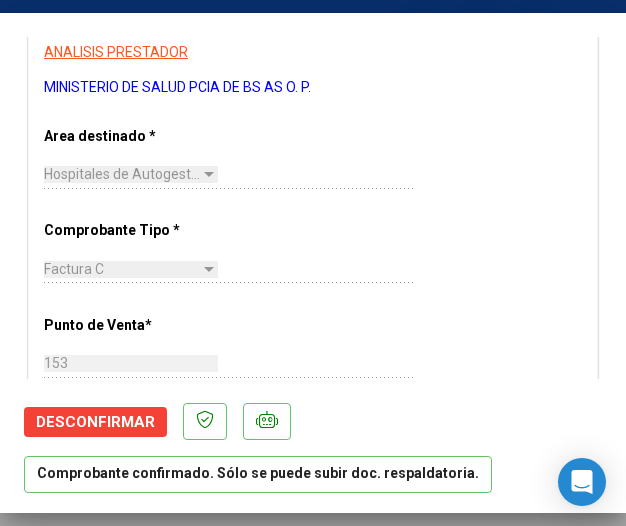 scroll, scrollTop: 500, scrollLeft: 0, axis: vertical 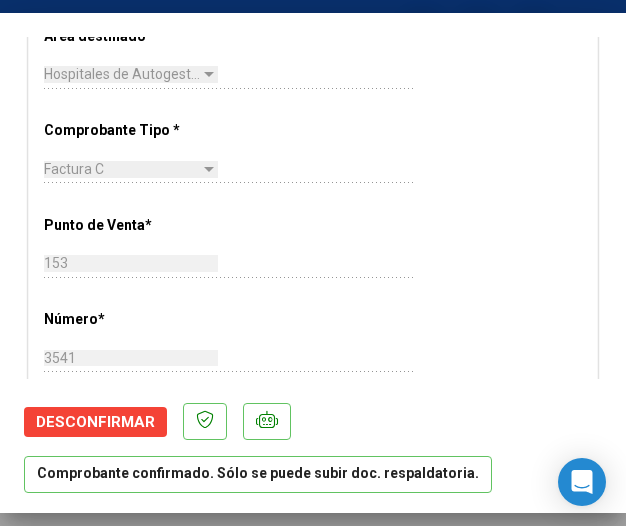 click on "153 Ingresar el Nro." 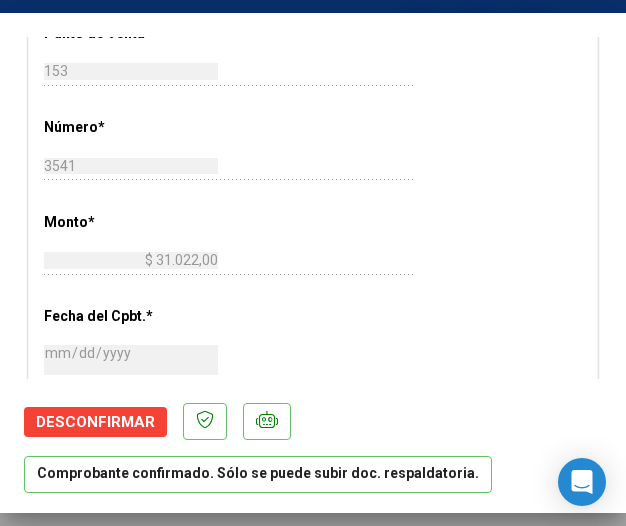 scroll, scrollTop: 700, scrollLeft: 0, axis: vertical 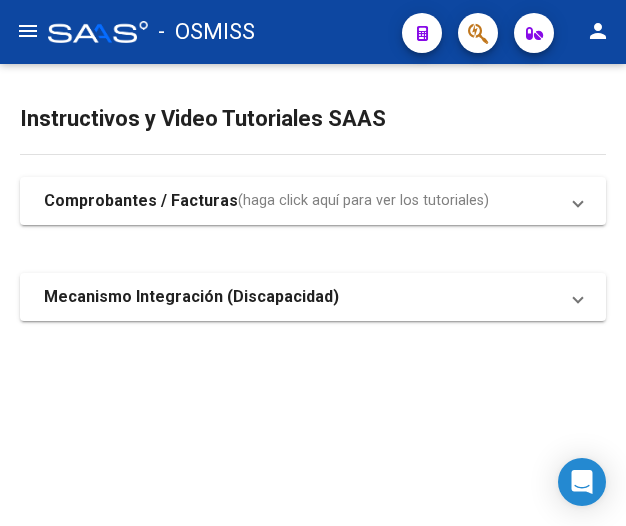 click on "menu" 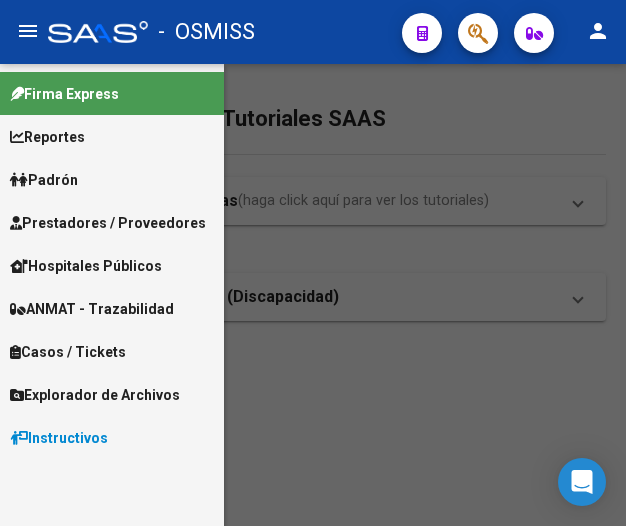 click on "Prestadores / Proveedores" at bounding box center [108, 223] 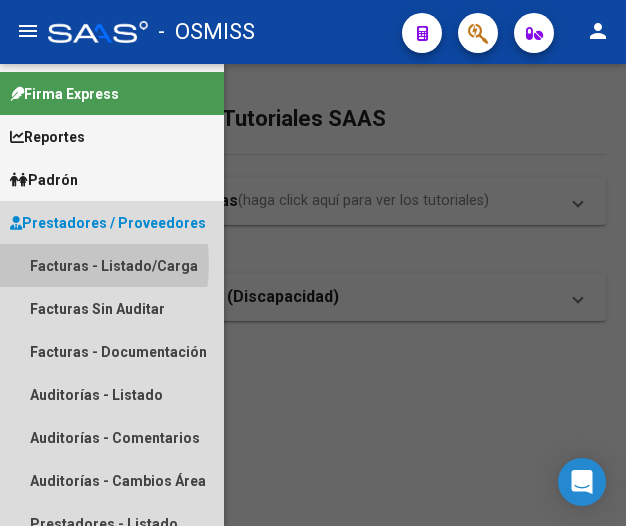 click on "Facturas - Listado/Carga" at bounding box center (112, 265) 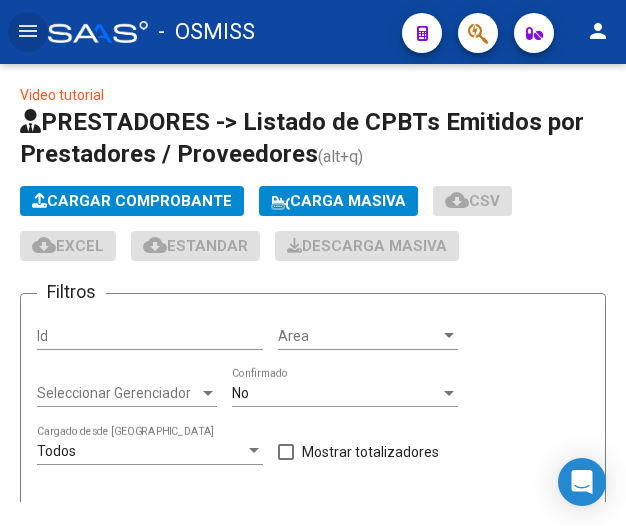 click on "Cargar Comprobante" 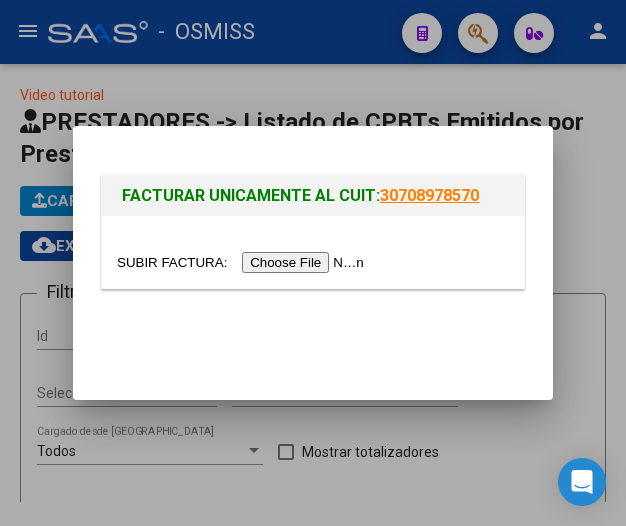 click at bounding box center (243, 262) 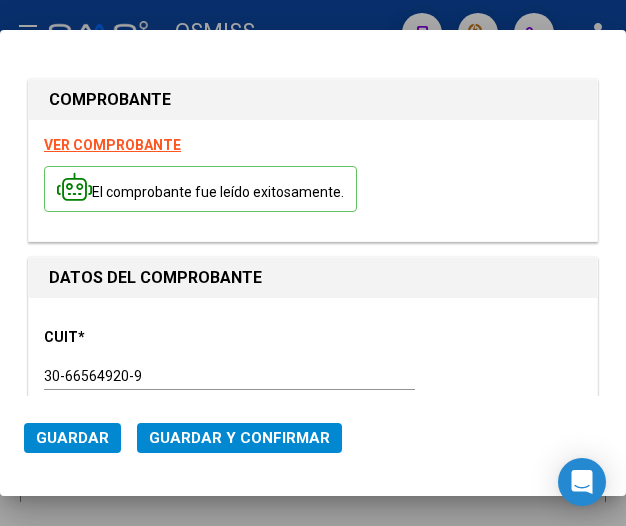 click on "CUIT  *" at bounding box center [124, 337] 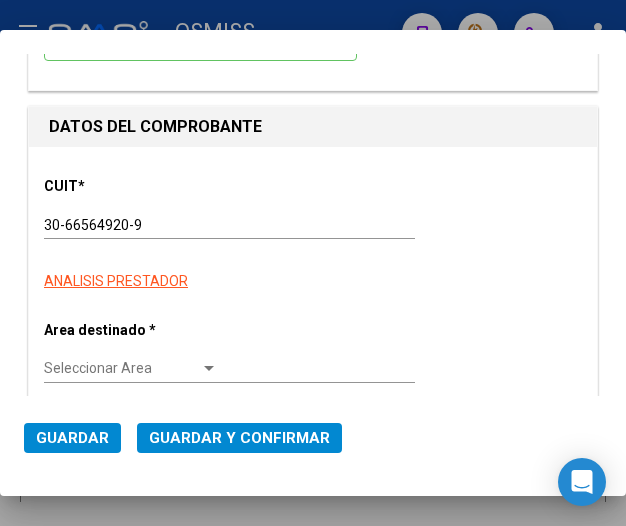scroll, scrollTop: 200, scrollLeft: 0, axis: vertical 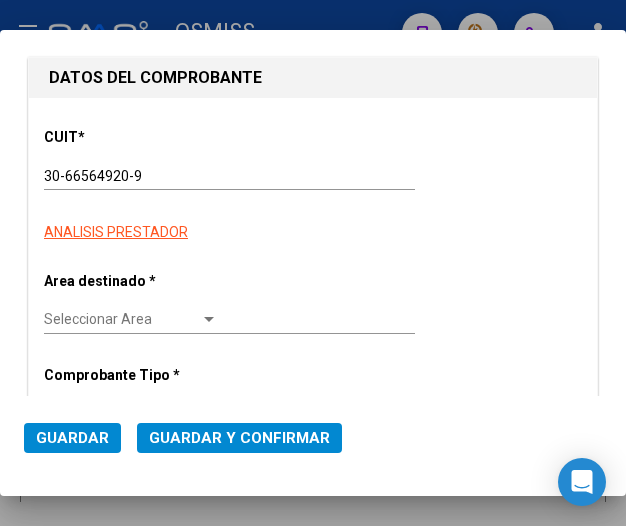 click at bounding box center [209, 320] 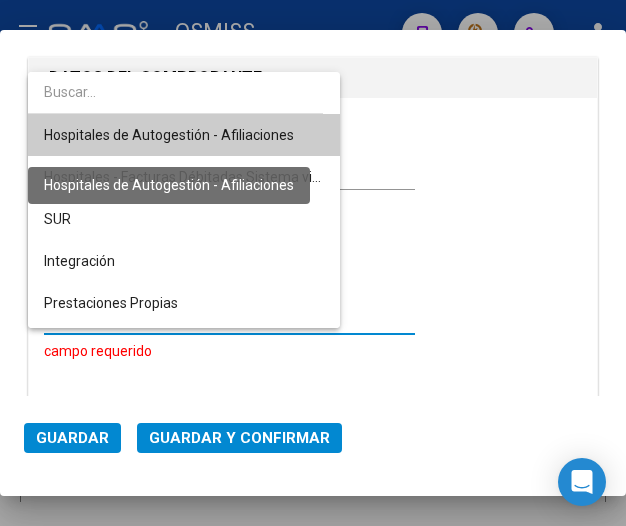 click on "Hospitales de Autogestión - Afiliaciones" at bounding box center (169, 135) 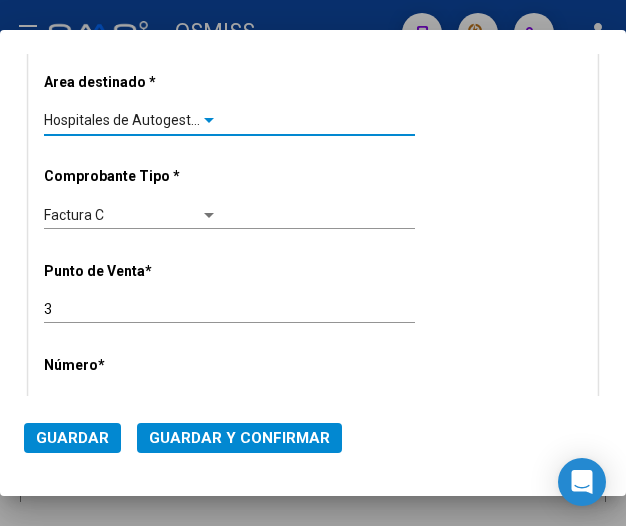 scroll, scrollTop: 400, scrollLeft: 0, axis: vertical 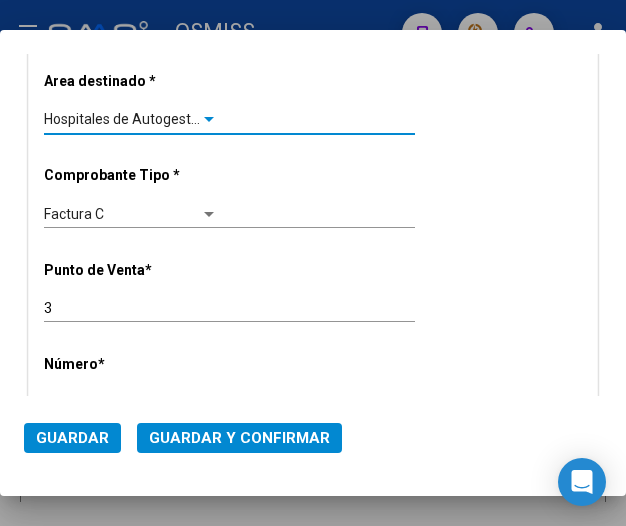 click at bounding box center [209, 120] 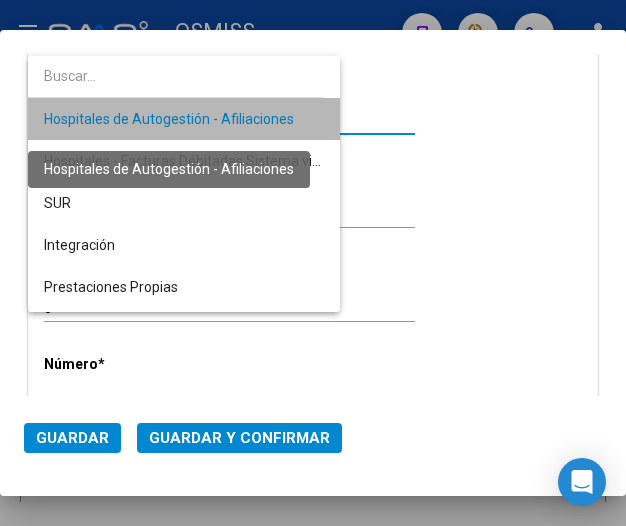 click on "Hospitales de Autogestión - Afiliaciones" at bounding box center [169, 119] 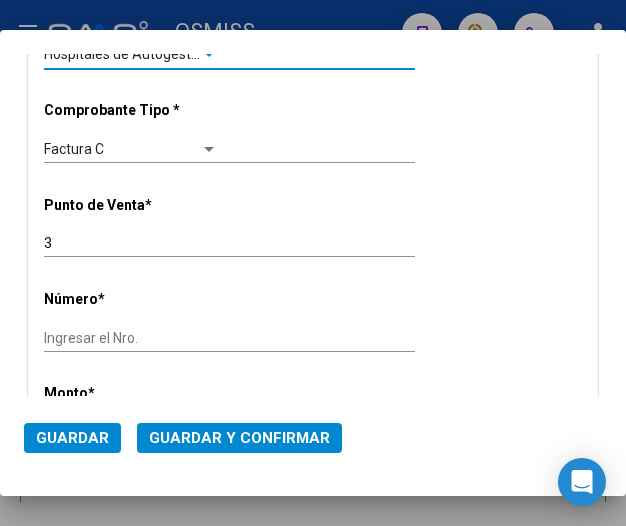 scroll, scrollTop: 500, scrollLeft: 0, axis: vertical 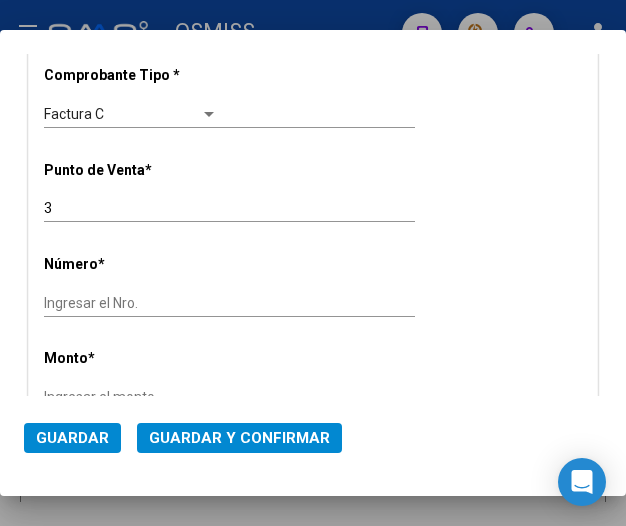 click on "Ingresar el Nro." 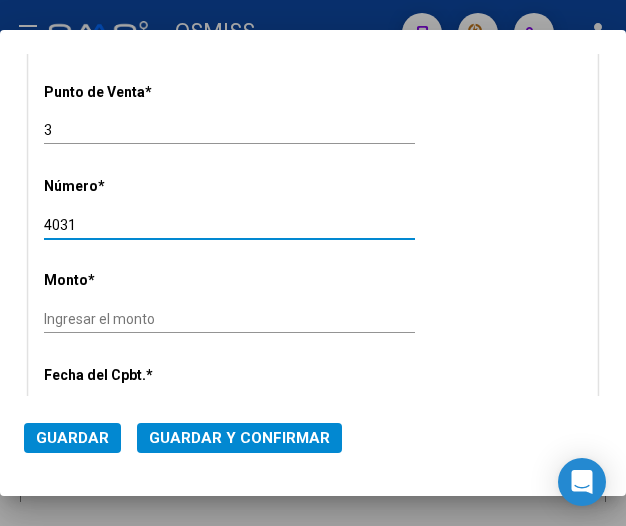 scroll, scrollTop: 600, scrollLeft: 0, axis: vertical 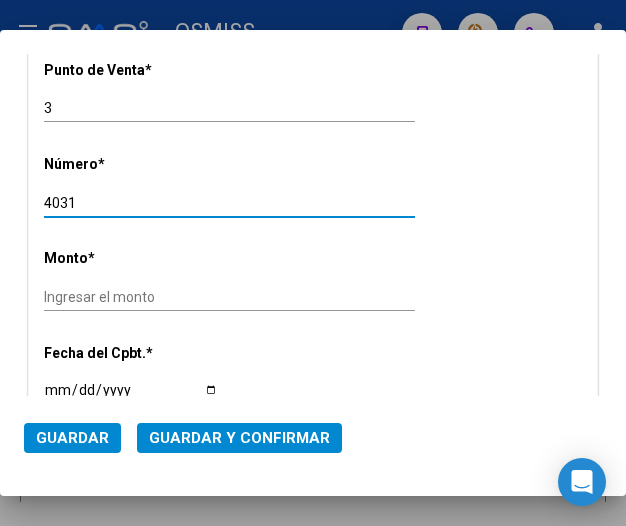 type on "4031" 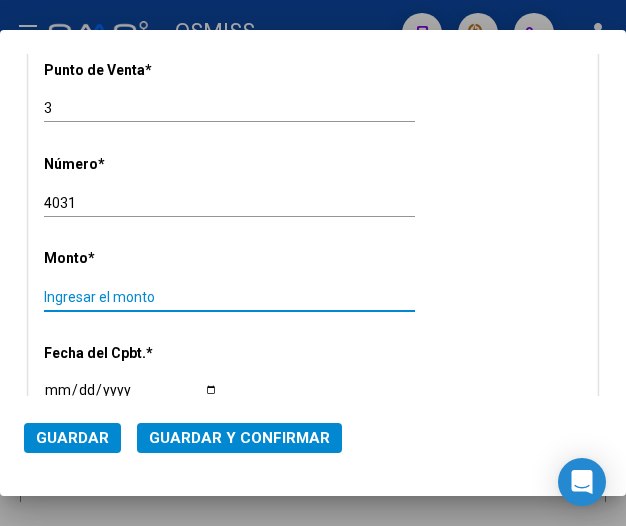 click on "Ingresar el monto" at bounding box center (131, 297) 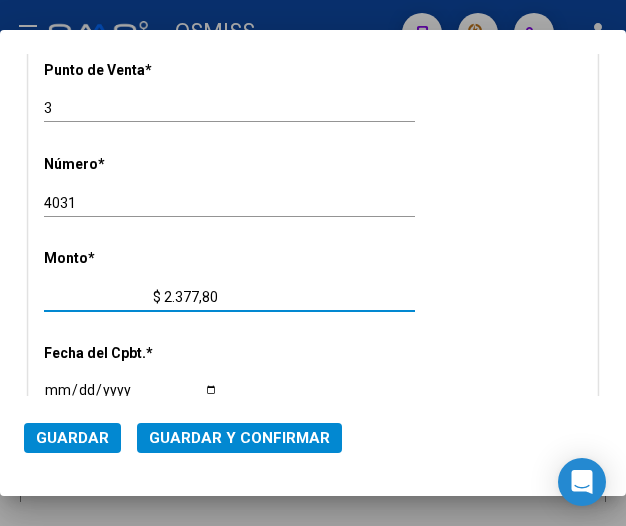 type on "$ 23.778,00" 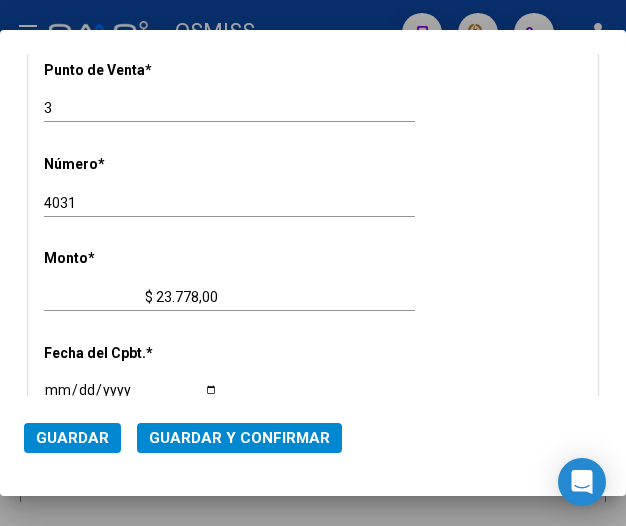 click on "Ingresar la fecha" at bounding box center (131, 397) 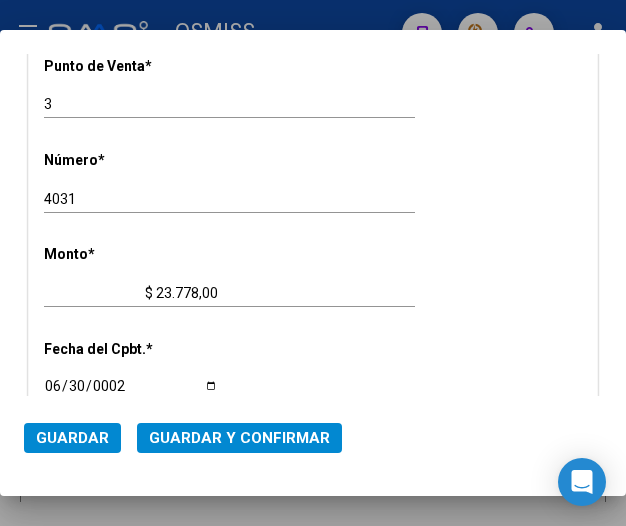 scroll, scrollTop: 762, scrollLeft: 0, axis: vertical 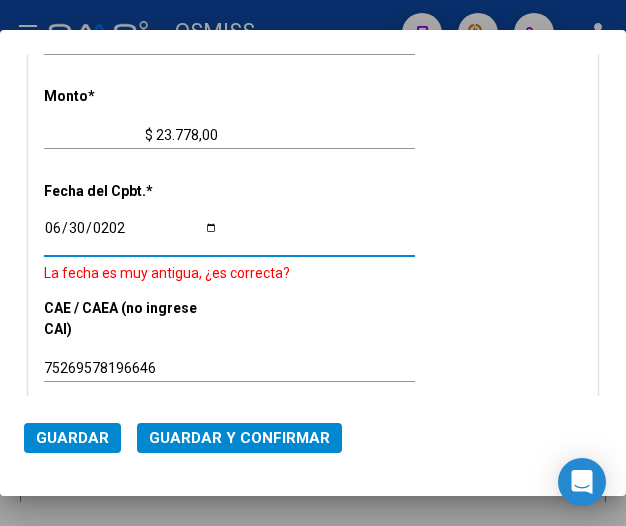 type on "2025-06-30" 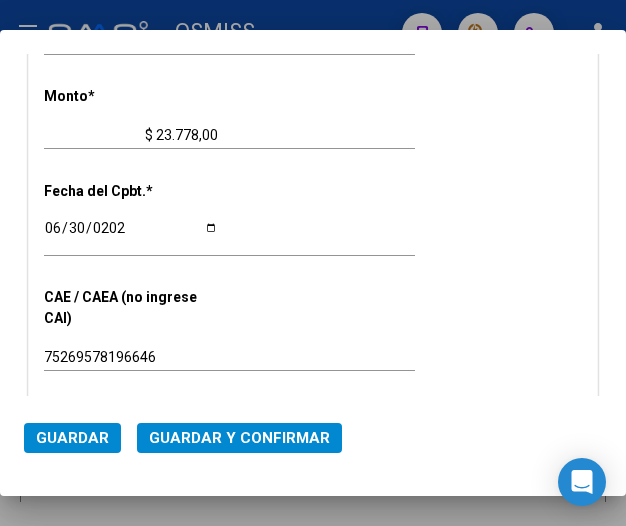 click on "CUIT  *   30-66564920-9 Ingresar CUIT  ANALISIS PRESTADOR  Area destinado * Hospitales de Autogestión - Afiliaciones Seleccionar Area  Comprobante Tipo * Factura C Seleccionar Tipo Punto de Venta  *   3 Ingresar el Nro.  Número  *   4031 Ingresar el Nro.  Monto  *   $ 23.778,00 Ingresar el monto  Fecha del Cpbt.  *   2025-06-30 Ingresar la fecha  CAE / CAEA (no ingrese CAI)    75269578196646 Ingresar el CAE o CAEA (no ingrese CAI)  Fecha Recibido  *   2025-07-07 Ingresar la fecha  Fecha de Vencimiento    Ingresar la fecha  Ref. Externa    Ingresar la ref.  N° Liquidación    Ingresar el N° Liquidación" at bounding box center [313, 191] 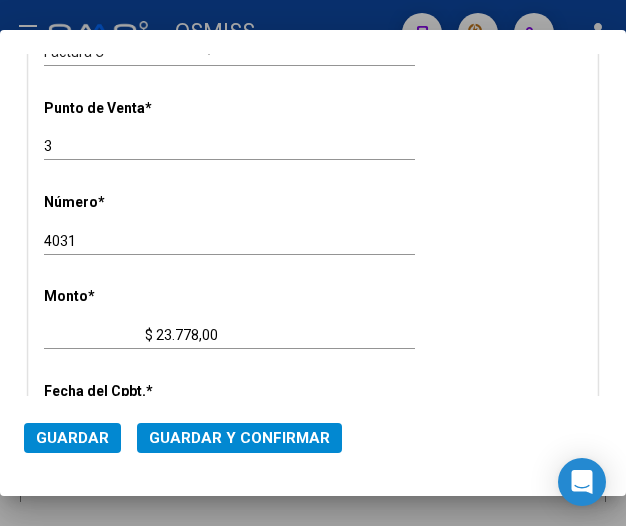 scroll, scrollTop: 362, scrollLeft: 0, axis: vertical 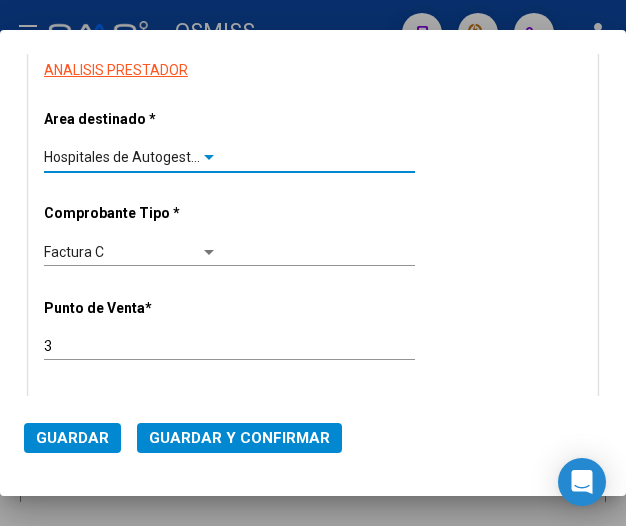 click at bounding box center (209, 158) 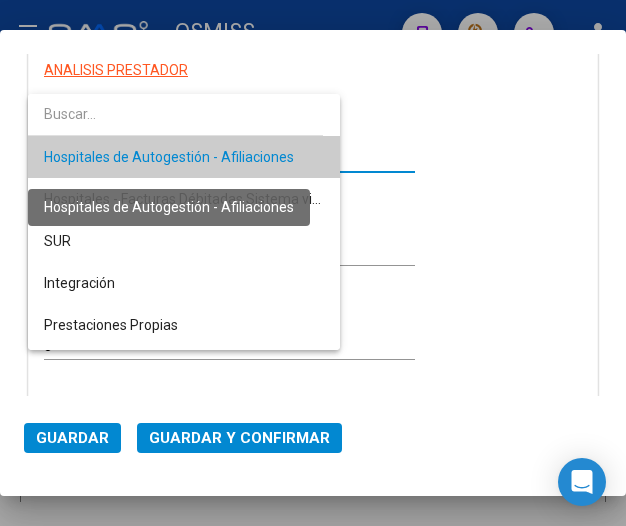 click on "Hospitales de Autogestión - Afiliaciones" at bounding box center (169, 157) 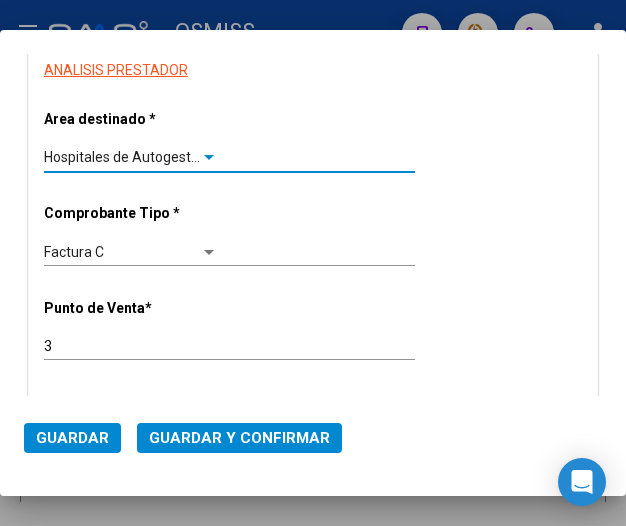 click on "Guardar y Confirmar" 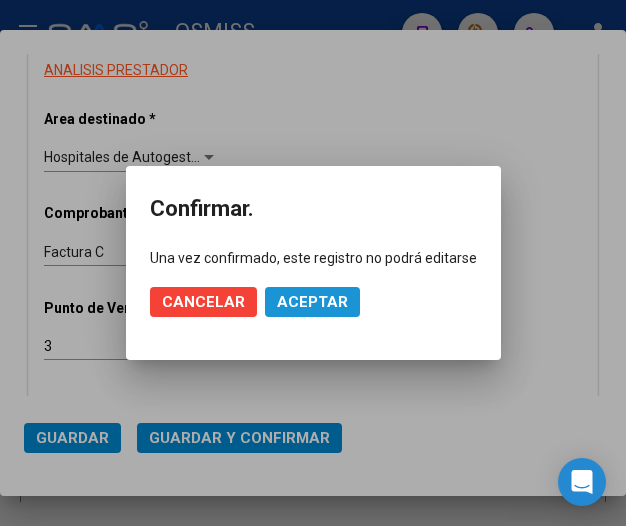 click on "Aceptar" 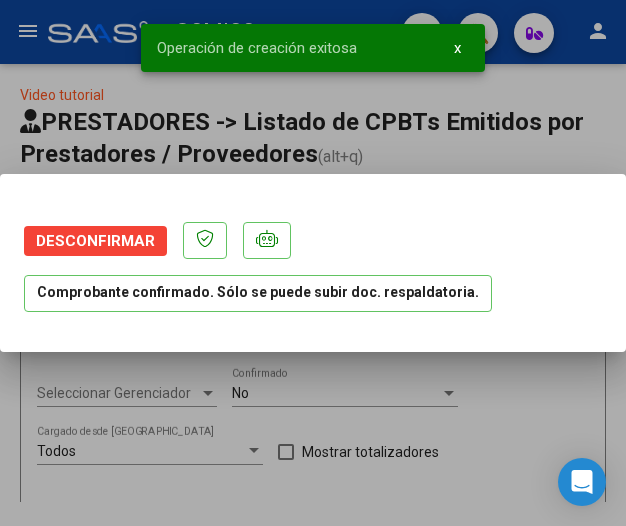 scroll, scrollTop: 0, scrollLeft: 0, axis: both 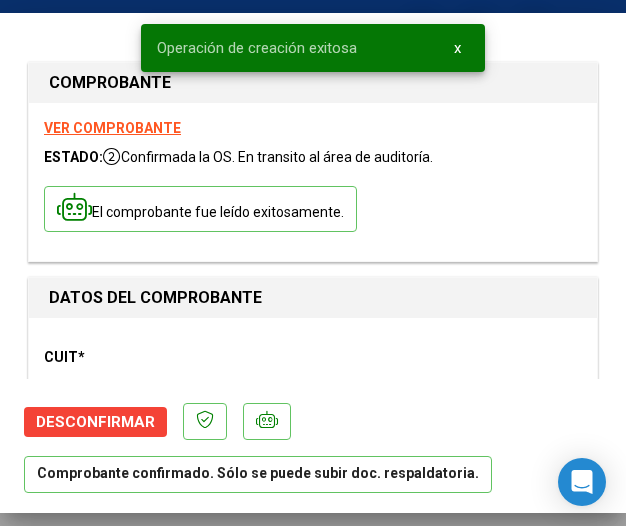 type on "2025-08-29" 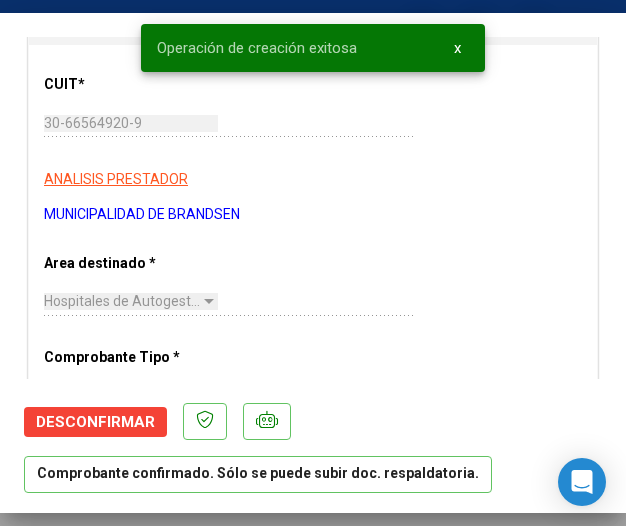 scroll, scrollTop: 300, scrollLeft: 0, axis: vertical 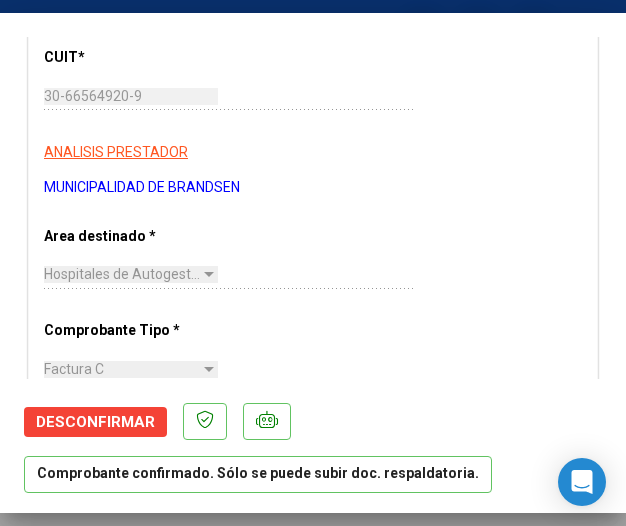 click on "CUIT  *   30-66564920-9 Ingresar CUIT  ANALISIS PRESTADOR  MUNICIPALIDAD DE BRANDSEN  ARCA Padrón  Area destinado * Hospitales de Autogestión - Afiliaciones Seleccionar Area  Comprobante Tipo * Factura C Seleccionar Tipo Punto de Venta  *   3 Ingresar el Nro.  Número  *   4031 Ingresar el Nro.  Monto  *   $ 23.778,00 Ingresar el monto  Fecha del Cpbt.  *   2025-06-30 Ingresar la fecha  CAE / CAEA (no ingrese CAI)    75269578196646 Ingresar el CAE o CAEA (no ingrese CAI)  Fecha Recibido  *   2025-07-07 Ingresar la fecha  Fecha de Vencimiento    2025-08-29 Ingresar la fecha  Ref. Externa    Ingresar la ref.  N° Liquidación    Ingresar el N° Liquidación" at bounding box center (313, 691) 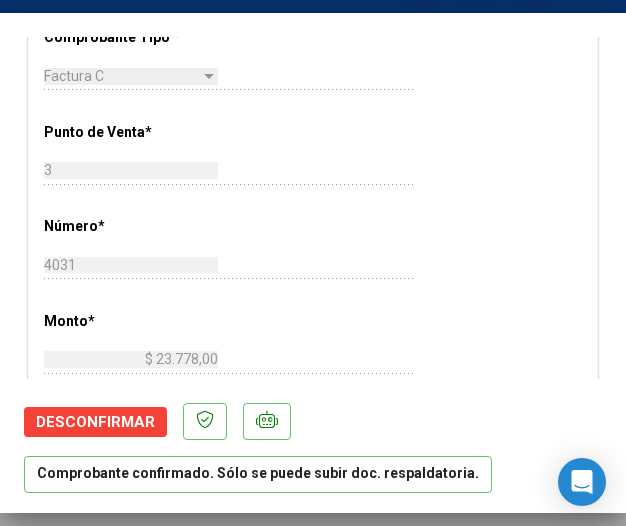 scroll, scrollTop: 600, scrollLeft: 0, axis: vertical 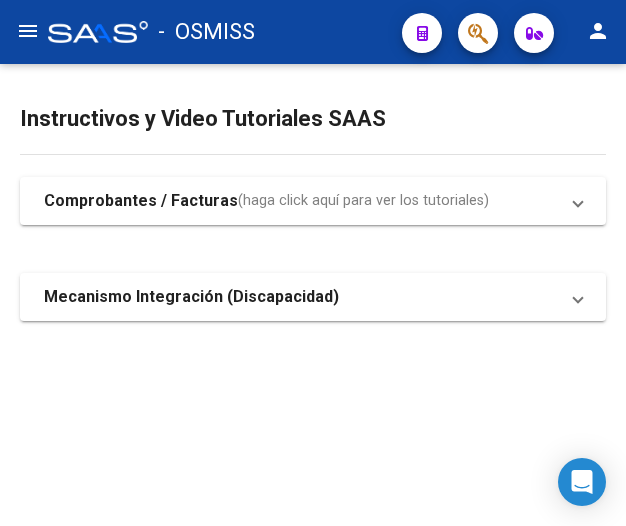 click on "menu" 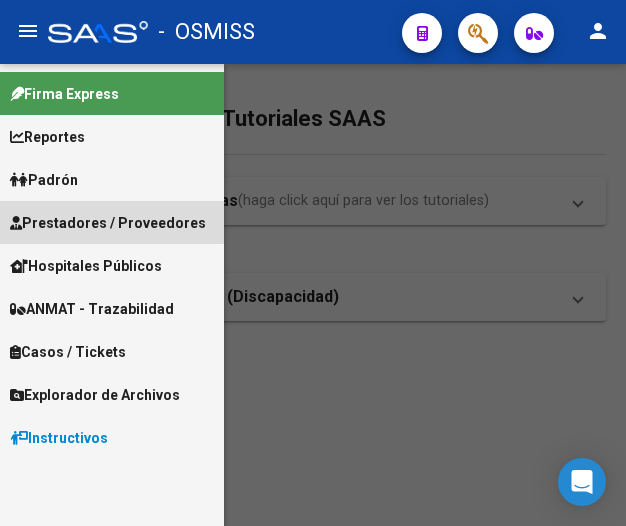 click on "Prestadores / Proveedores" at bounding box center (108, 223) 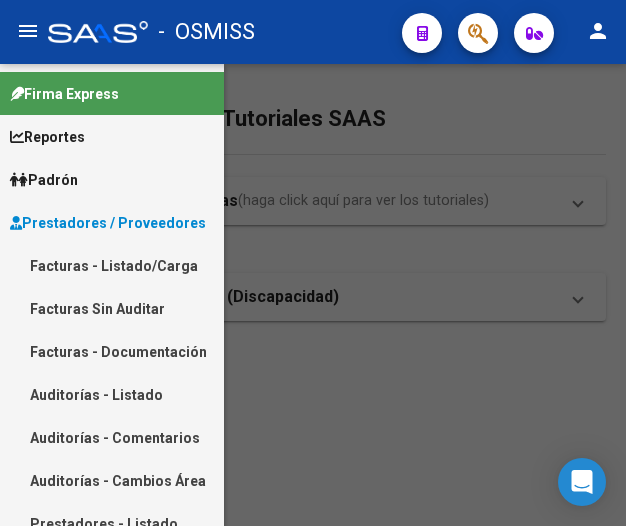 click on "Facturas - Listado/Carga" at bounding box center (112, 265) 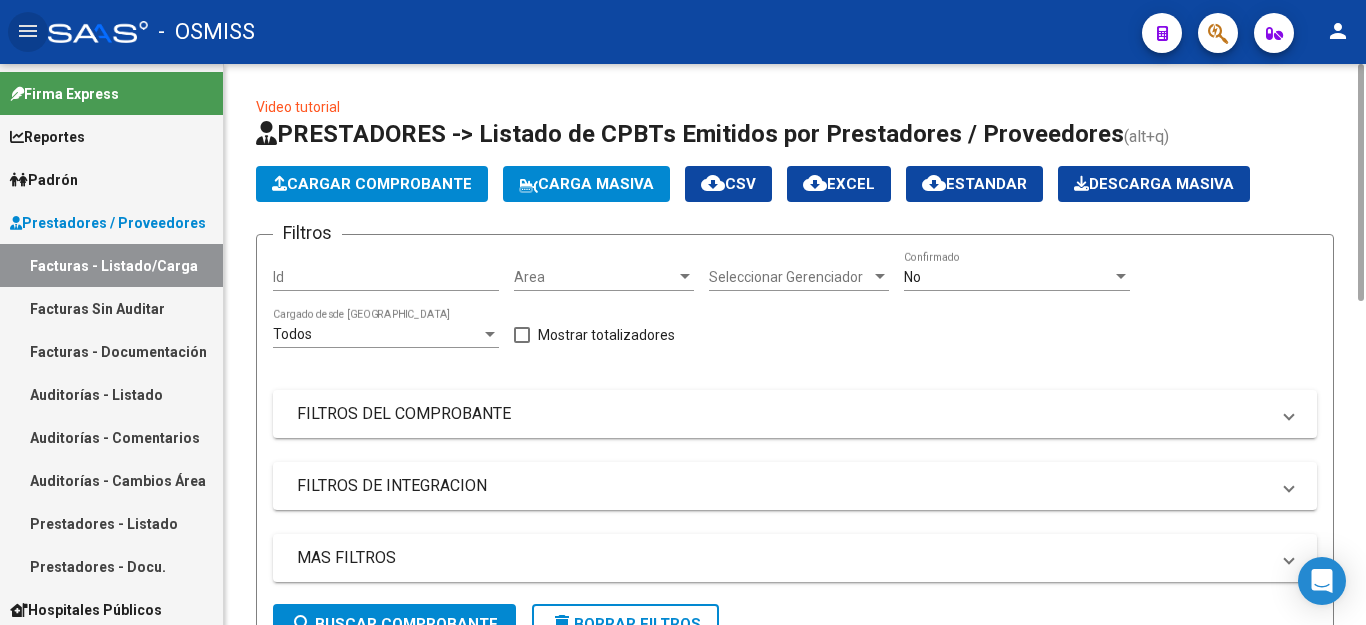 click at bounding box center (685, 277) 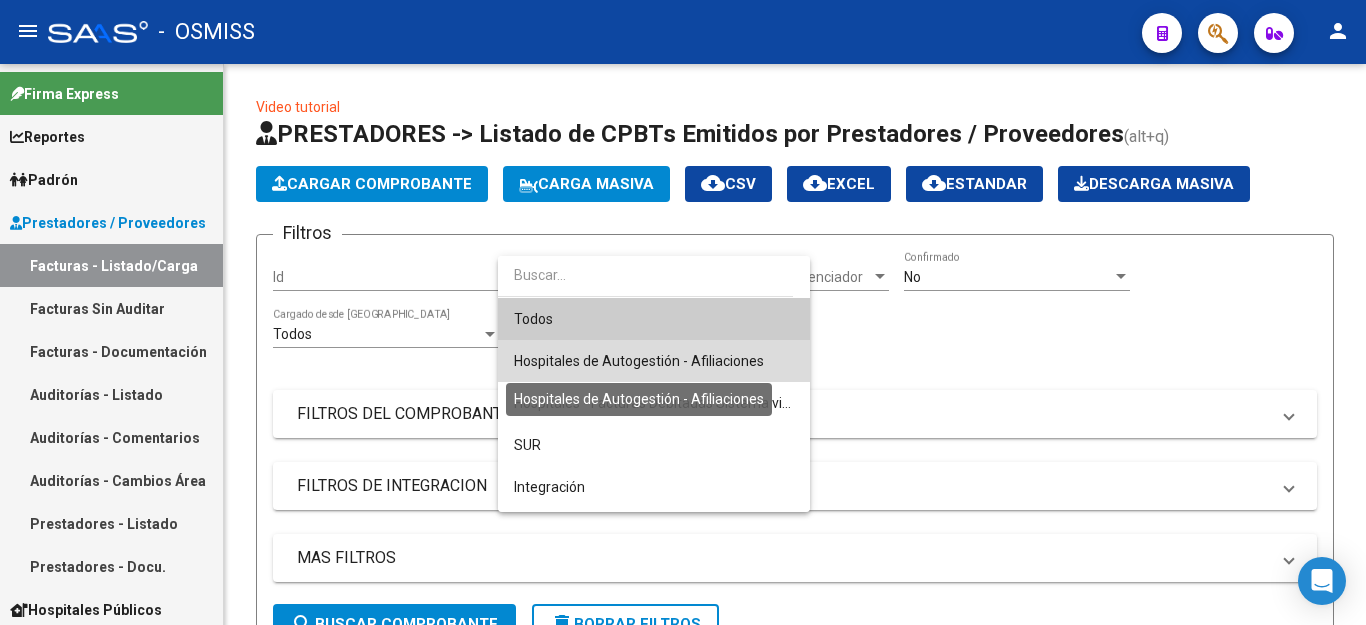 click on "Hospitales de Autogestión - Afiliaciones" at bounding box center [639, 361] 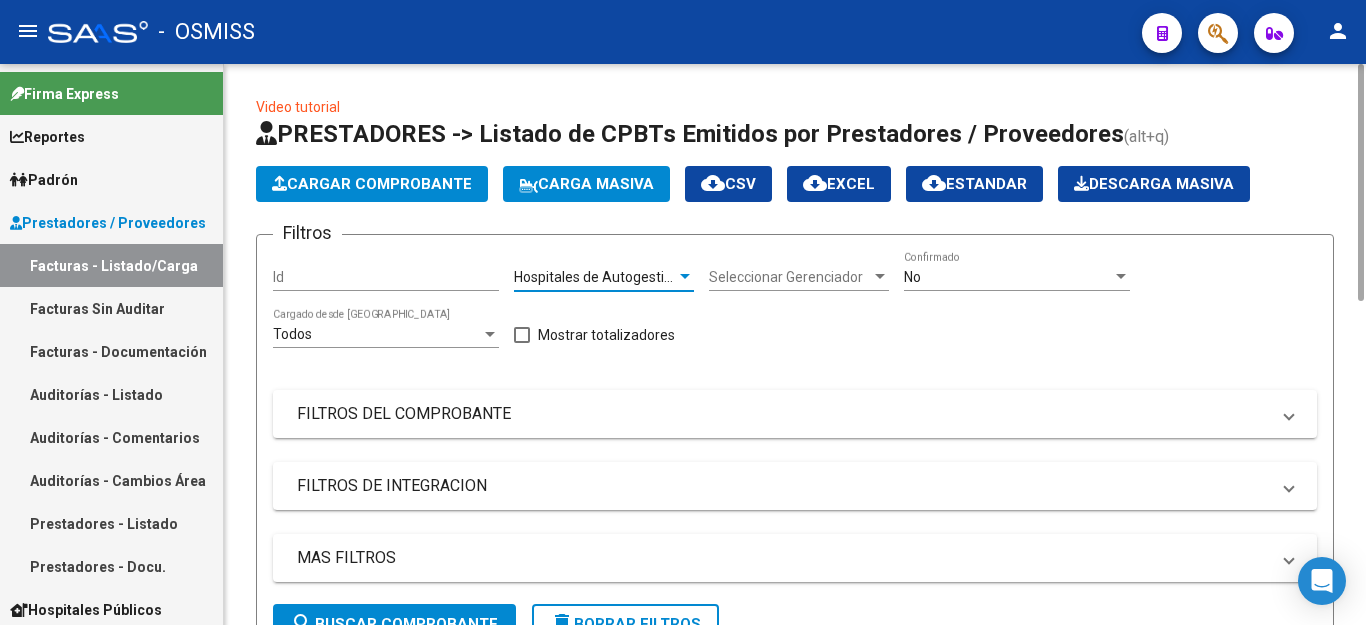 click at bounding box center [1121, 277] 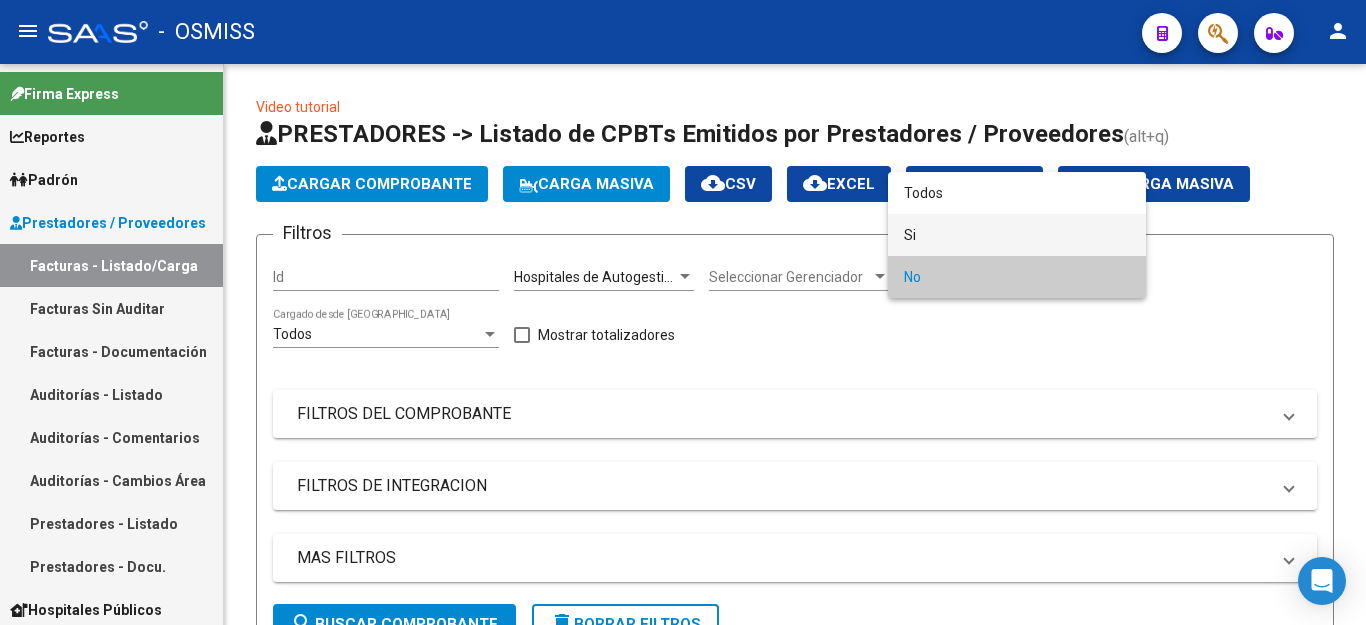 click on "Si" at bounding box center [1017, 235] 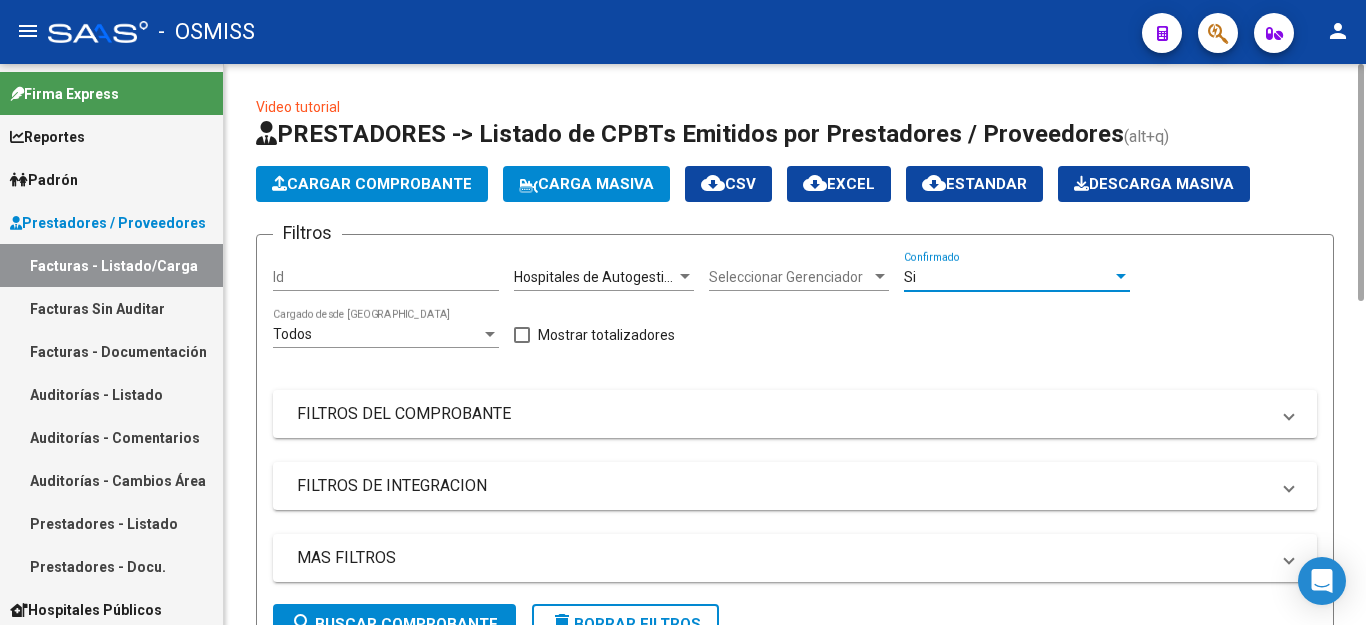 scroll, scrollTop: 200, scrollLeft: 0, axis: vertical 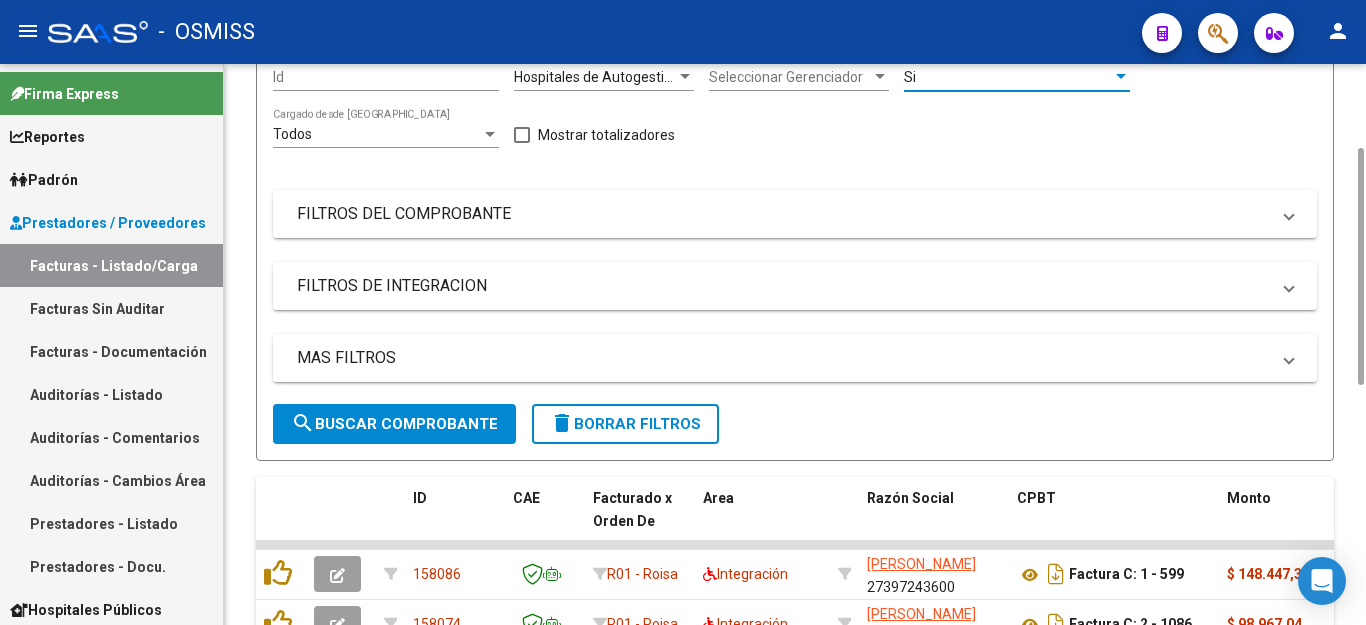 click at bounding box center [1289, 358] 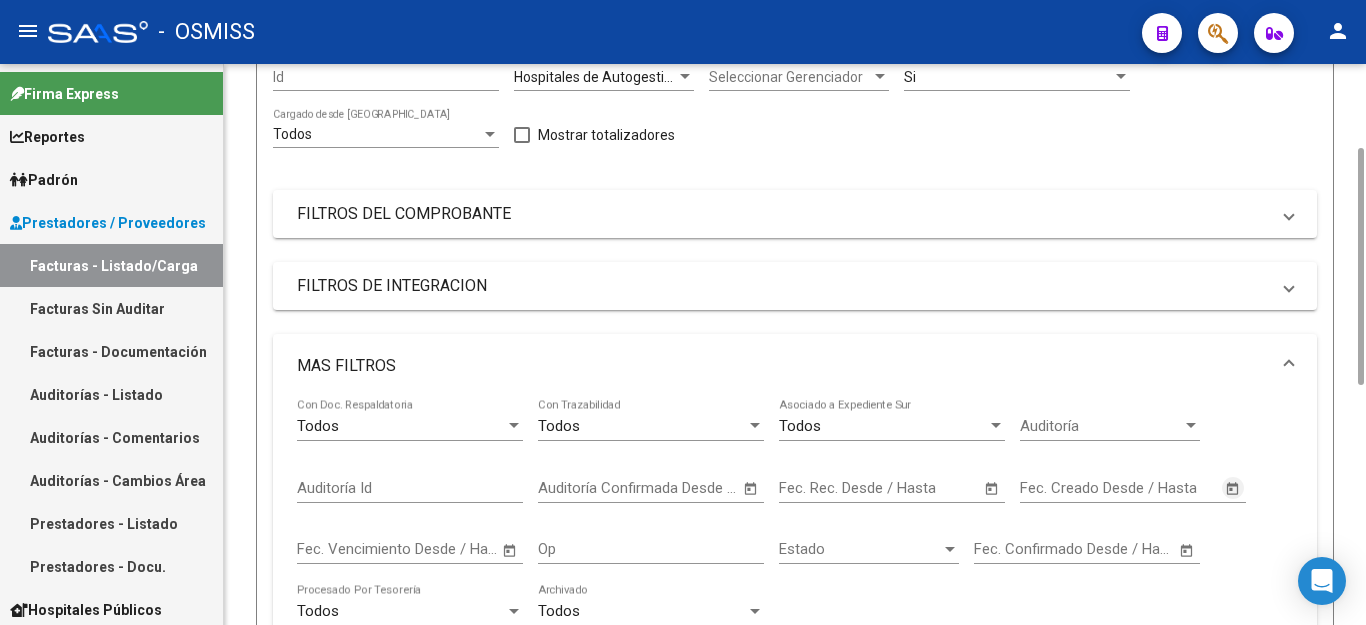 click 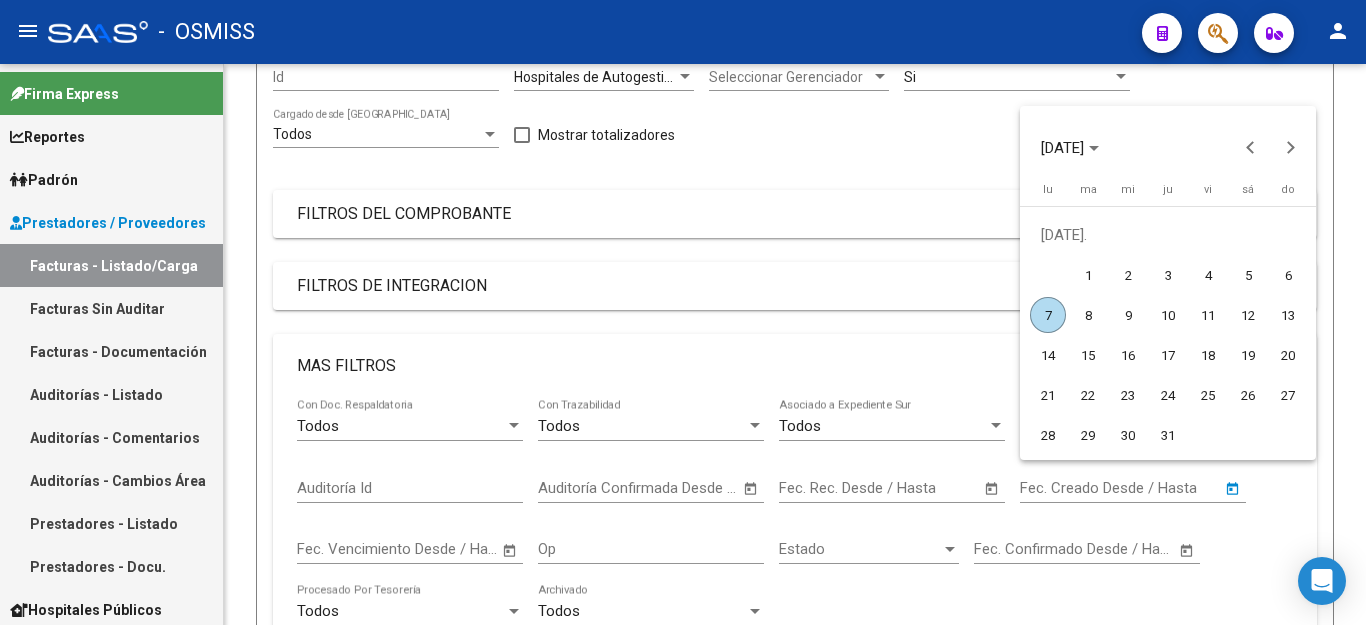 click on "7" at bounding box center (1048, 315) 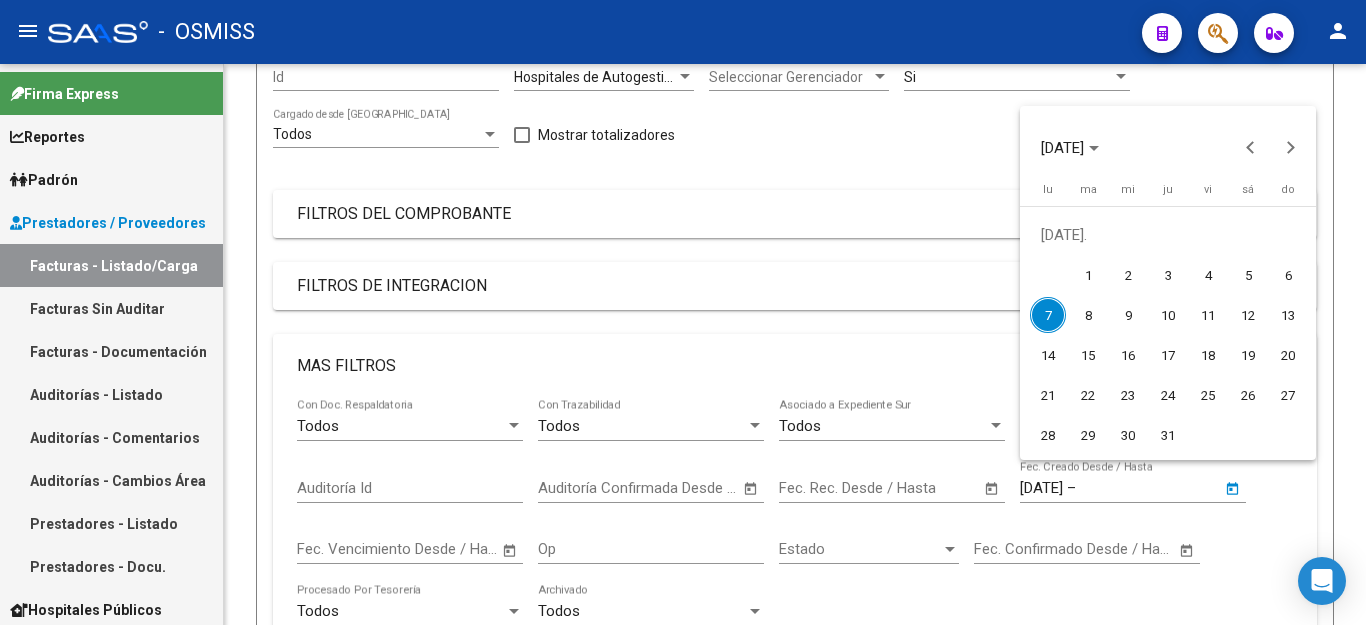 click on "7" at bounding box center [1048, 315] 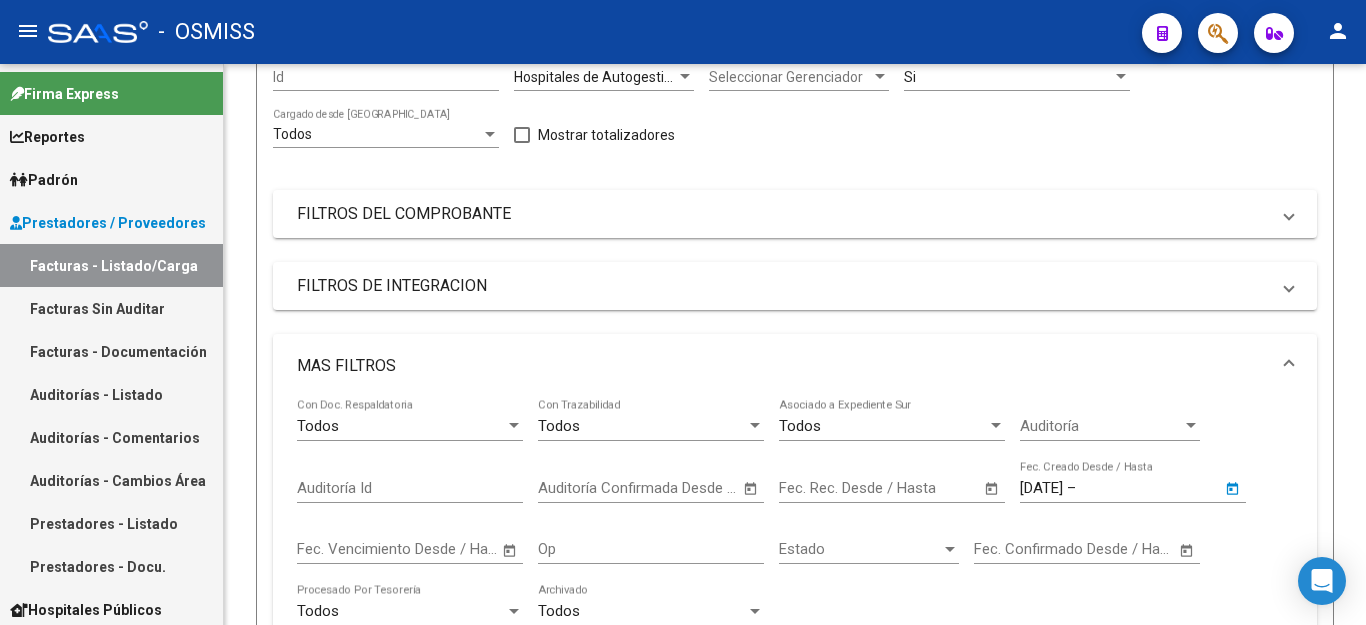 type on "[DATE]" 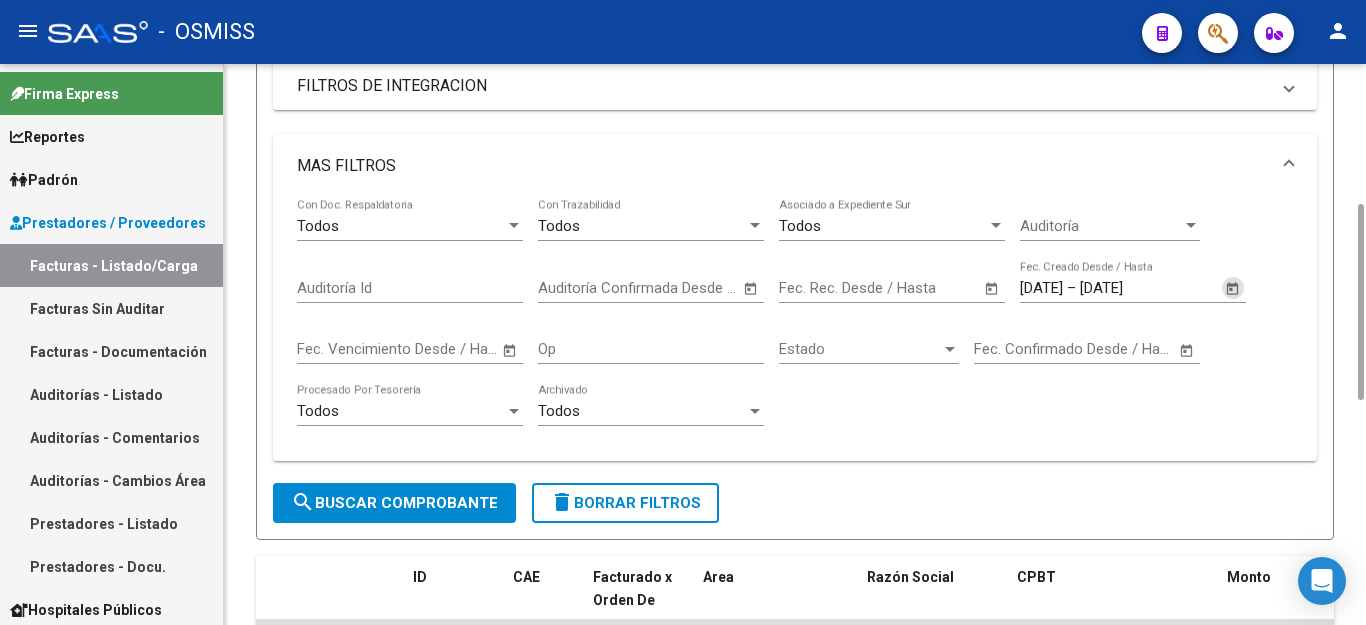 scroll, scrollTop: 600, scrollLeft: 0, axis: vertical 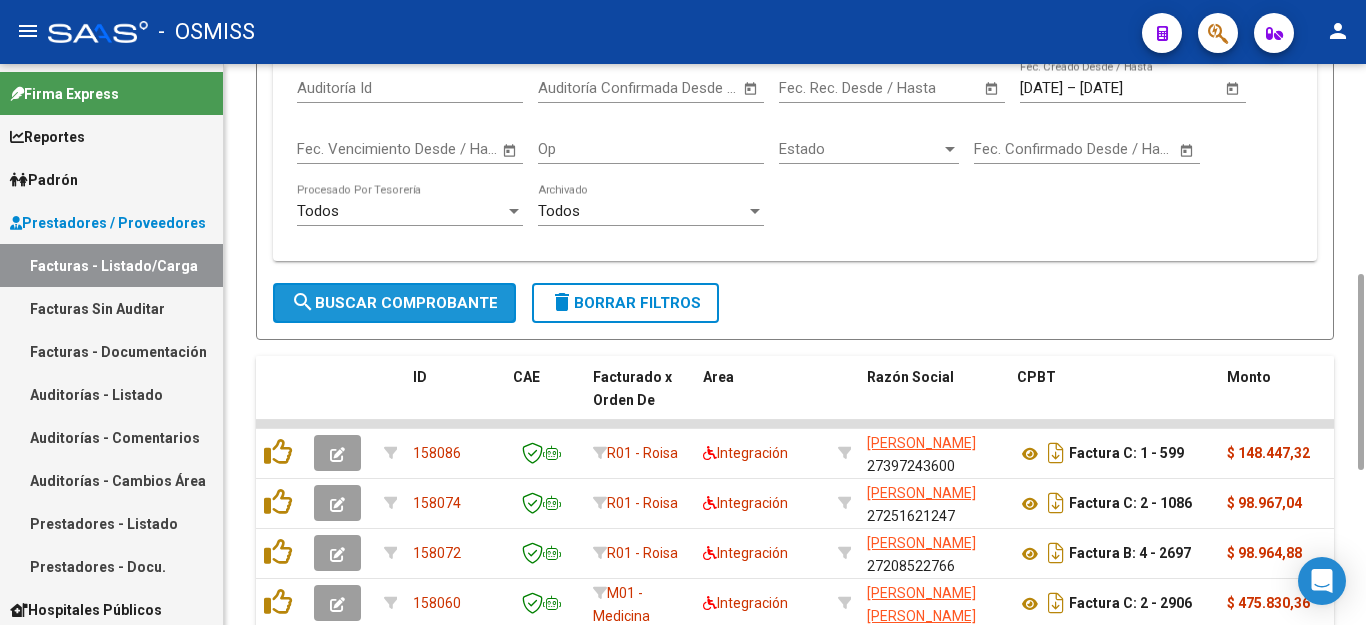 click on "search  Buscar Comprobante" 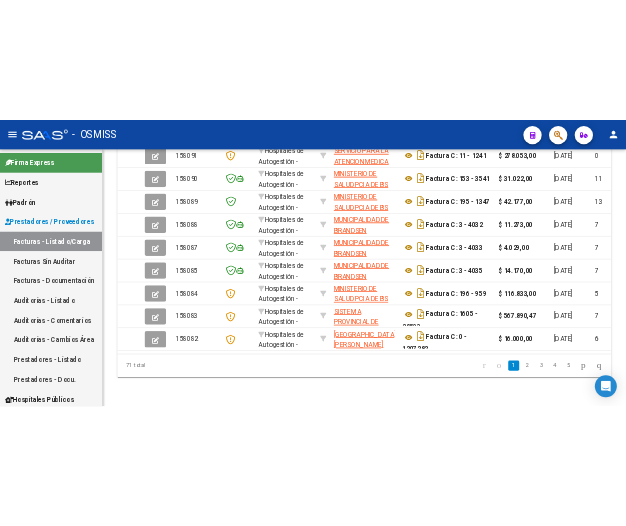 scroll, scrollTop: 442, scrollLeft: 0, axis: vertical 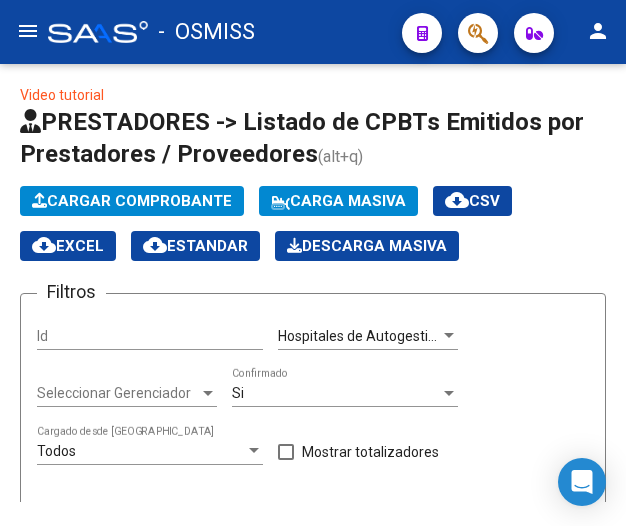 click on "Cargar Comprobante" 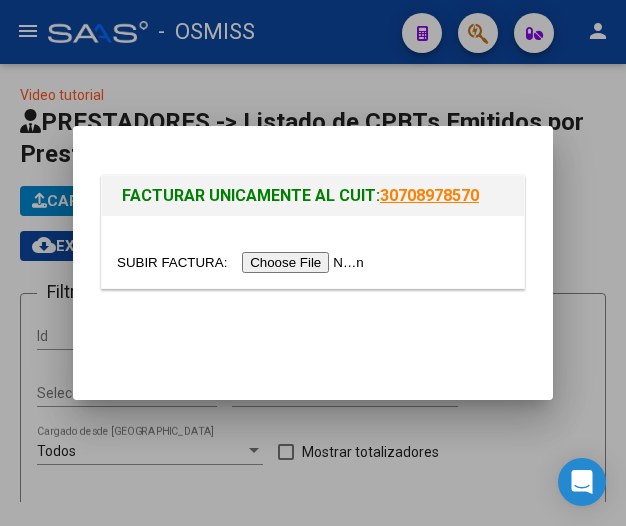 click at bounding box center [313, 263] 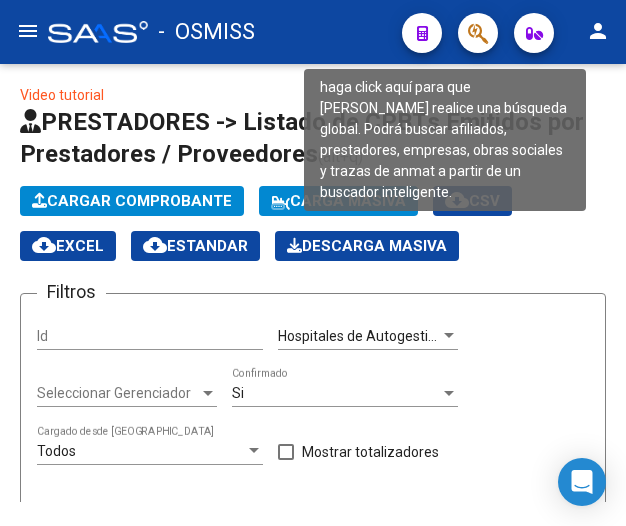 click 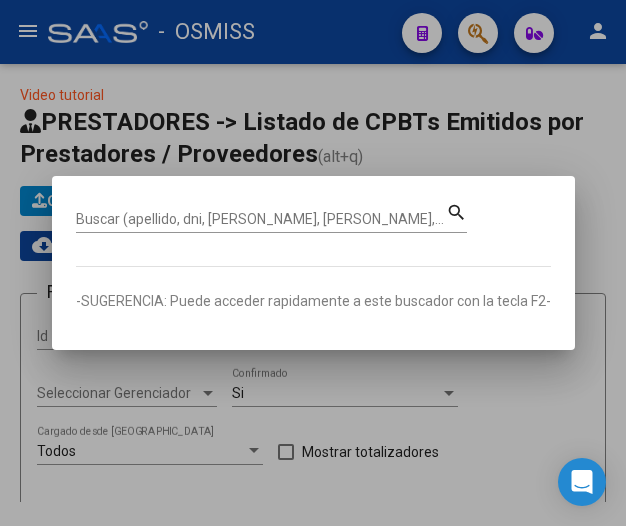 click on "Buscar (apellido, dni, [PERSON_NAME], [PERSON_NAME], cuit, obra social)" at bounding box center [261, 219] 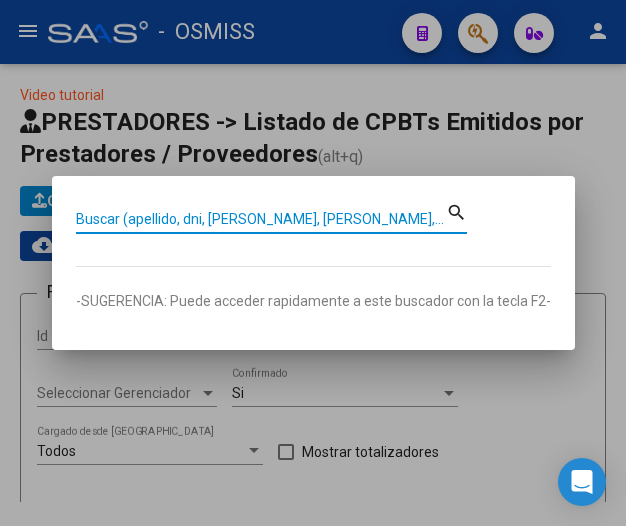 click on "Buscar (apellido, dni, [PERSON_NAME], [PERSON_NAME], cuit, obra social)" at bounding box center [261, 219] 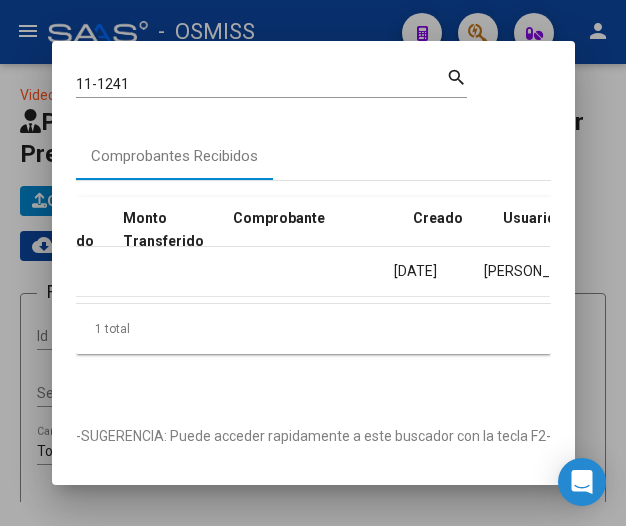 scroll, scrollTop: 0, scrollLeft: 2004, axis: horizontal 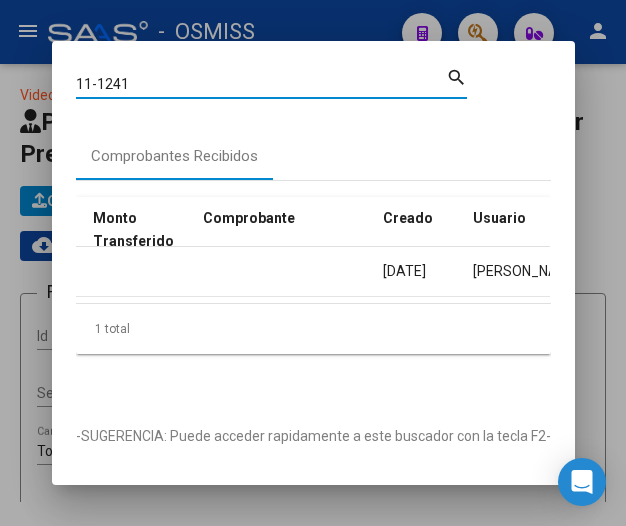 click on "11-1241" at bounding box center [261, 84] 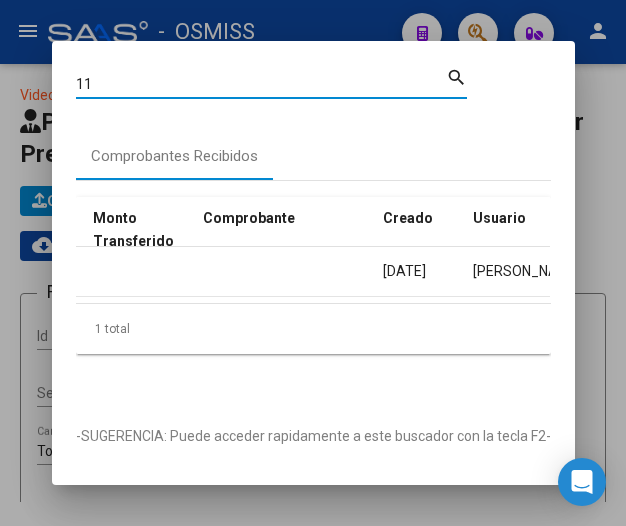 type on "1" 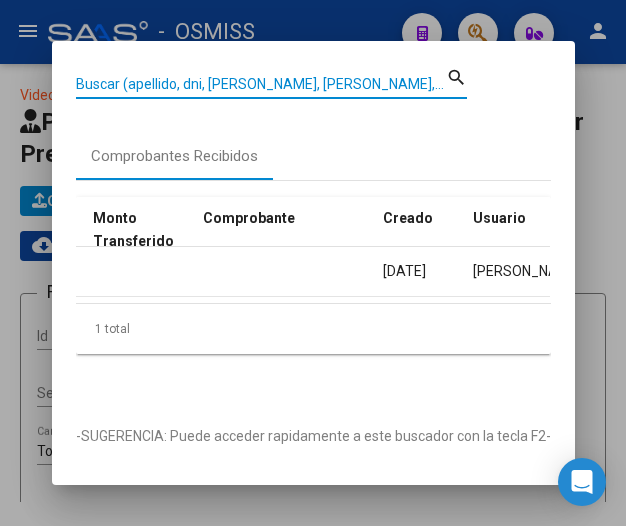click on "Buscar (apellido, dni, [PERSON_NAME], [PERSON_NAME], cuit, obra social)" at bounding box center (261, 84) 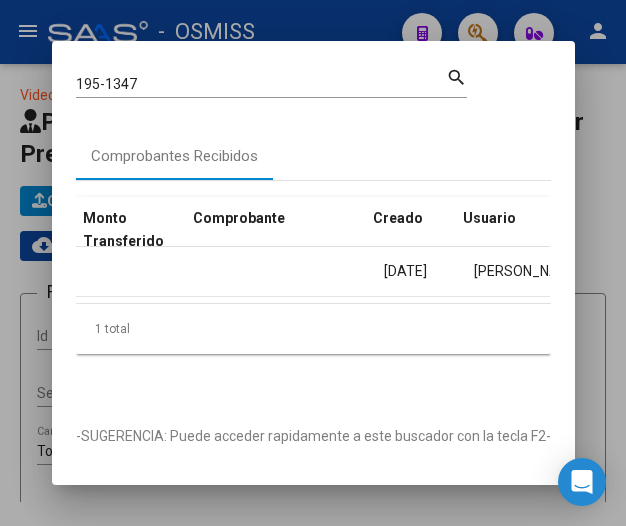 scroll, scrollTop: 0, scrollLeft: 2014, axis: horizontal 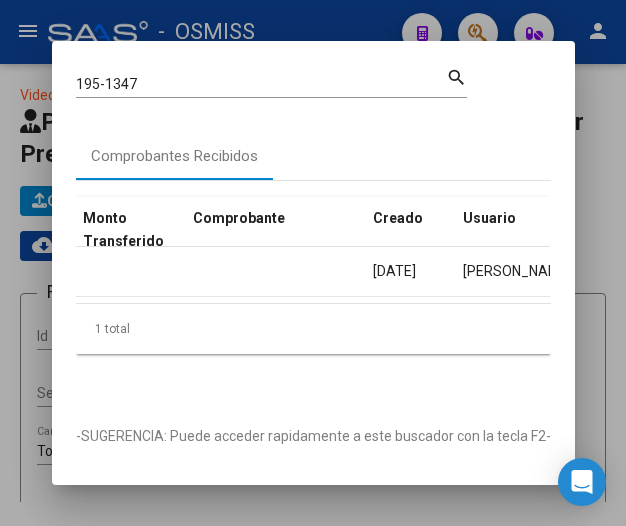 click on "195-1347" at bounding box center [261, 84] 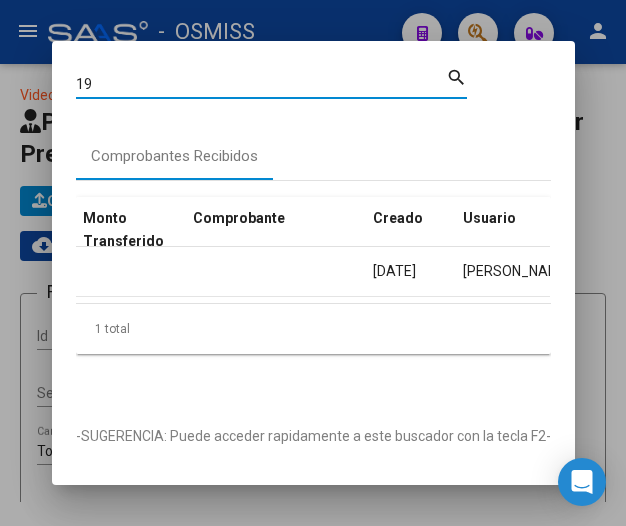 type on "1" 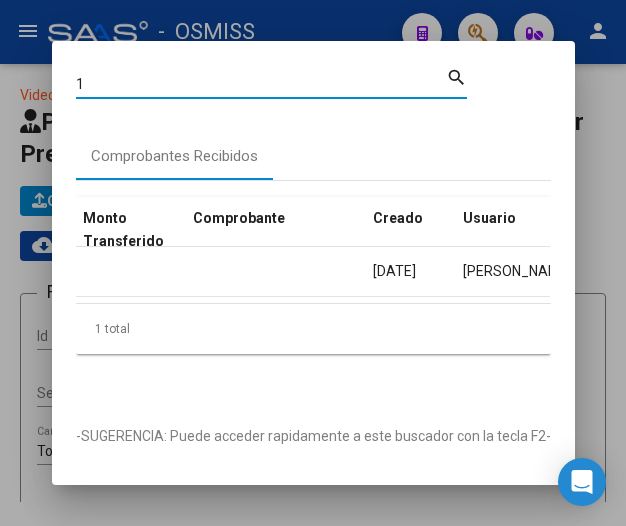 type 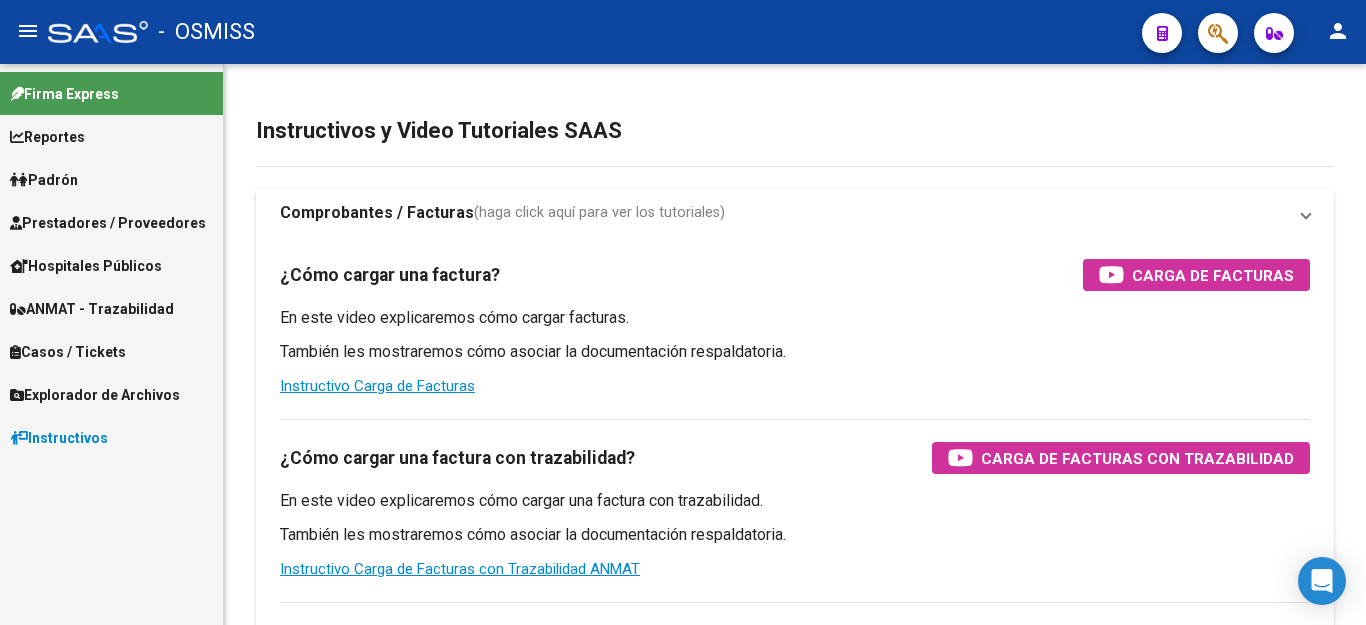 scroll, scrollTop: 0, scrollLeft: 0, axis: both 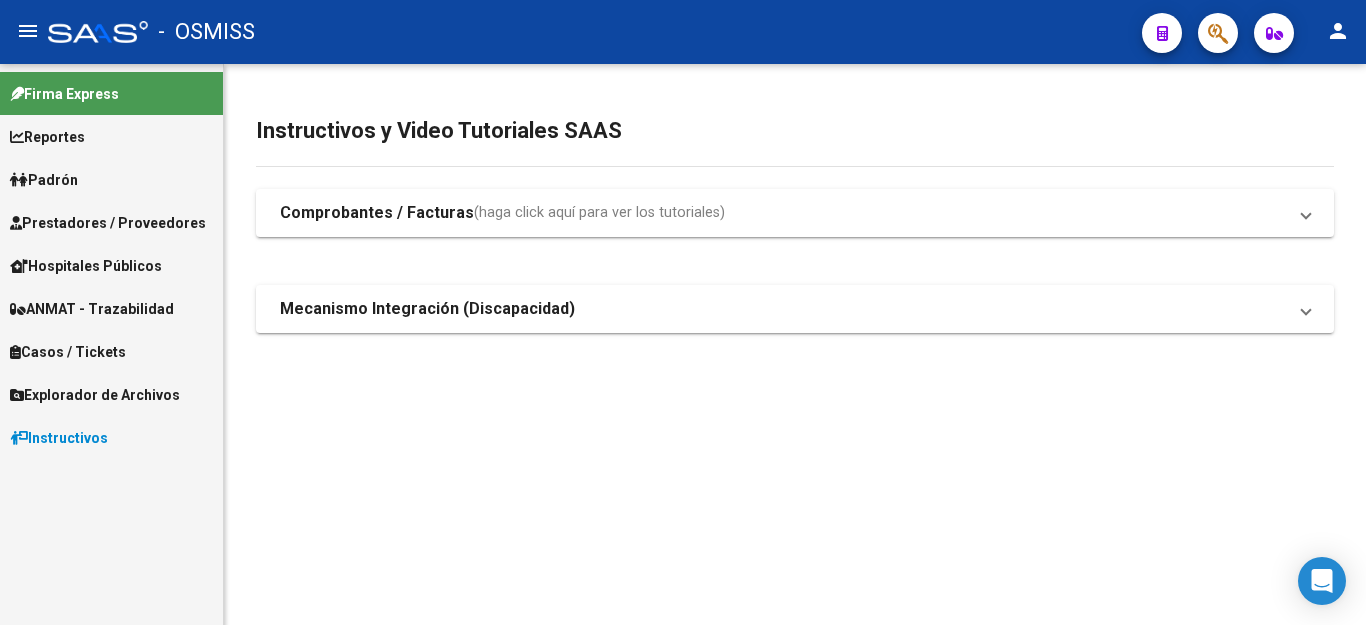 click on "Prestadores / Proveedores" at bounding box center (108, 223) 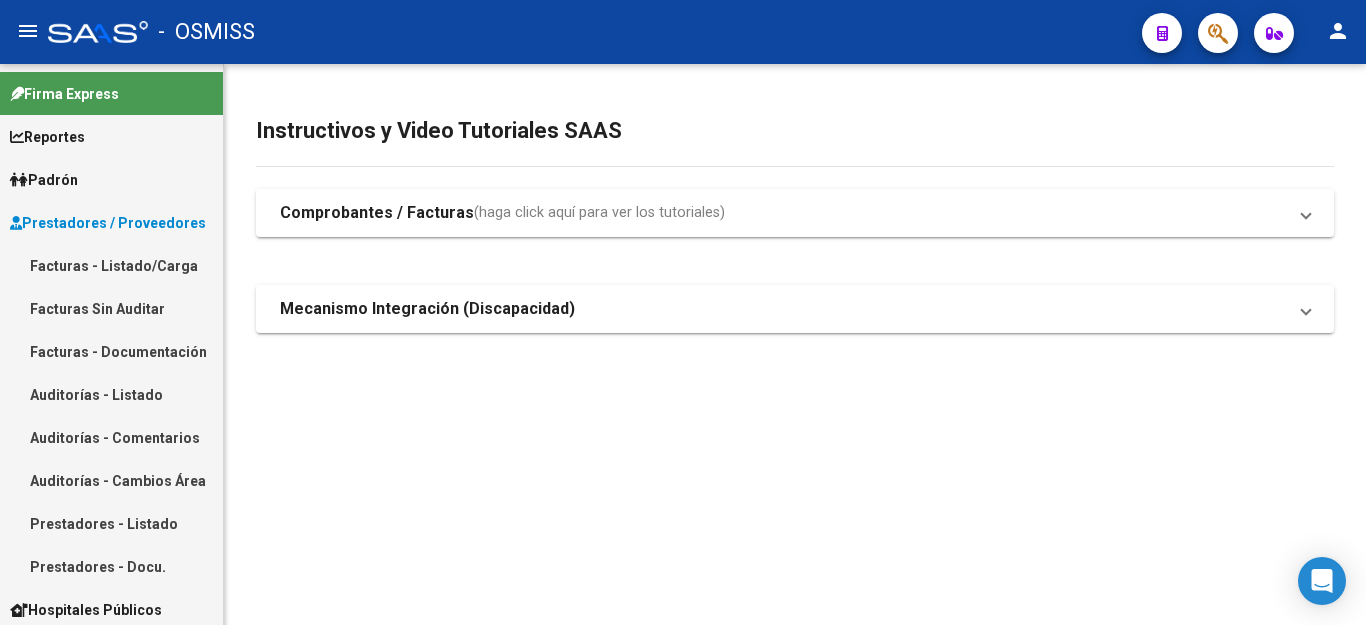 click on "Facturas - Listado/Carga" at bounding box center [111, 265] 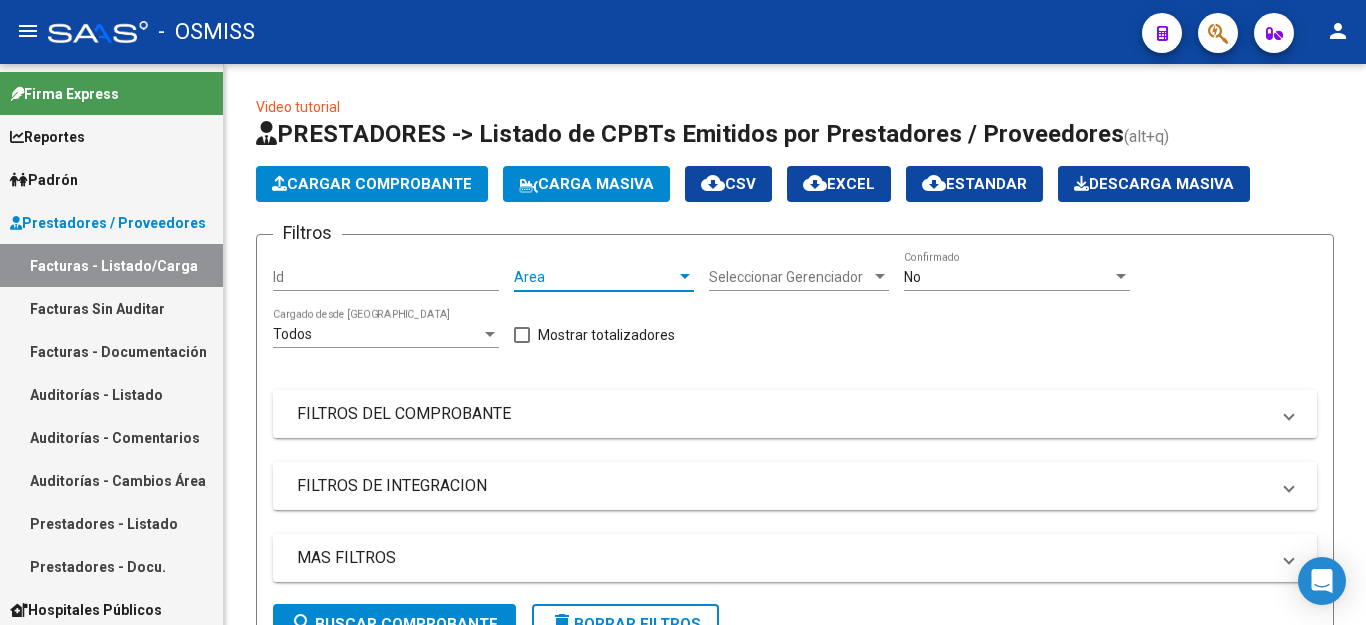 click at bounding box center [685, 276] 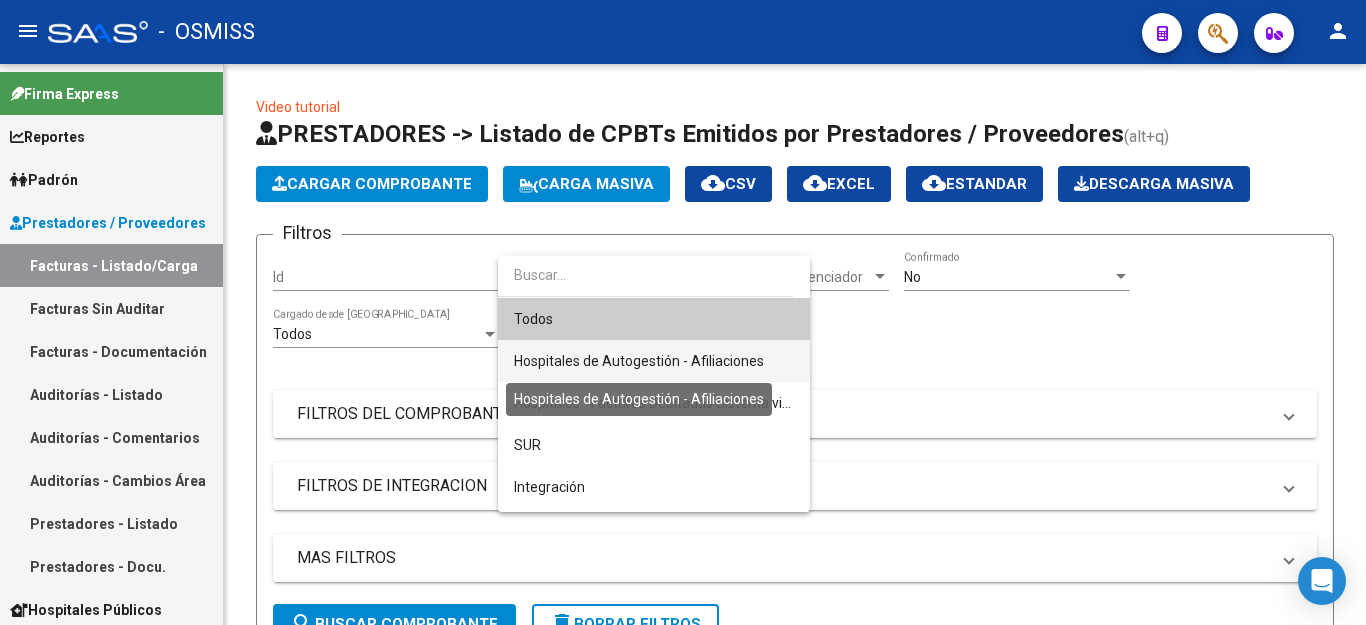 click on "Hospitales de Autogestión - Afiliaciones" at bounding box center [639, 361] 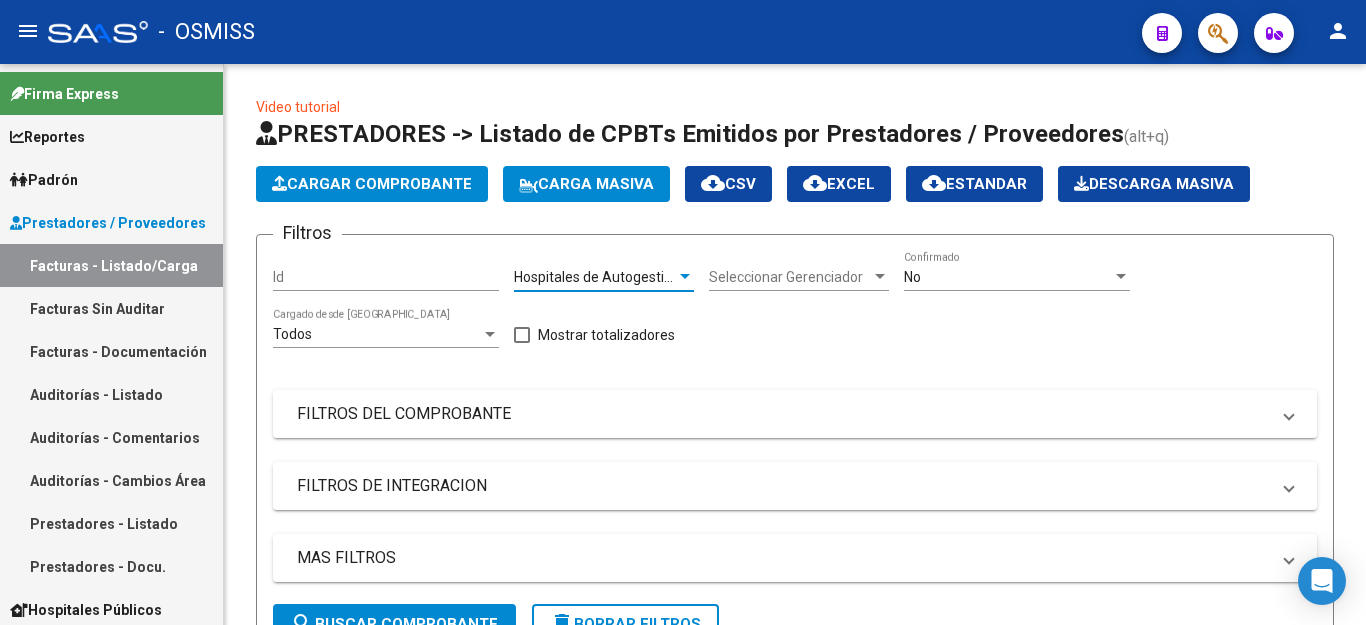 click at bounding box center [1121, 277] 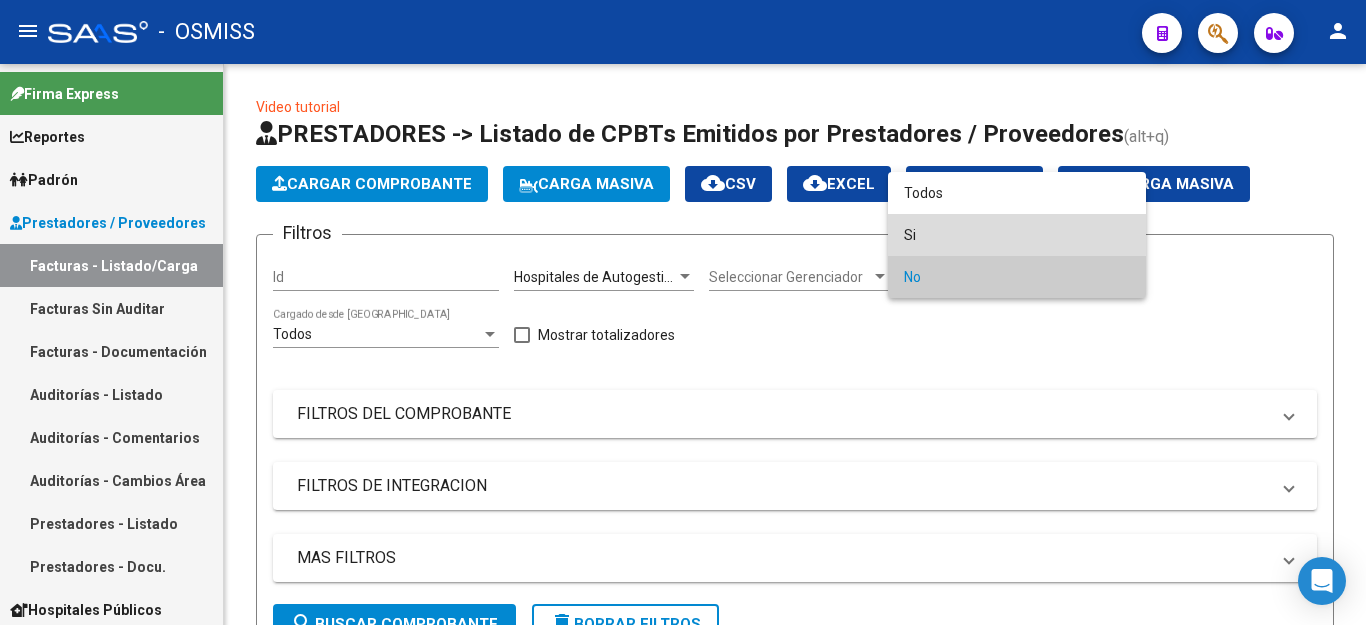 click on "Si" at bounding box center (1017, 235) 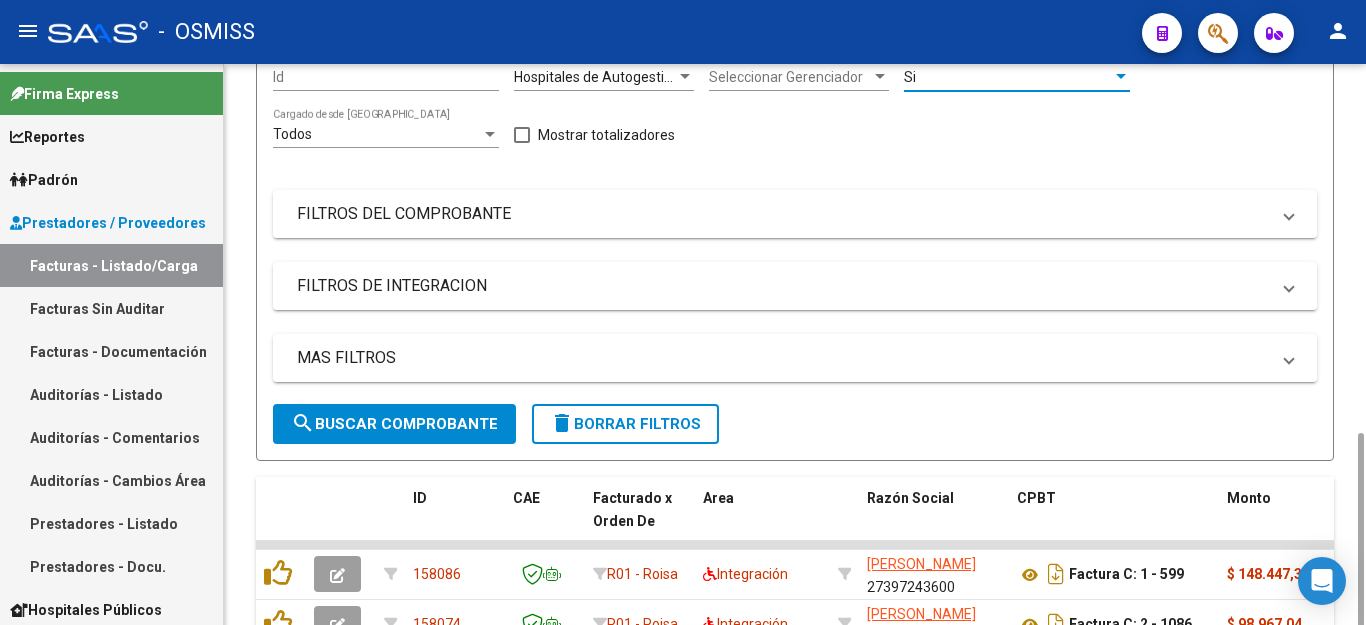scroll, scrollTop: 400, scrollLeft: 0, axis: vertical 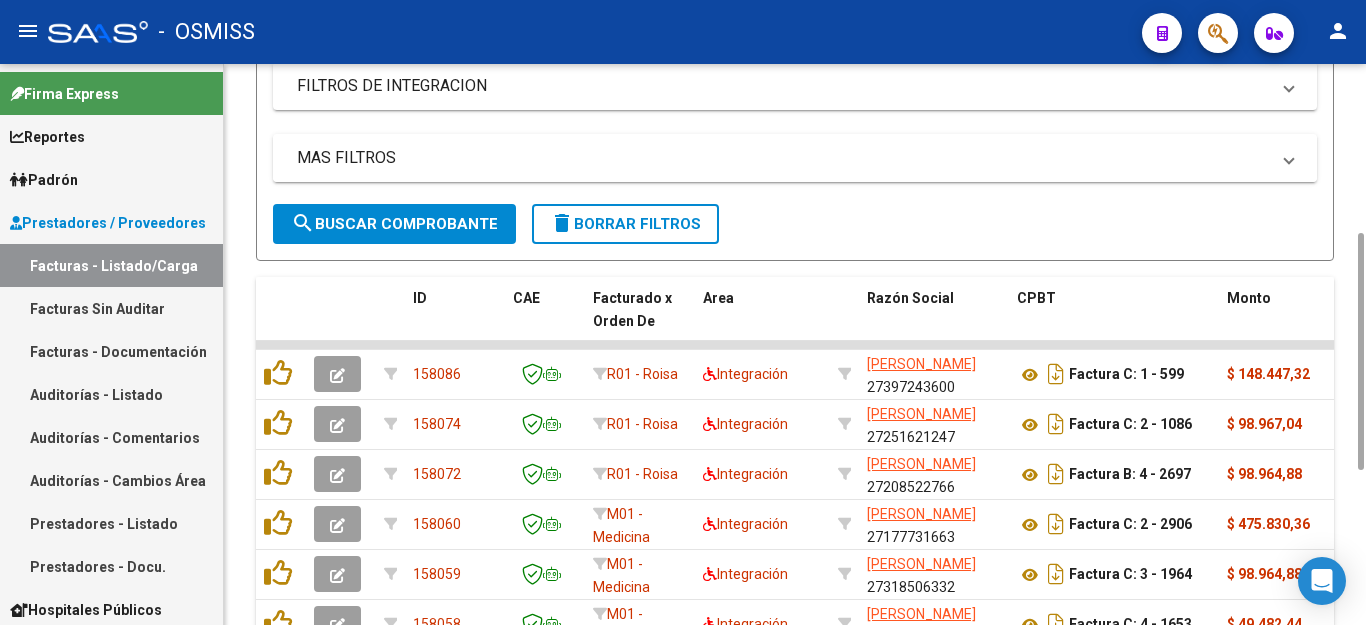 click on "MAS FILTROS" at bounding box center [783, 158] 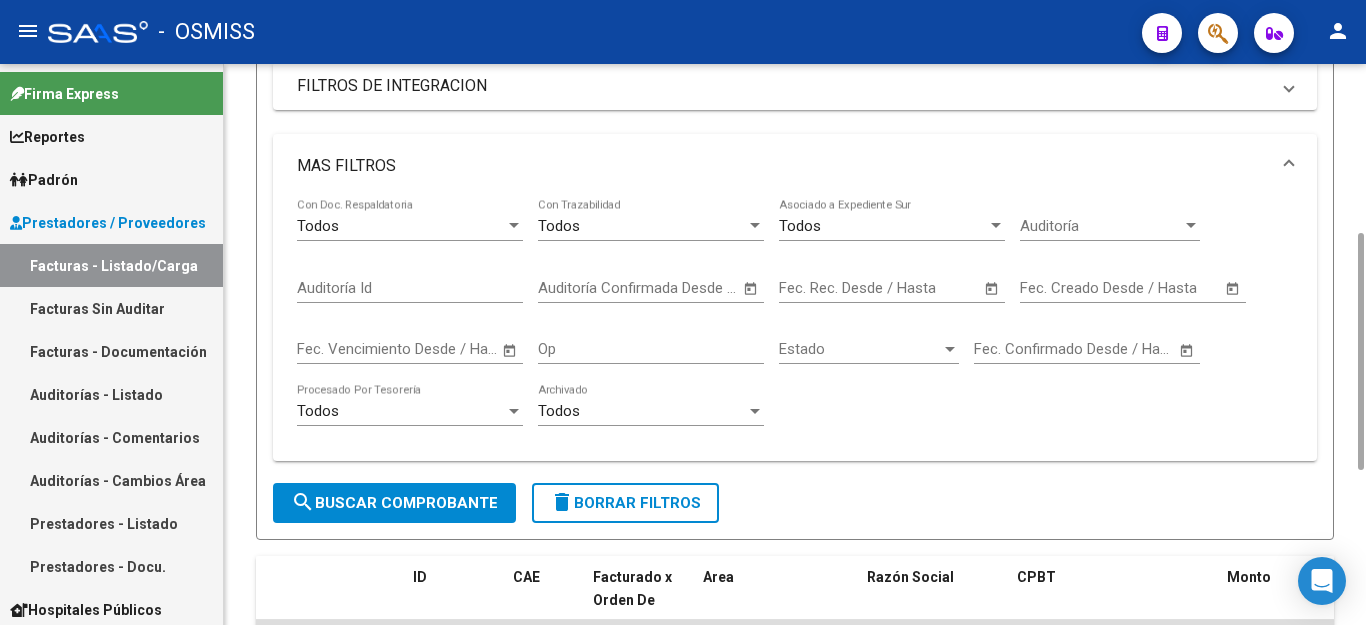 click 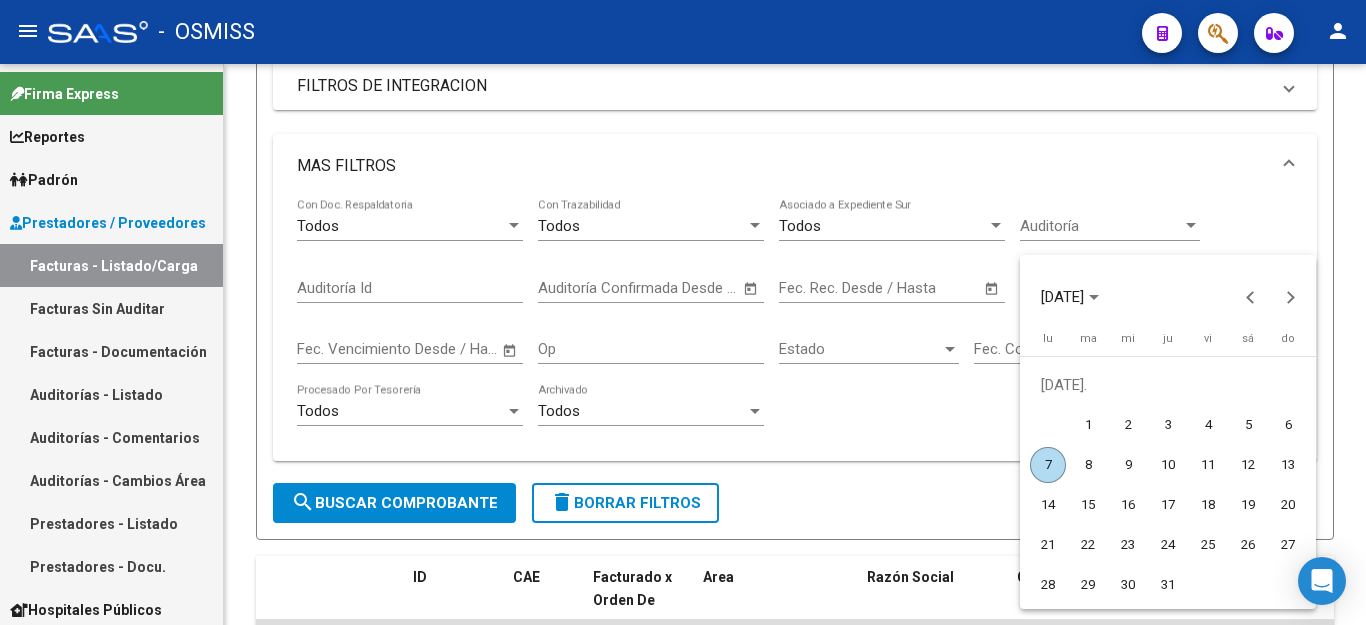 click on "7" at bounding box center (1048, 465) 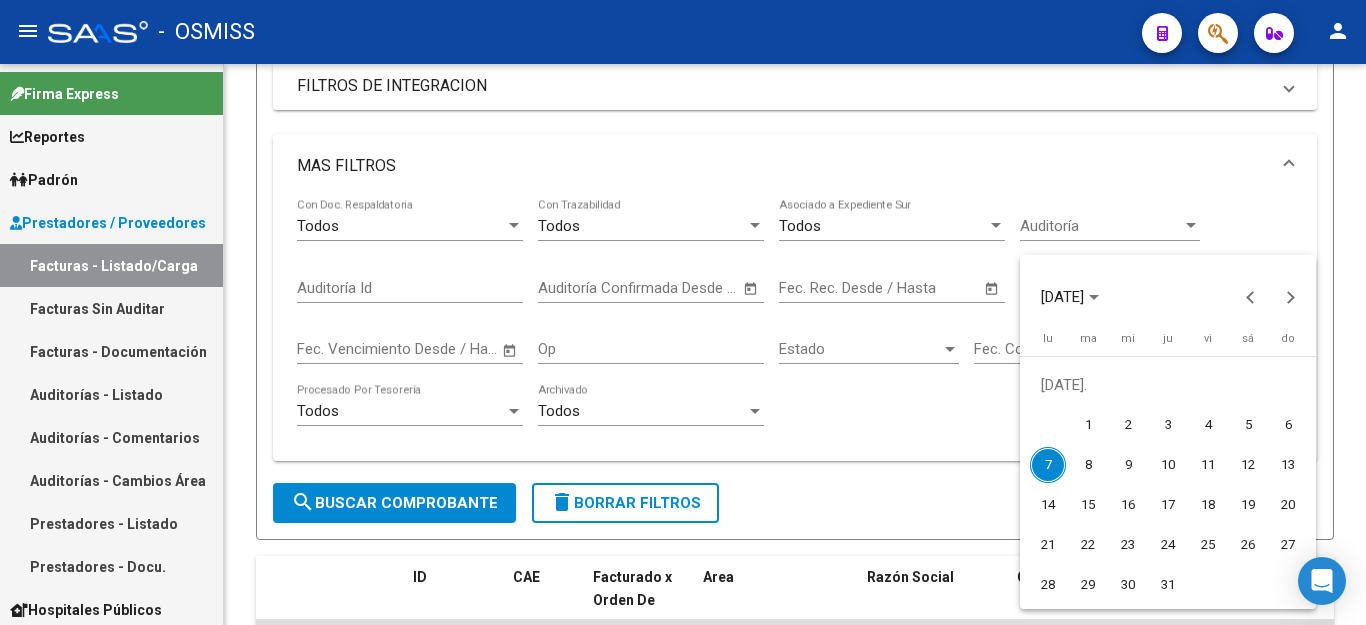 click on "7" at bounding box center [1048, 465] 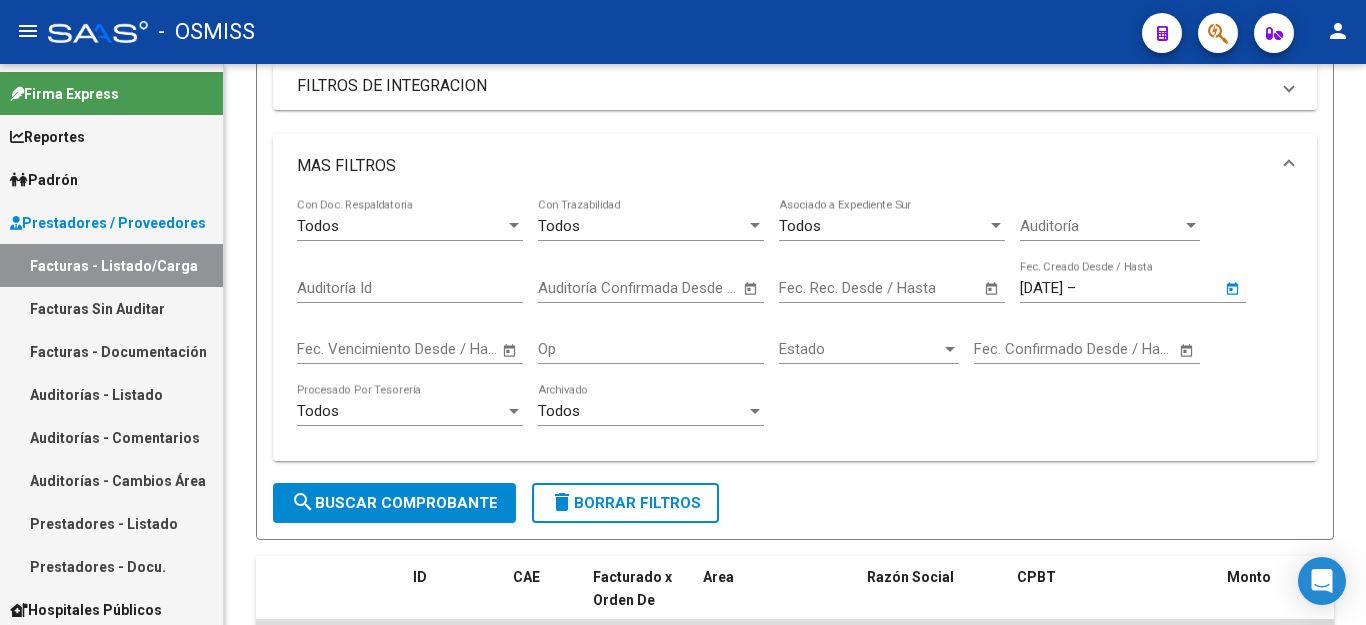 type on "[DATE]" 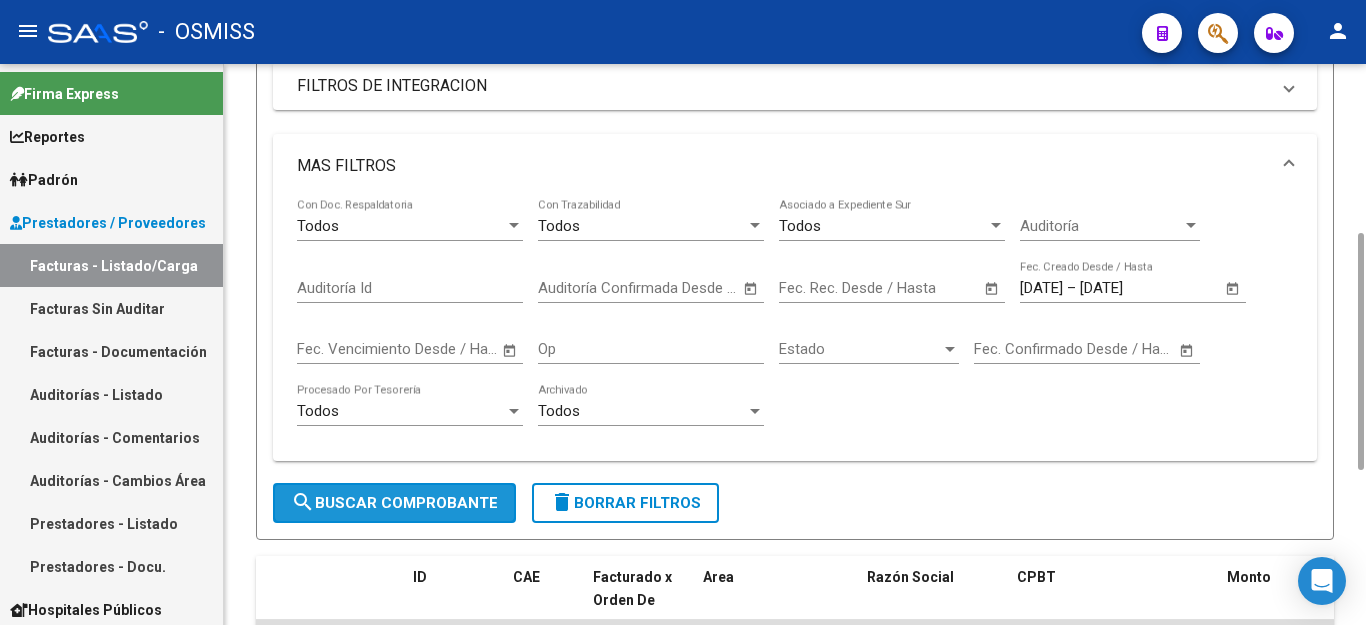 click on "search  Buscar Comprobante" 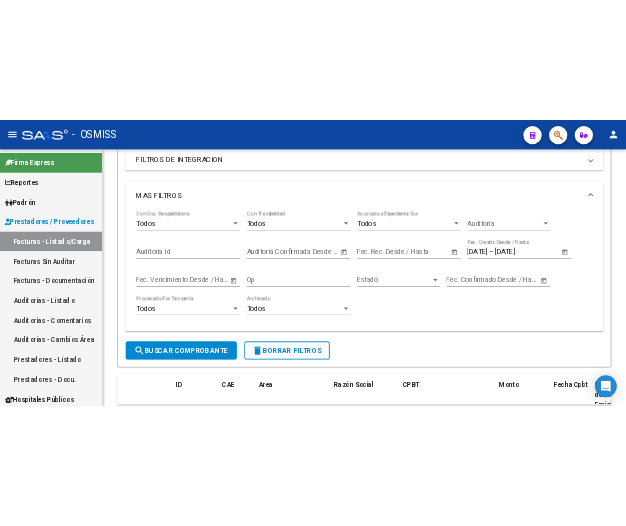 scroll, scrollTop: 1042, scrollLeft: 0, axis: vertical 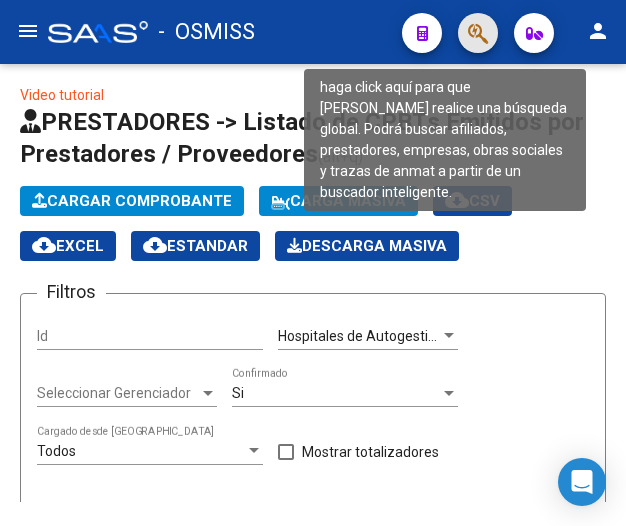 click 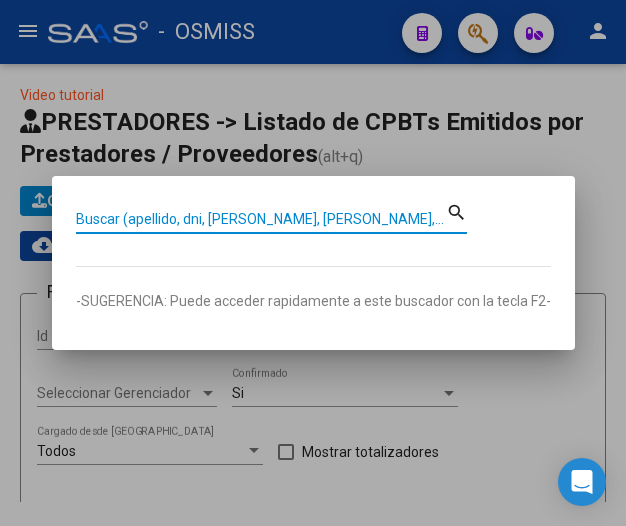 click on "Buscar (apellido, dni, [PERSON_NAME], [PERSON_NAME], cuit, obra social)" at bounding box center (261, 219) 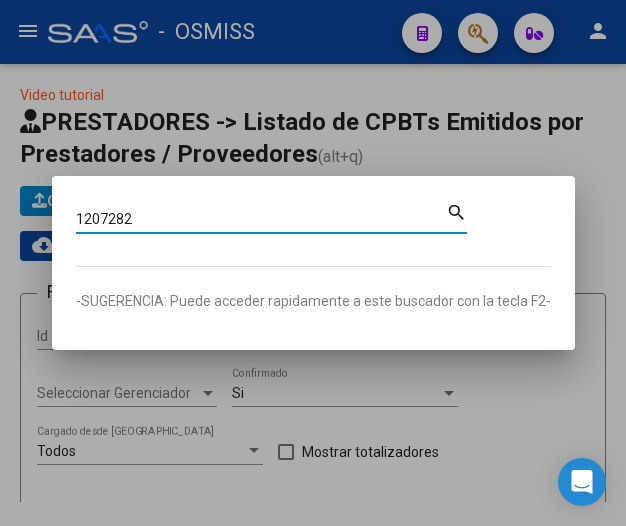 type on "1207282" 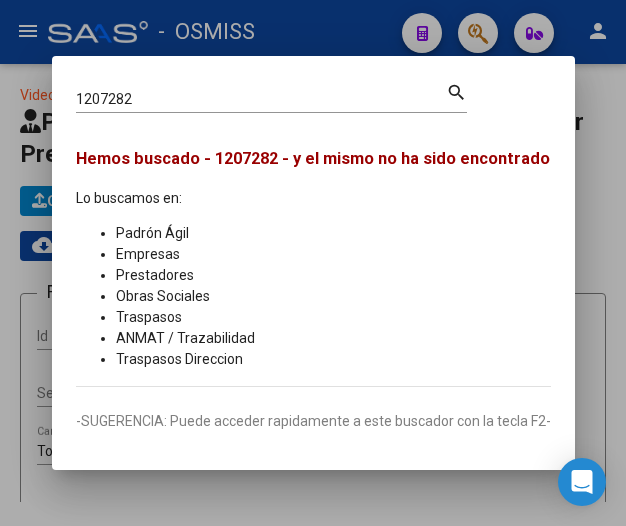 click at bounding box center (313, 263) 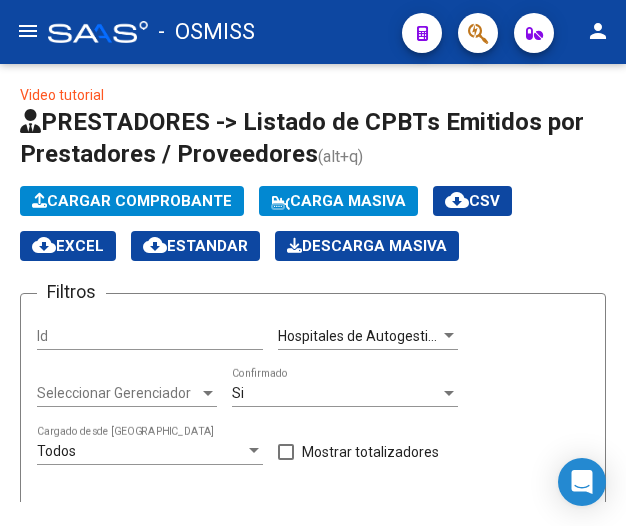 click on "Cargar Comprobante" 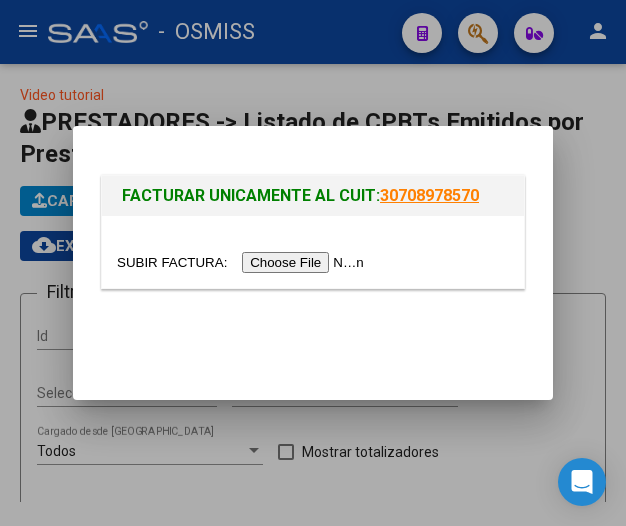 click at bounding box center (243, 262) 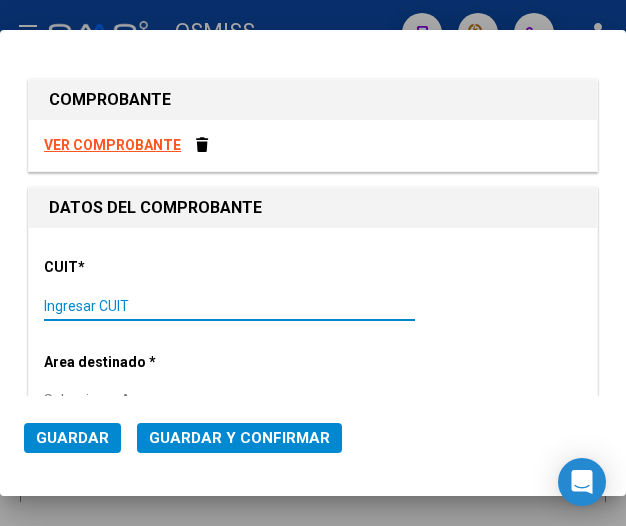 click on "Ingresar CUIT" at bounding box center [131, 306] 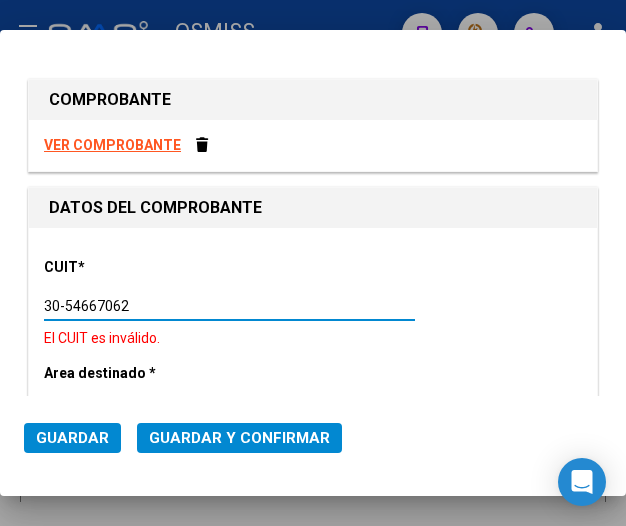type on "30-54667062-3" 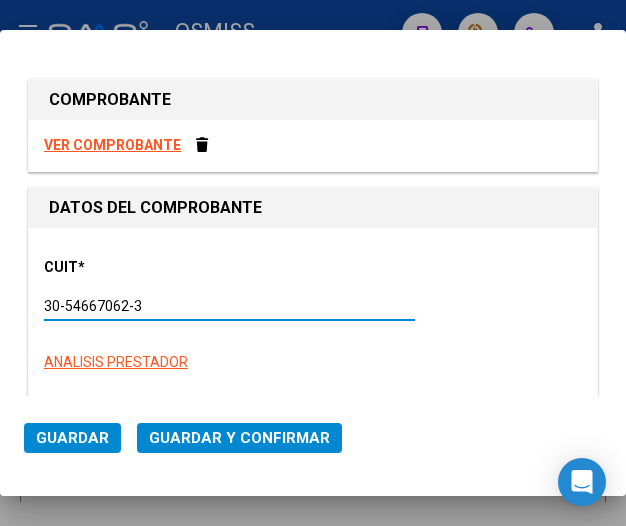 type on "0" 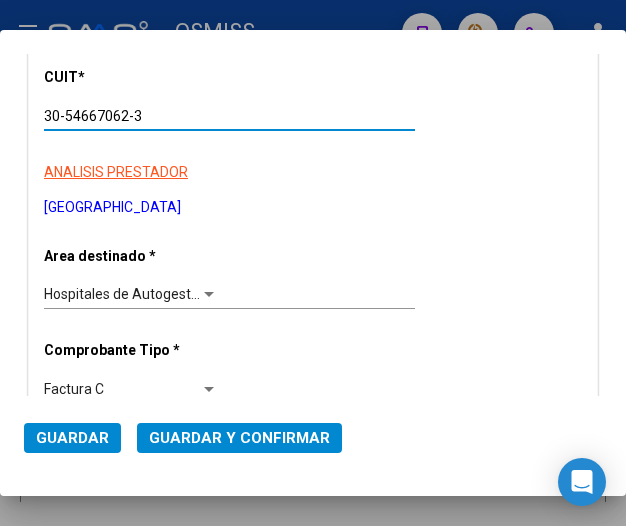 scroll, scrollTop: 200, scrollLeft: 0, axis: vertical 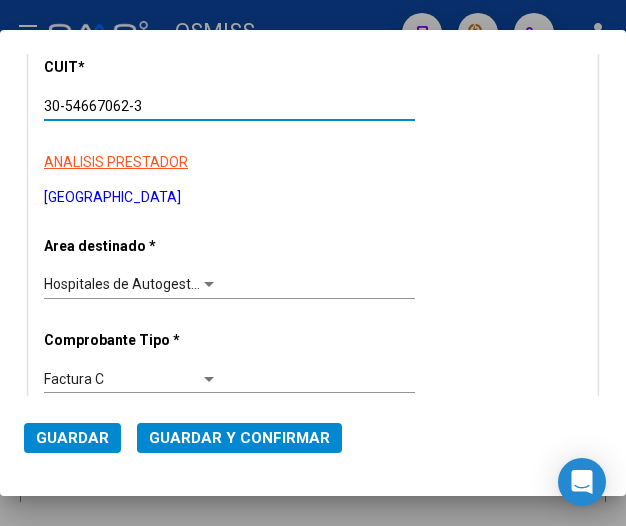 type on "30-54667062-3" 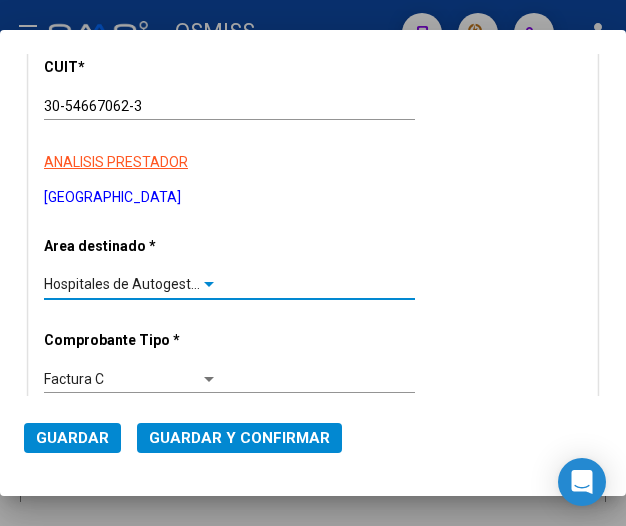 click at bounding box center [209, 285] 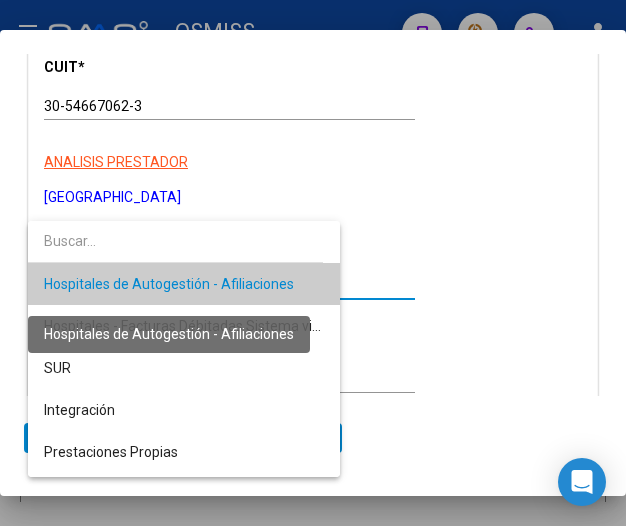 click on "Hospitales de Autogestión - Afiliaciones" at bounding box center [169, 284] 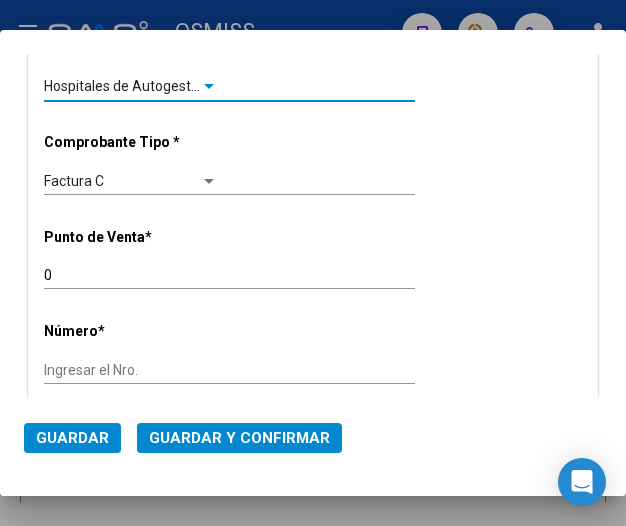 scroll, scrollTop: 400, scrollLeft: 0, axis: vertical 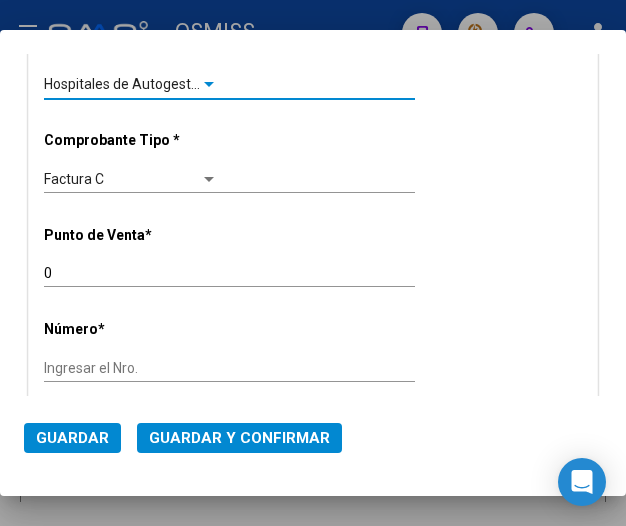 click on "0" at bounding box center [131, 273] 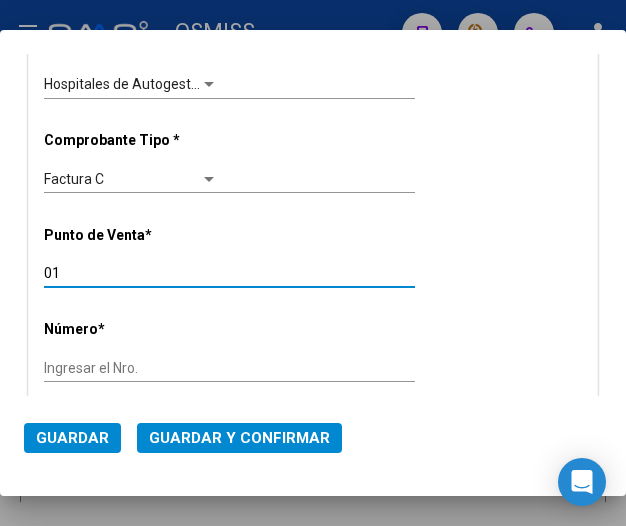 type on "0" 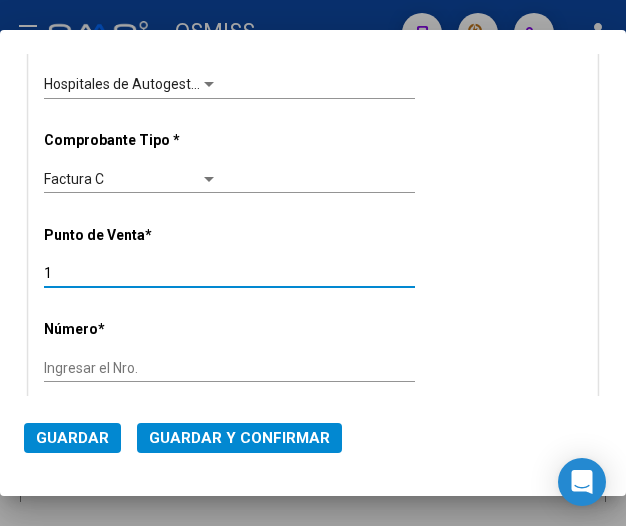 type on "1" 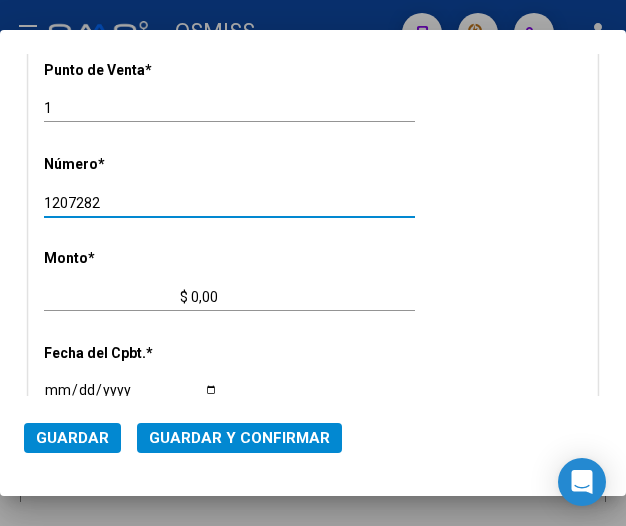 scroll, scrollTop: 600, scrollLeft: 0, axis: vertical 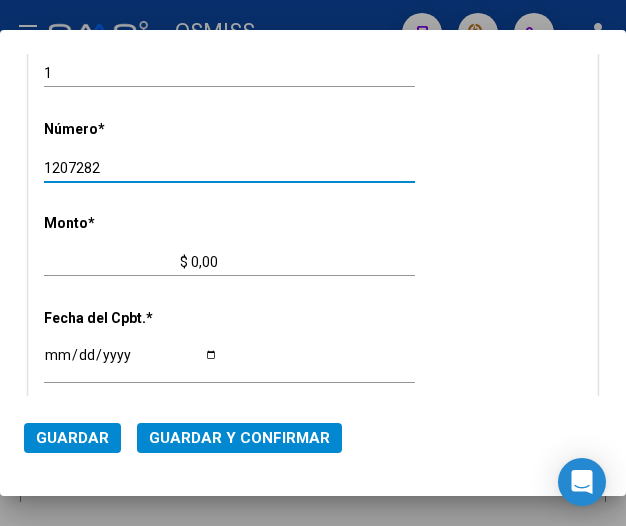 type on "1207282" 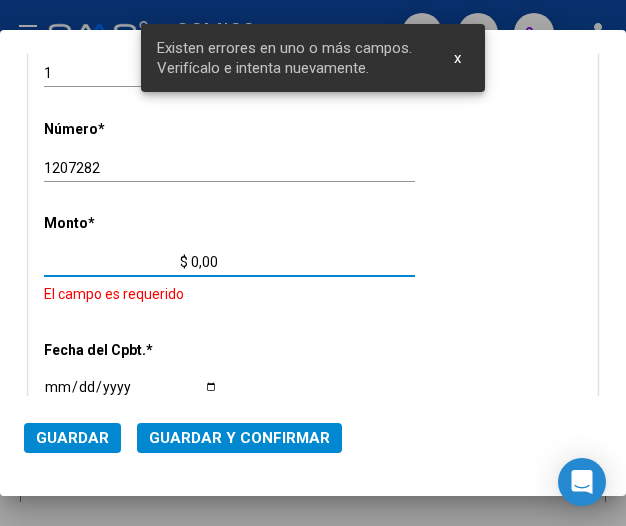 scroll, scrollTop: 629, scrollLeft: 0, axis: vertical 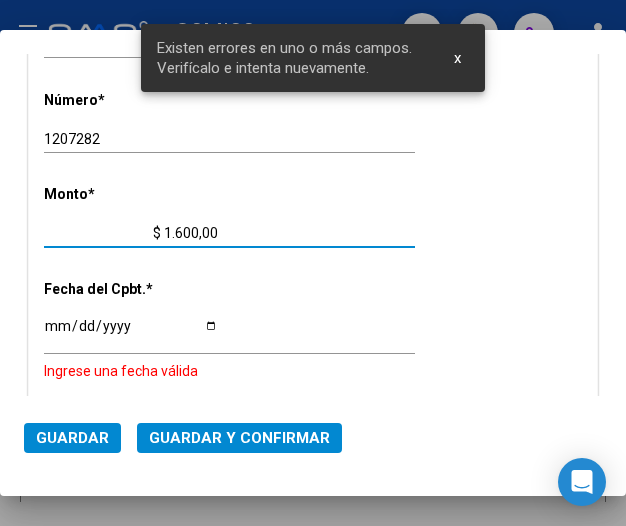 type on "$ 16.000,00" 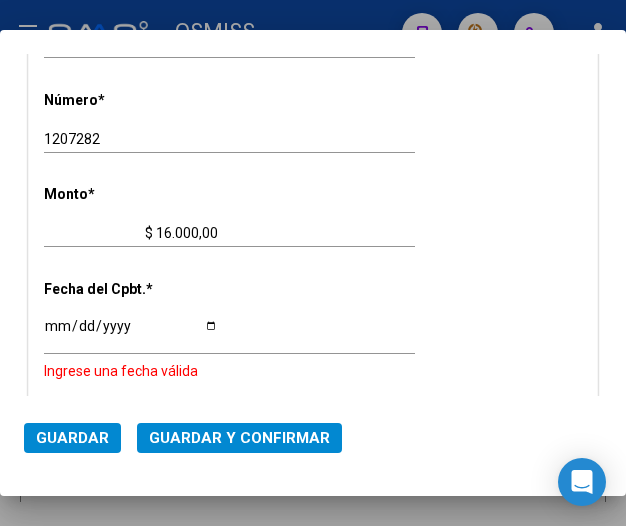 click on "Ingresar la fecha" at bounding box center [131, 333] 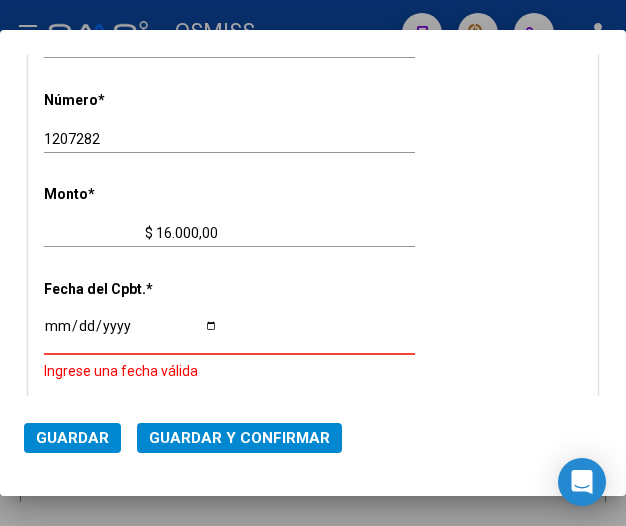 click on "Ingresar la fecha" at bounding box center (131, 333) 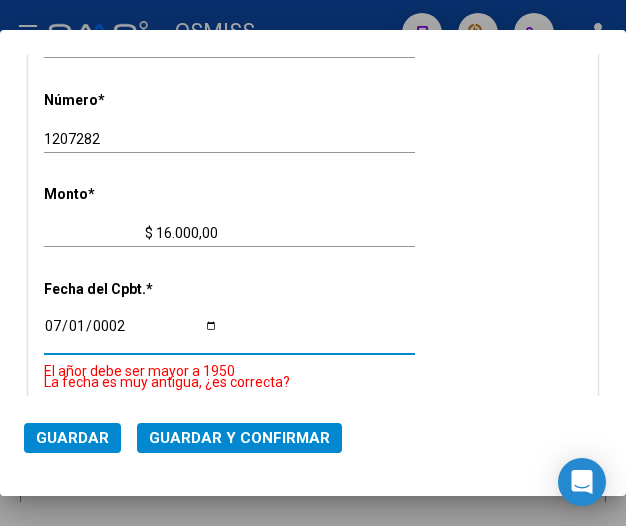 scroll, scrollTop: 822, scrollLeft: 0, axis: vertical 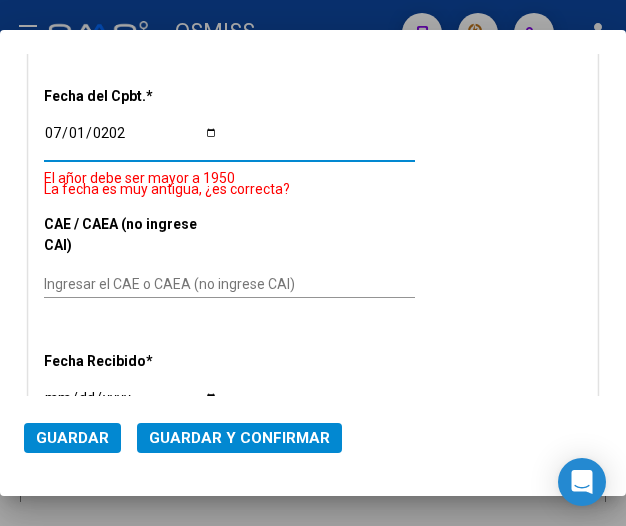 type on "[DATE]" 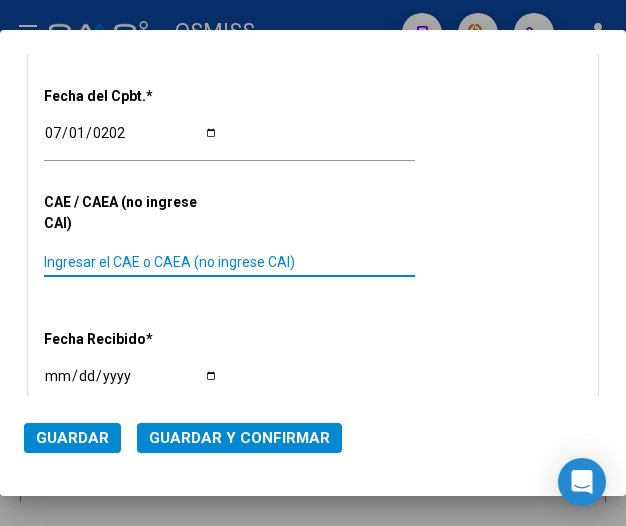 click on "Ingresar el CAE o CAEA (no ingrese CAI)" at bounding box center (131, 262) 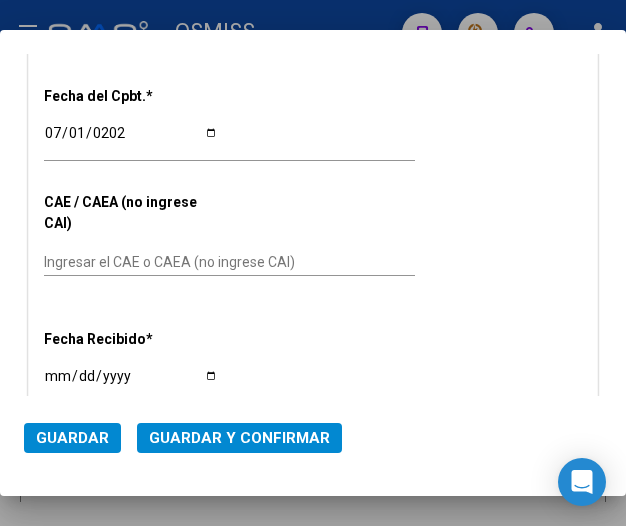 click on "Guardar y Confirmar" 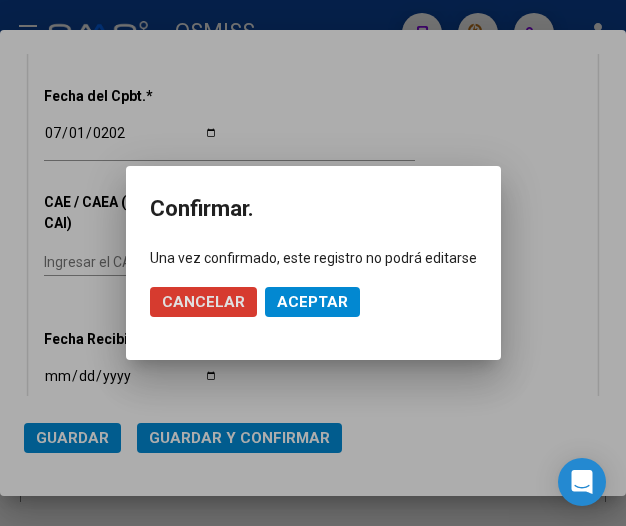 click at bounding box center (313, 263) 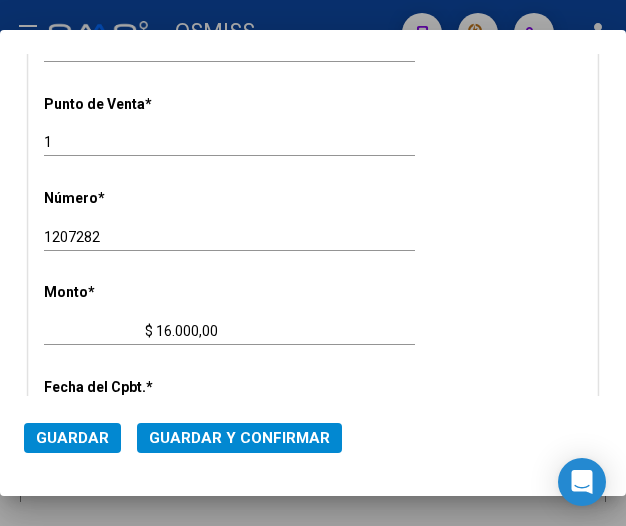 scroll, scrollTop: 522, scrollLeft: 0, axis: vertical 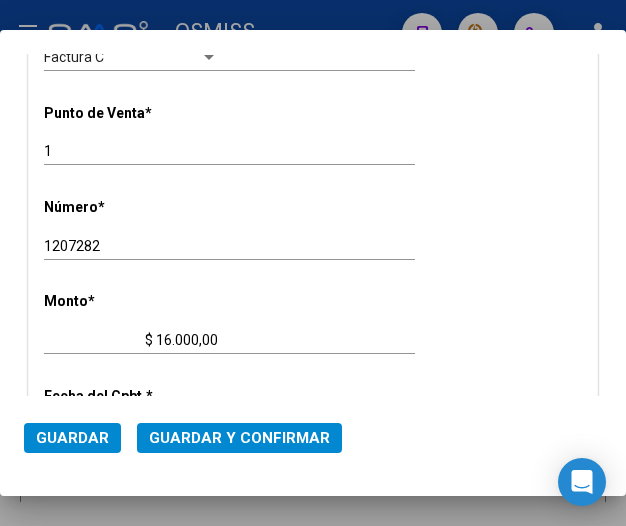 click on "Guardar y Confirmar" 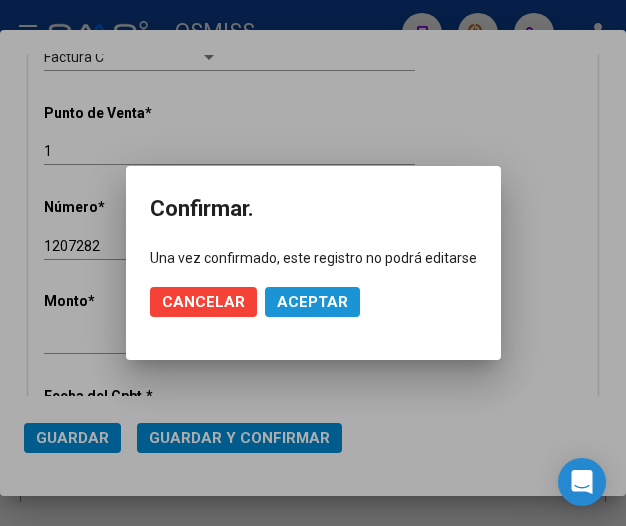 click on "Aceptar" 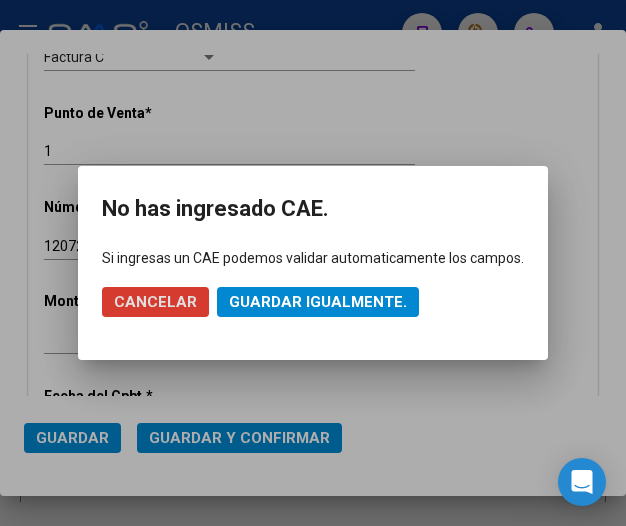 click on "Guardar igualmente." 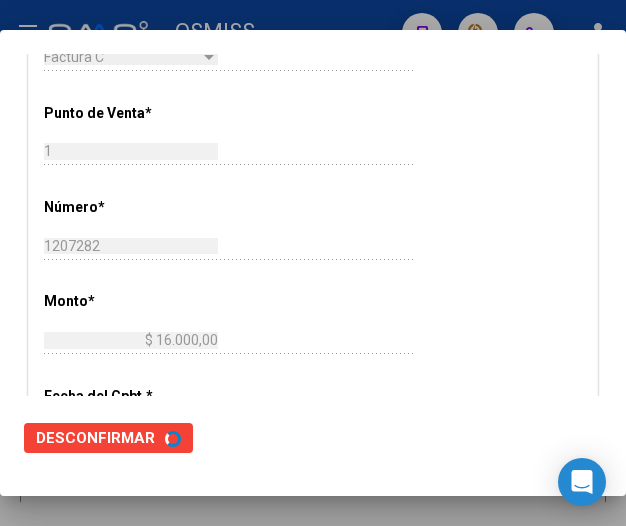 scroll, scrollTop: 0, scrollLeft: 0, axis: both 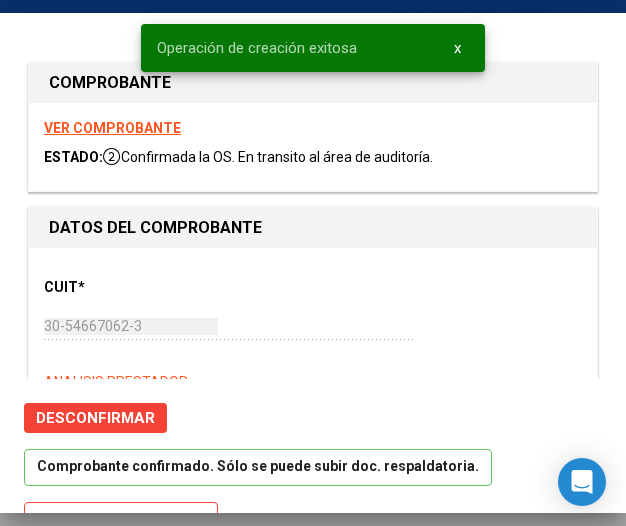 type on "[DATE]" 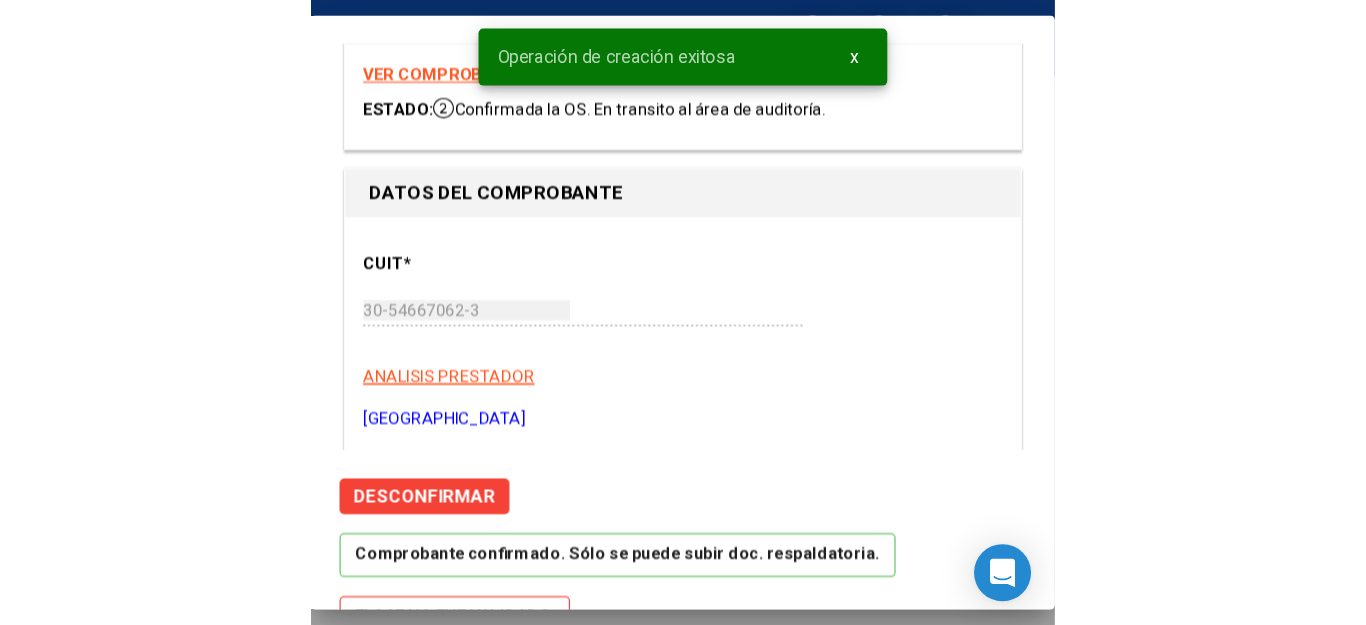 scroll, scrollTop: 200, scrollLeft: 0, axis: vertical 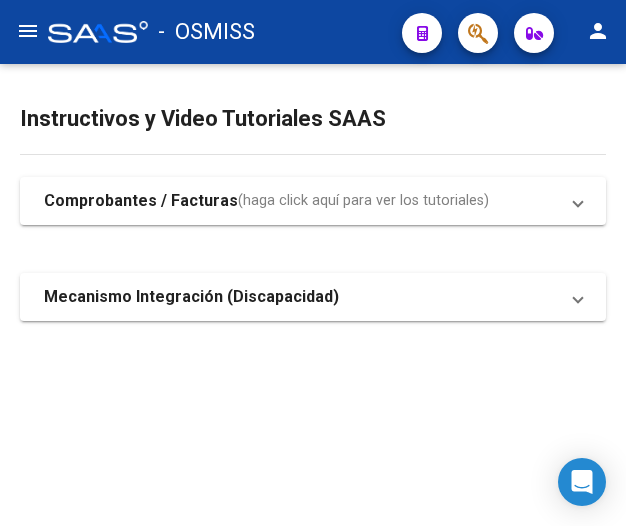 click on "menu" 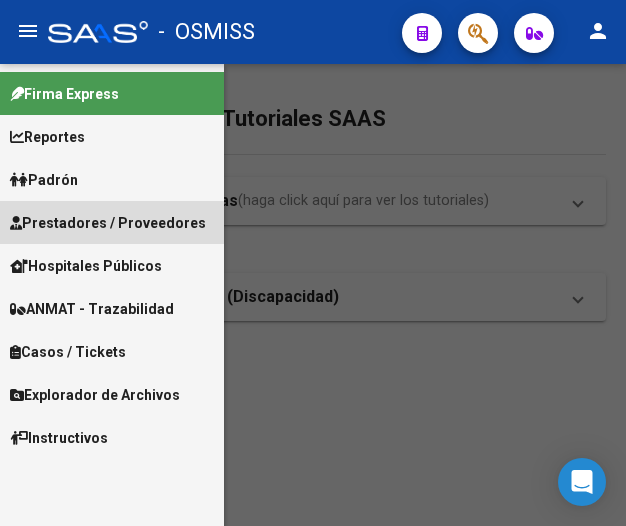 click on "Prestadores / Proveedores" at bounding box center [108, 223] 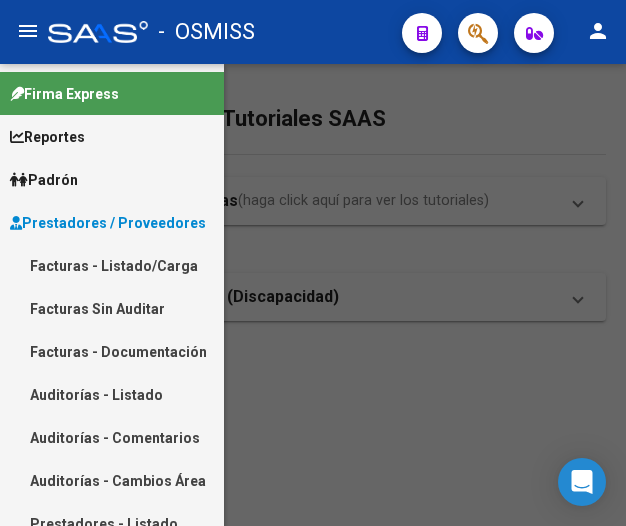 click on "Facturas - Listado/Carga" at bounding box center [112, 265] 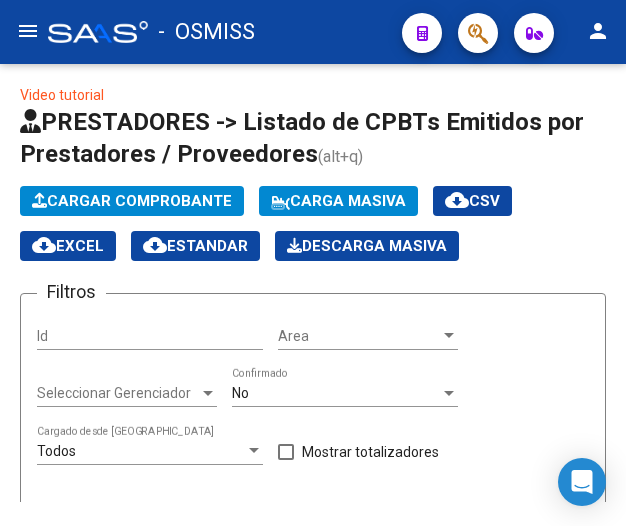 click on "Video tutorial   PRESTADORES -> Listado de CPBTs Emitidos por Prestadores / Proveedores (alt+q)   Cargar Comprobante
Carga Masiva  cloud_download  CSV  cloud_download  EXCEL  cloud_download  Estandar   Descarga Masiva
Filtros Id Area Area Seleccionar Gerenciador Seleccionar Gerenciador No  Confirmado Todos  Cargado desde Masivo   Mostrar totalizadores   FILTROS DEL COMPROBANTE  Comprobante Tipo Comprobante Tipo Start date – Fec. Comprobante Desde / Hasta Días Emisión Desde(cant. días) Días Emisión Hasta(cant. días) CUIT / Razón Social Pto. Venta Nro. Comprobante Código SSS CAE Válido CAE Válido Todos  Cargado Módulo Hosp. Todos  Tiene facturacion Apócrifa Hospital Refes  FILTROS DE INTEGRACION  Período De Prestación Campos del Archivo de Rendición Devuelto x SSS (dr_envio) Todos  Rendido x SSS (dr_envio) Tipo de Registro Tipo de Registro Período Presentación Período Presentación Campos del Legajo Asociado (preaprobación) Afiliado Legajo (cuil/nombre) Todos   MAS FILTROS  Todos  4" 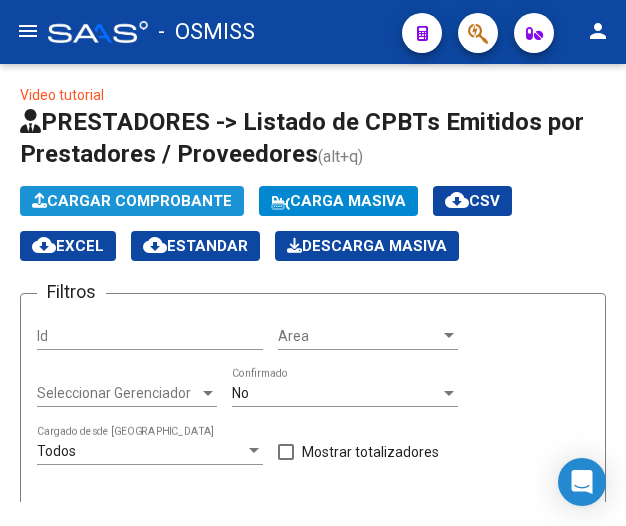 click on "Cargar Comprobante" 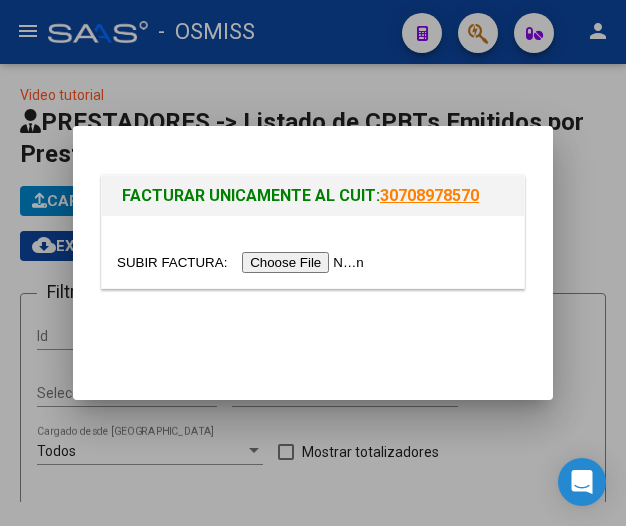 click at bounding box center (313, 252) 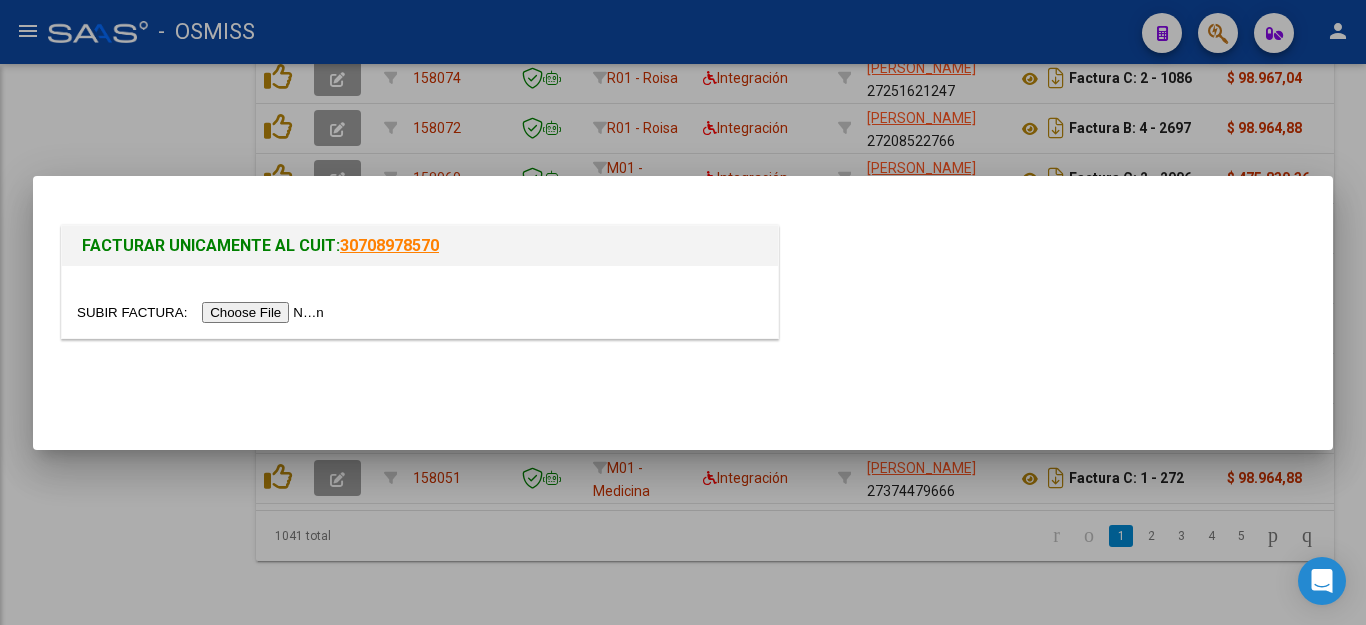 scroll, scrollTop: 745, scrollLeft: 0, axis: vertical 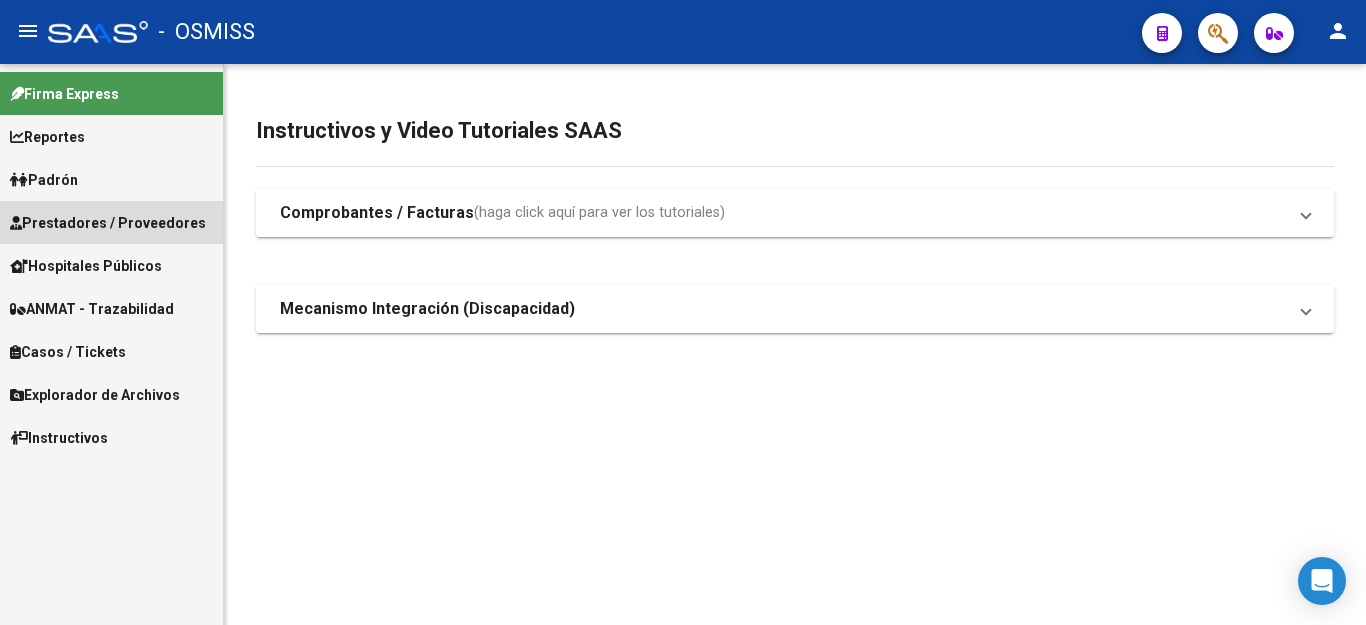 click on "Prestadores / Proveedores" at bounding box center [108, 223] 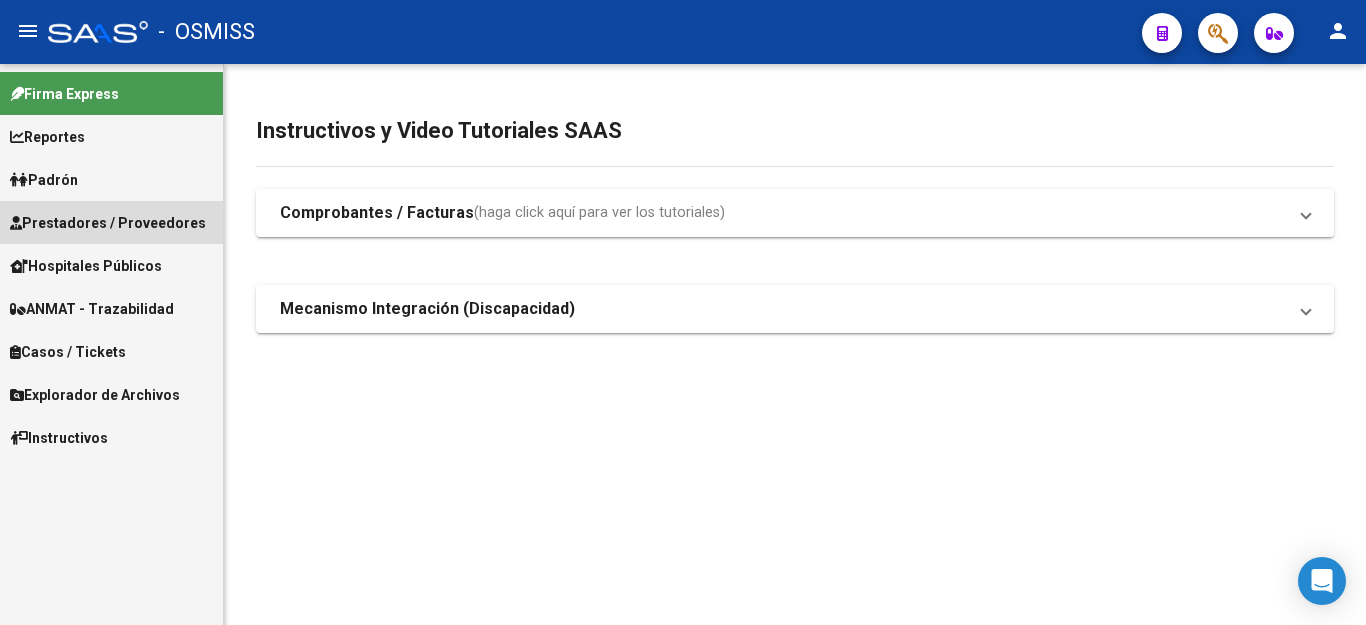 click on "Prestadores / Proveedores" at bounding box center (108, 223) 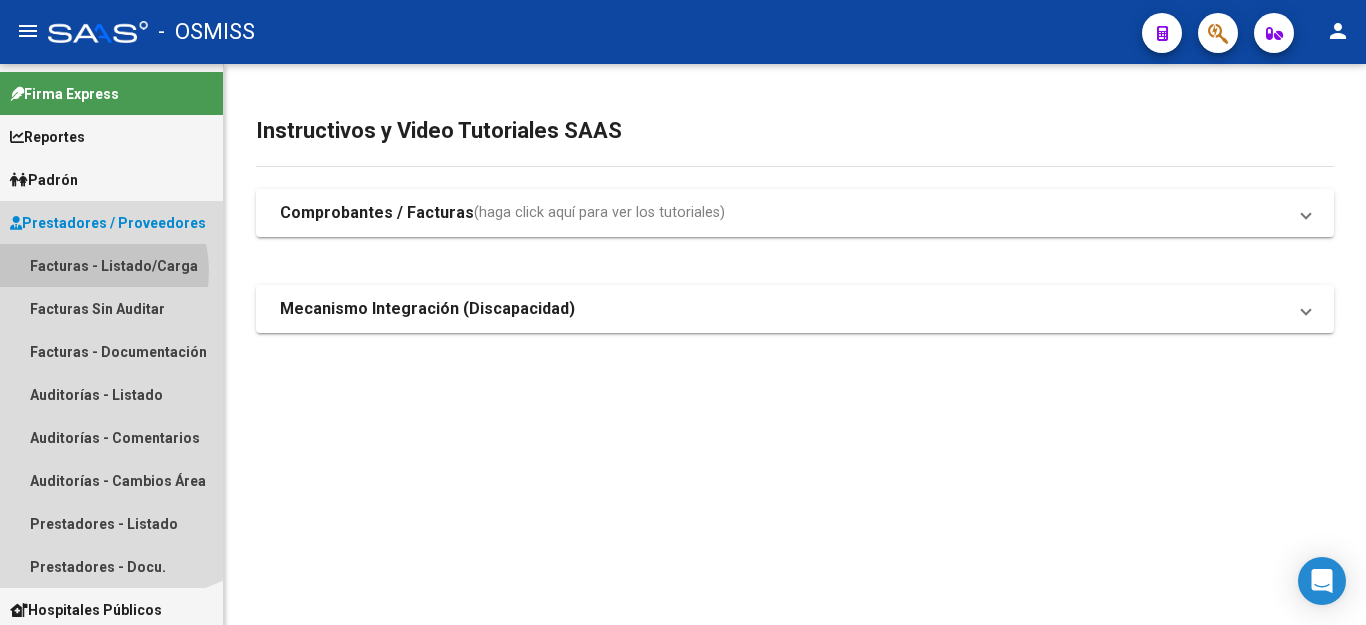 click on "Facturas - Listado/Carga" at bounding box center [111, 265] 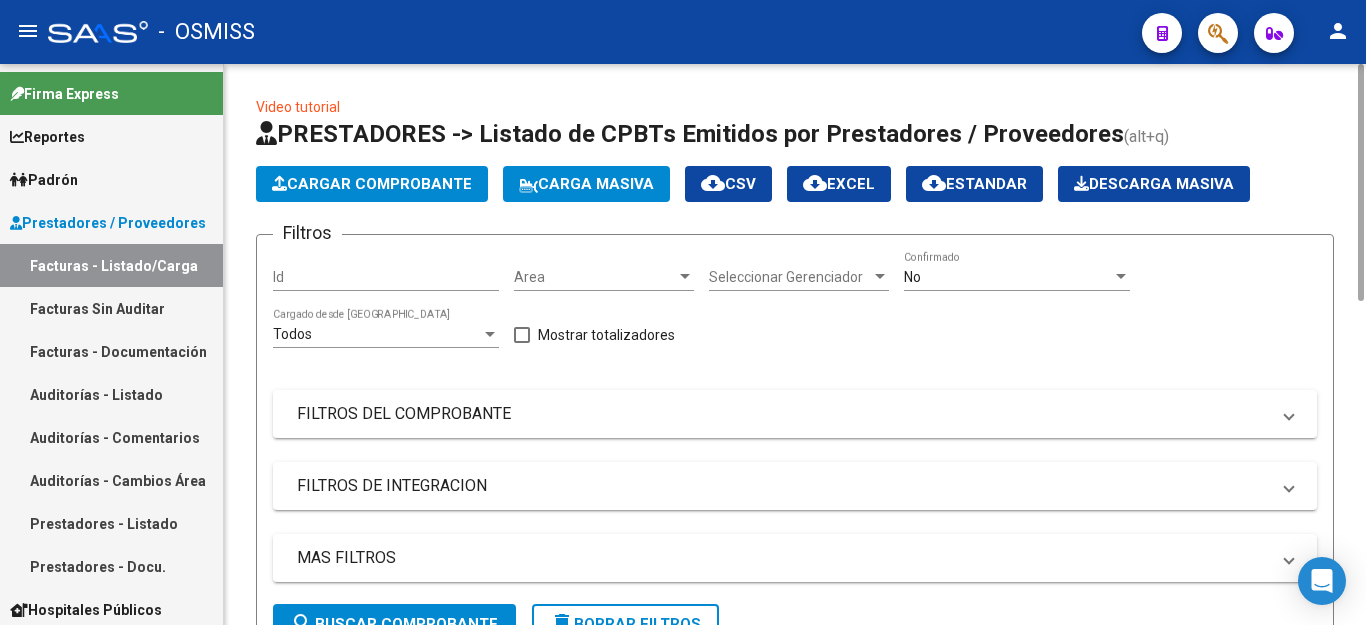 click at bounding box center [685, 276] 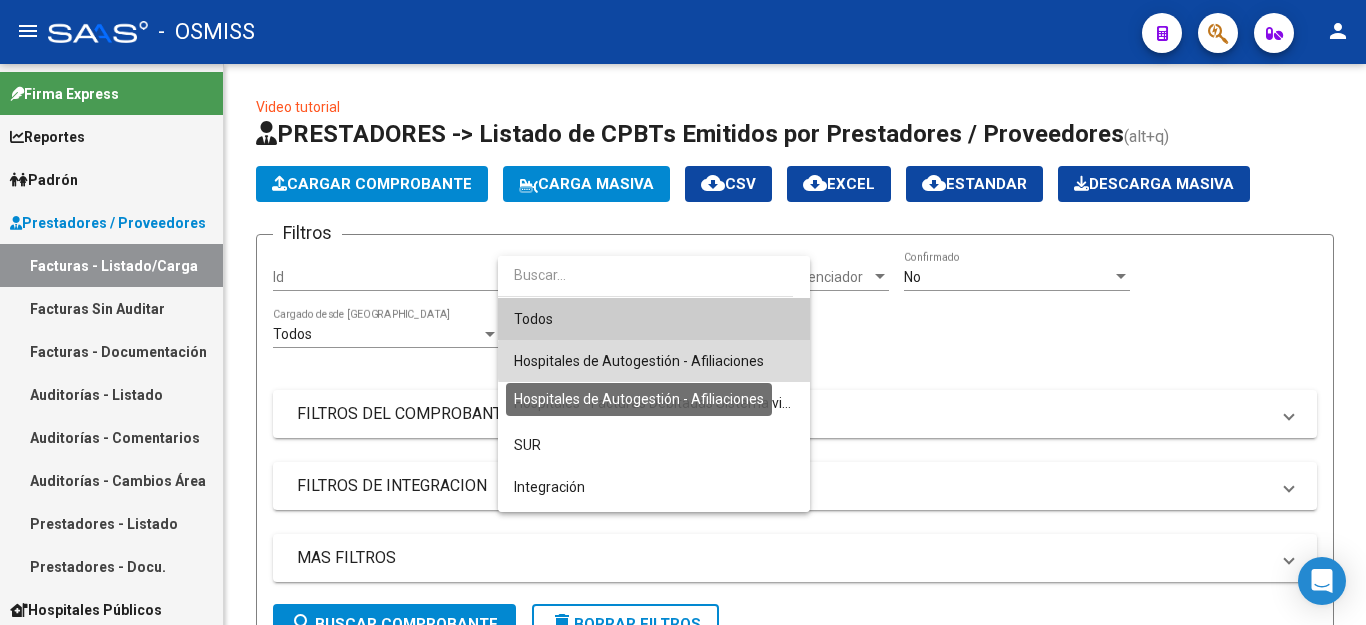 click on "Hospitales de Autogestión - Afiliaciones" at bounding box center [639, 361] 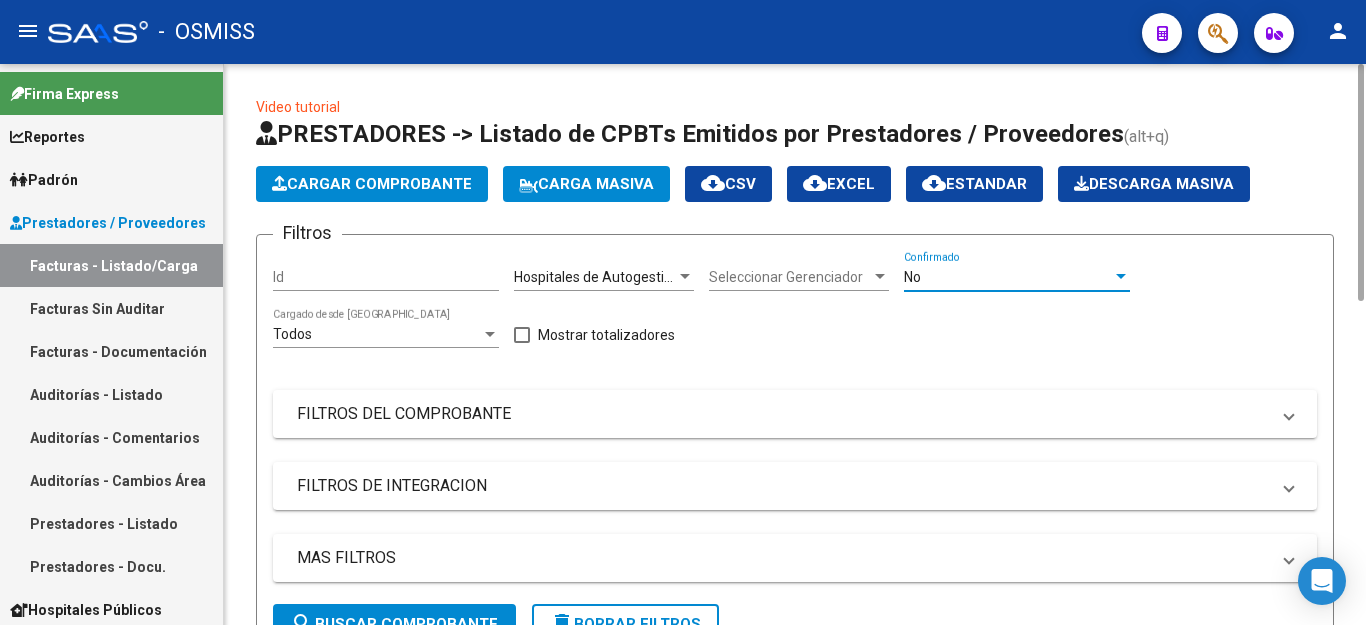 click at bounding box center [1121, 277] 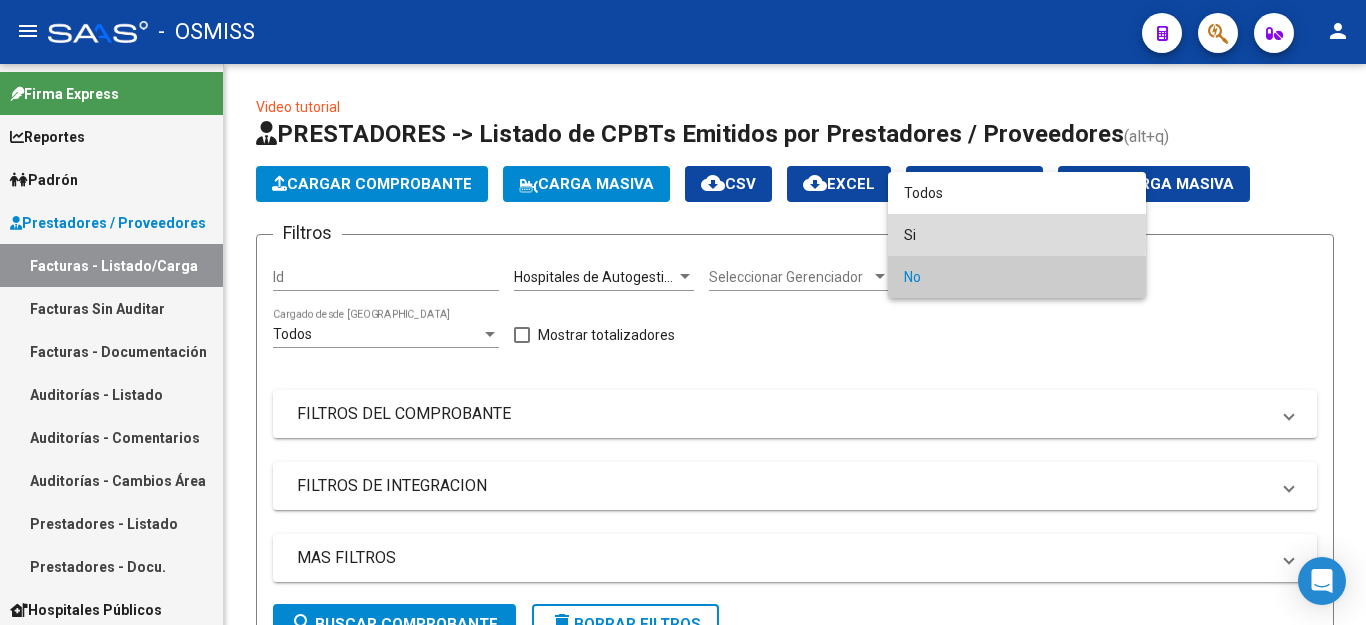 click on "Si" at bounding box center (1017, 235) 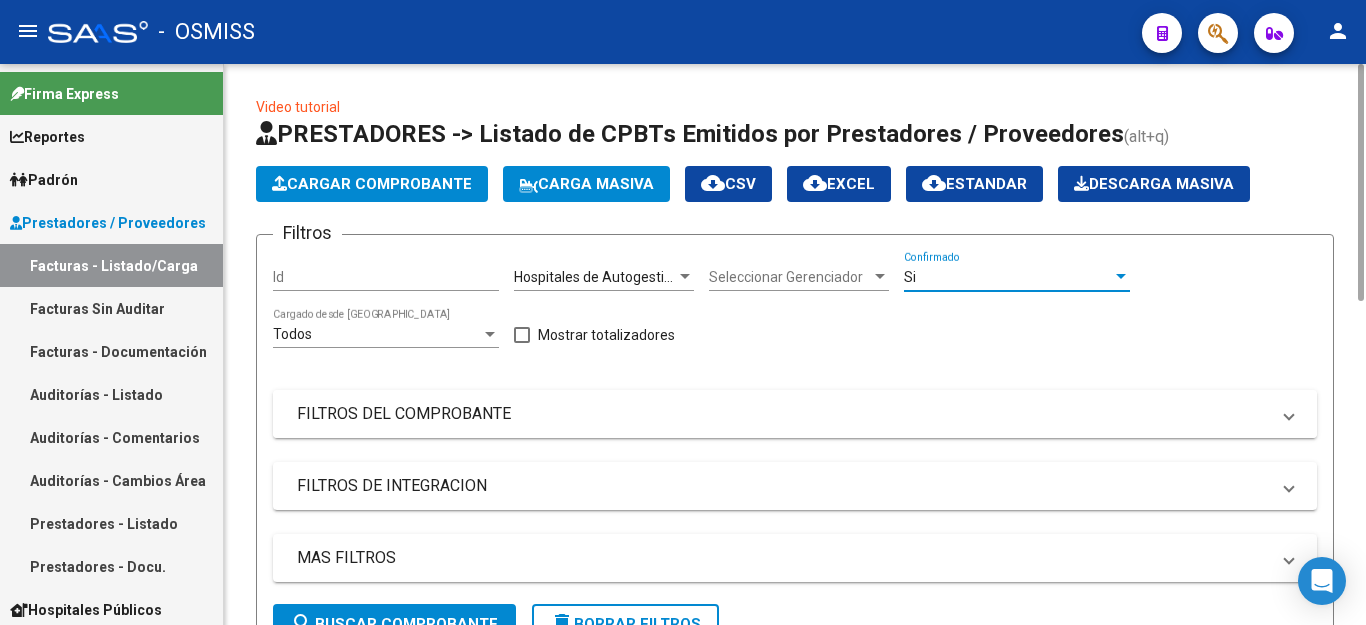 scroll, scrollTop: 400, scrollLeft: 0, axis: vertical 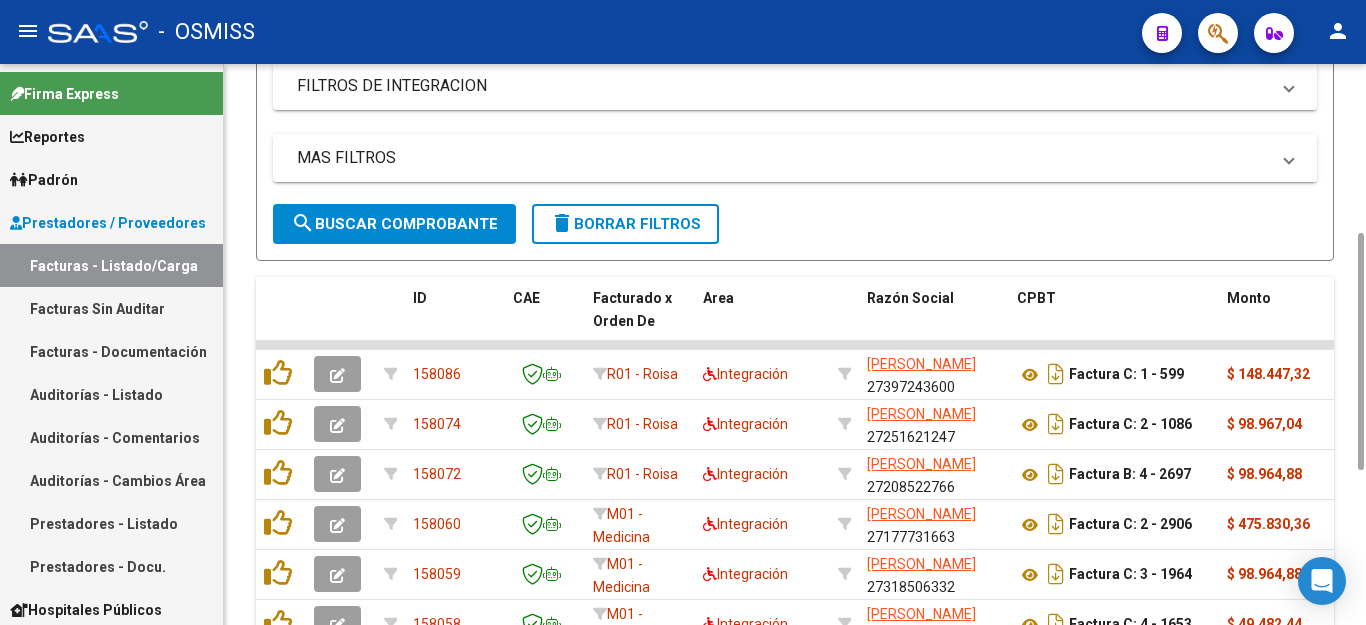 click on "MAS FILTROS" at bounding box center [783, 158] 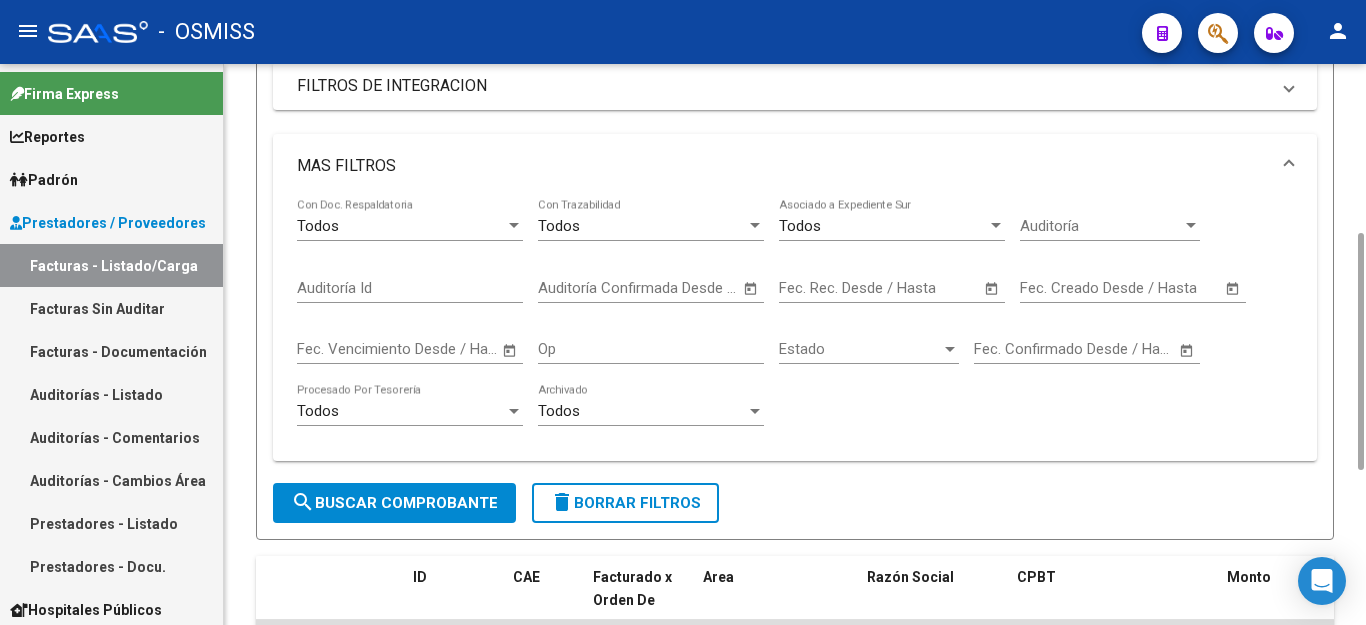 click 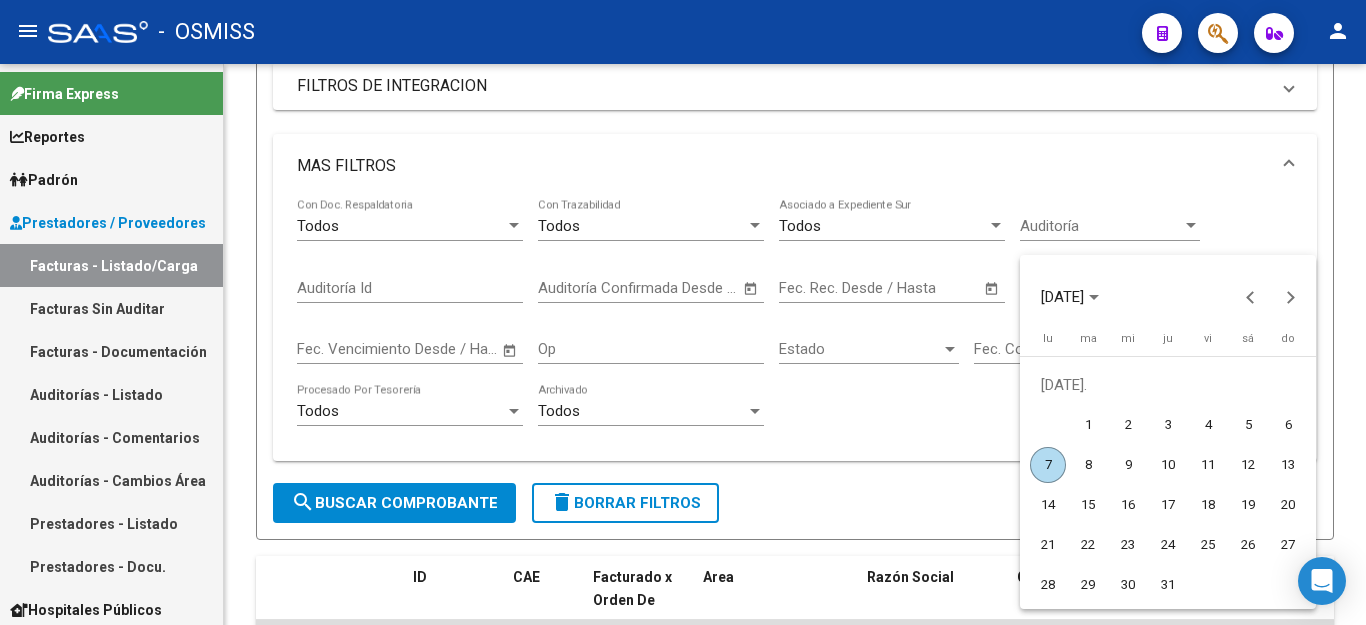 click on "7" at bounding box center (1048, 465) 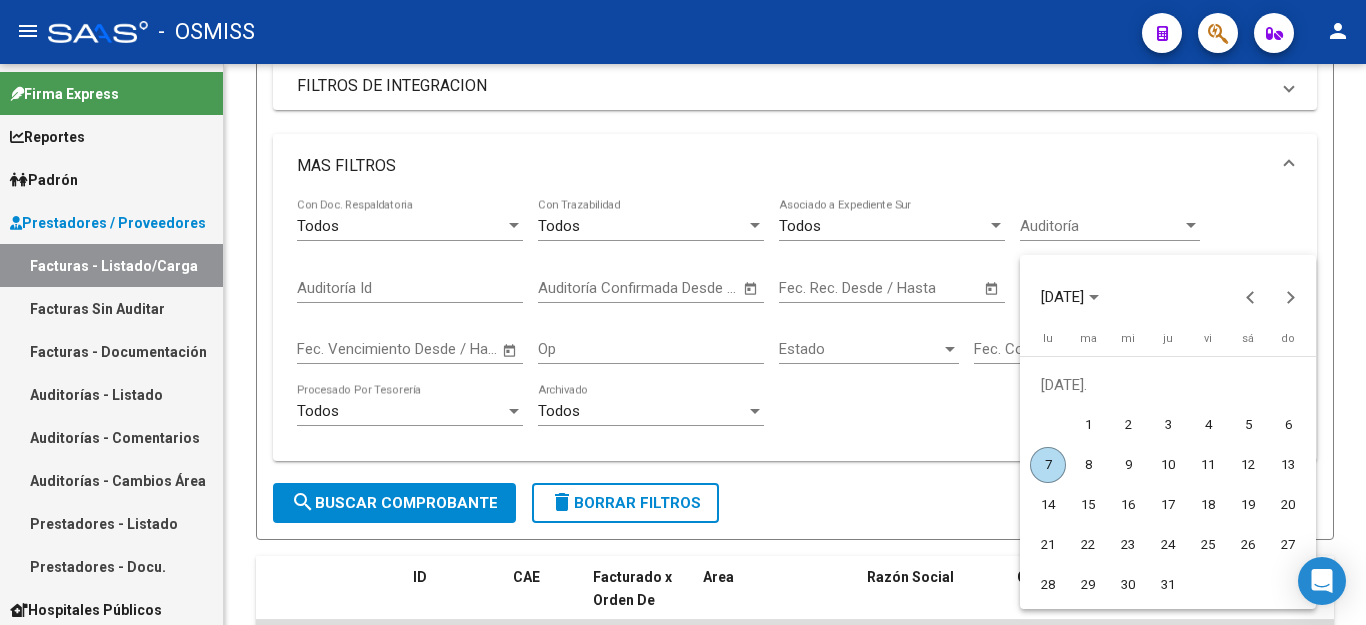 type on "[DATE]" 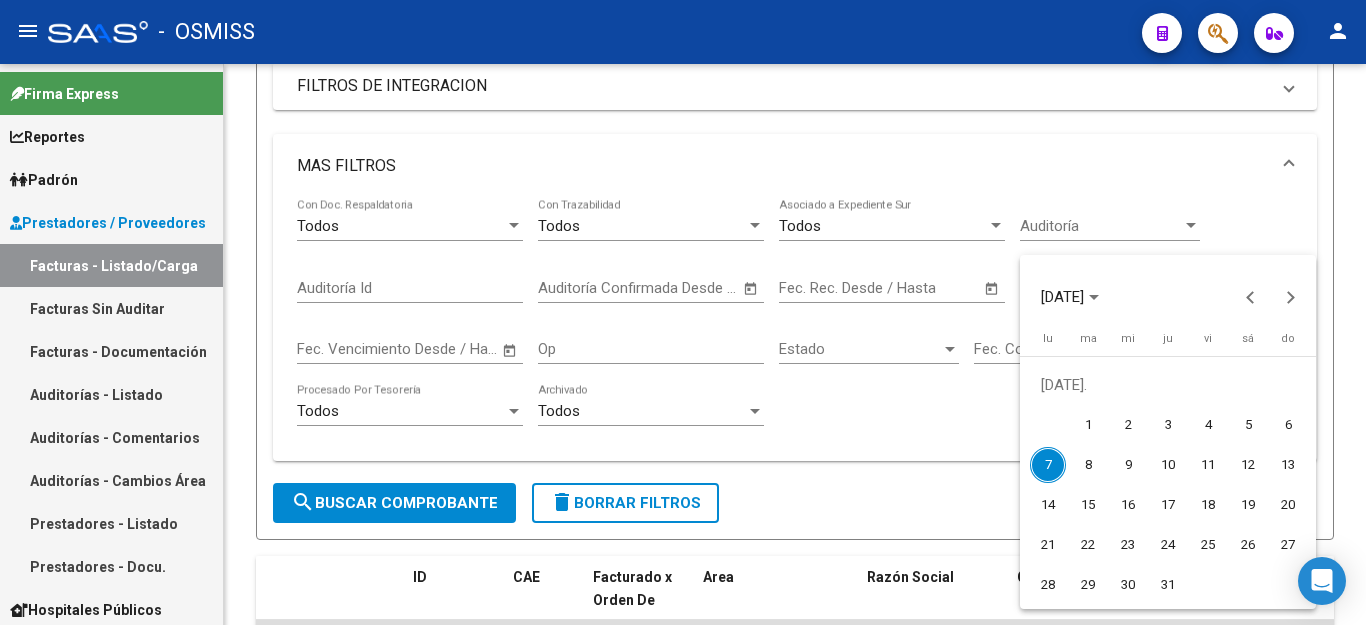 click on "7" at bounding box center (1048, 465) 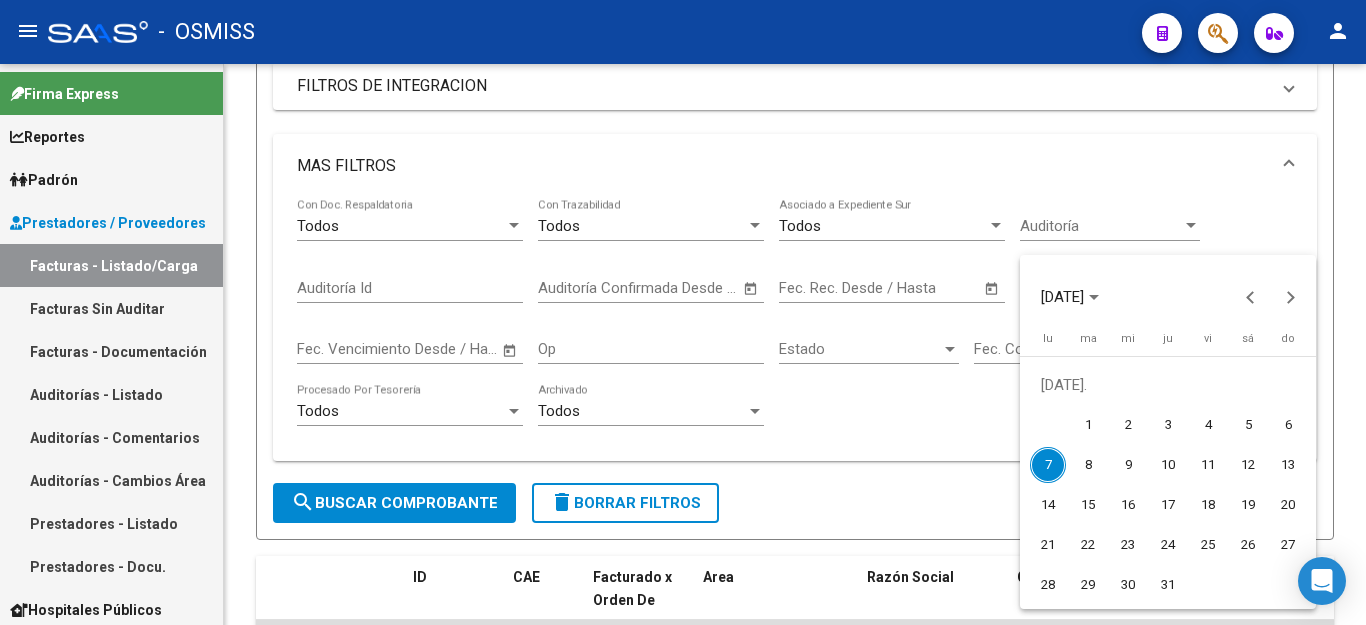 type on "[DATE]" 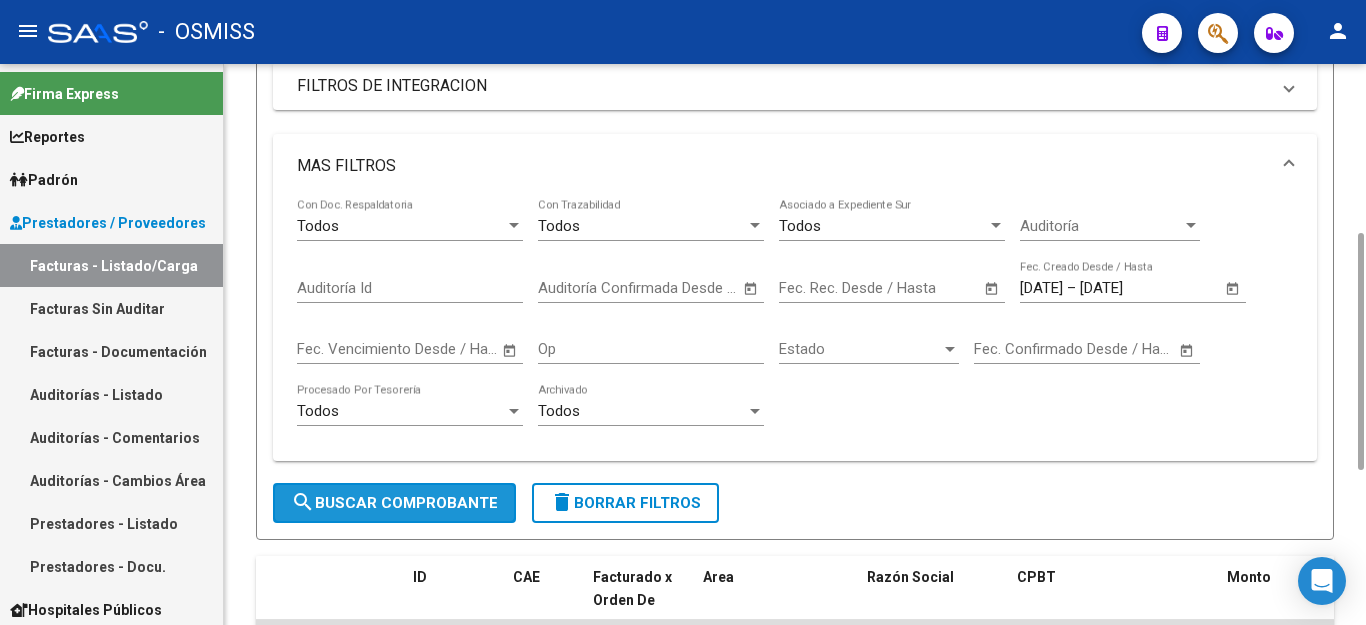 click on "search  Buscar Comprobante" 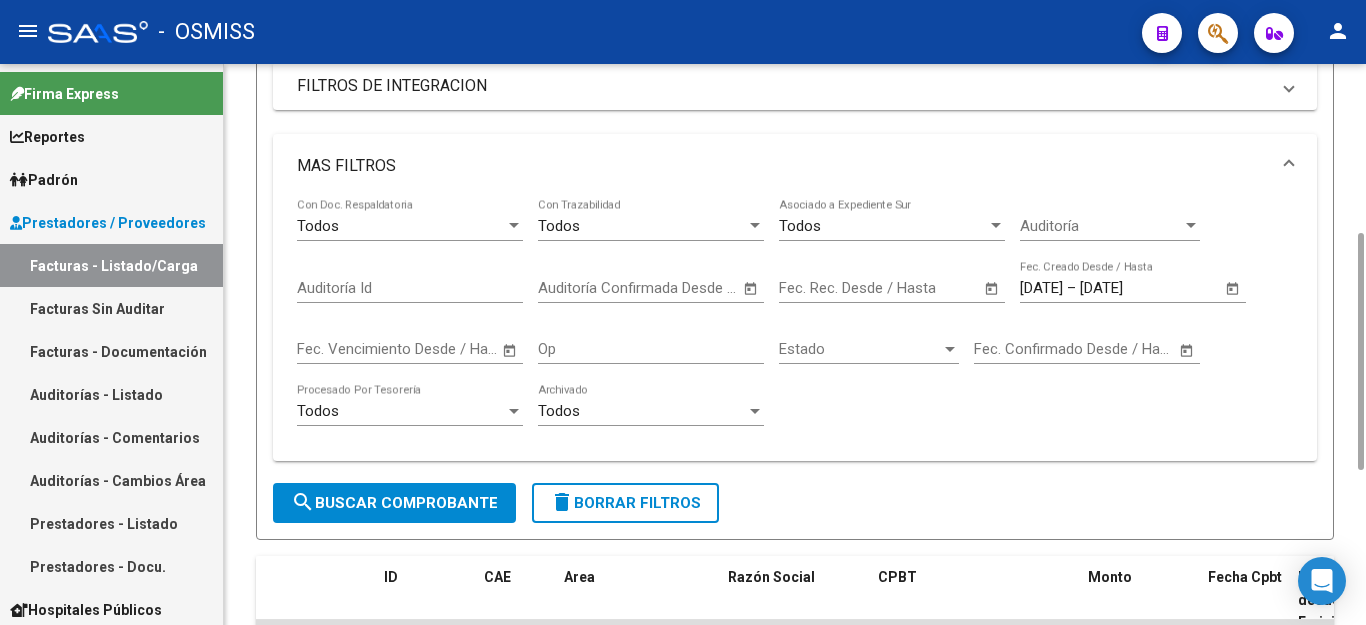 scroll, scrollTop: 1042, scrollLeft: 0, axis: vertical 